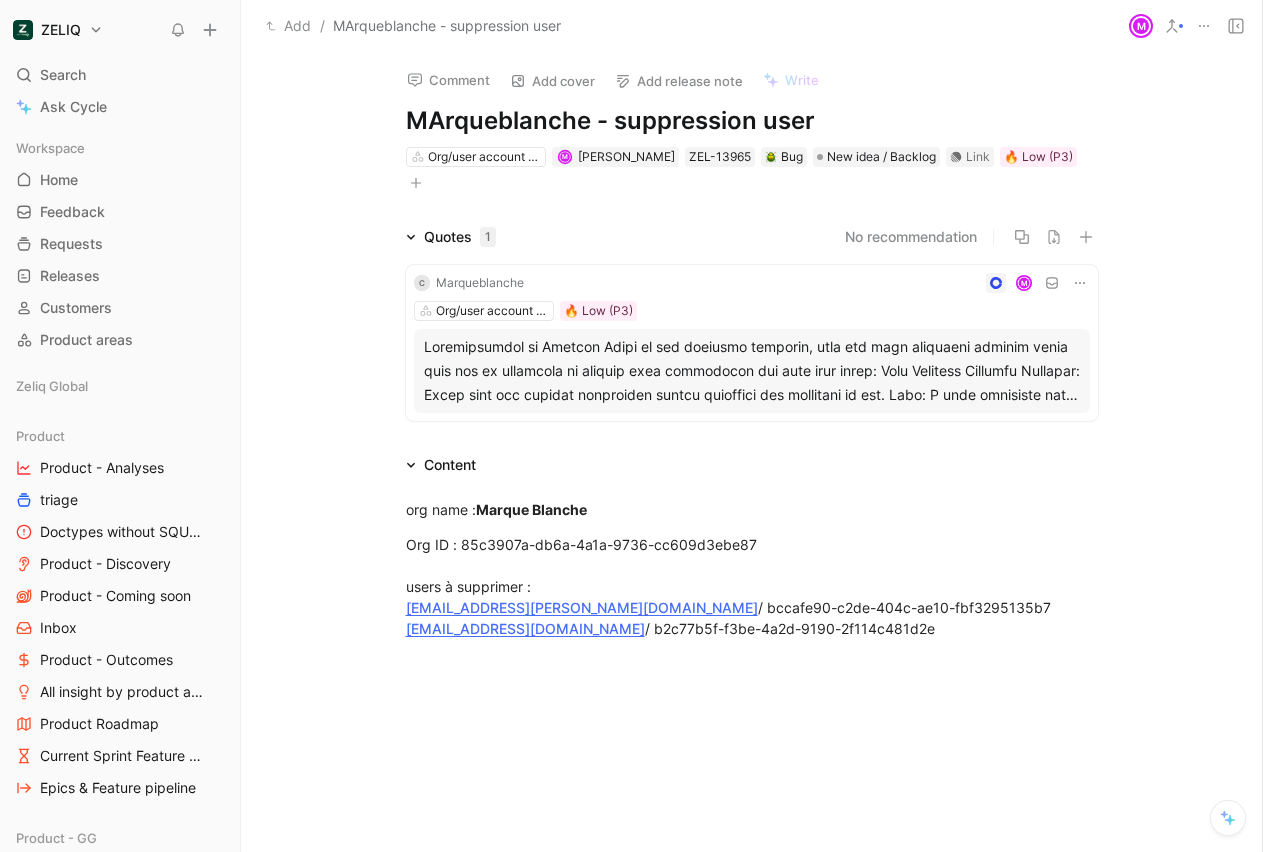 scroll, scrollTop: 0, scrollLeft: 0, axis: both 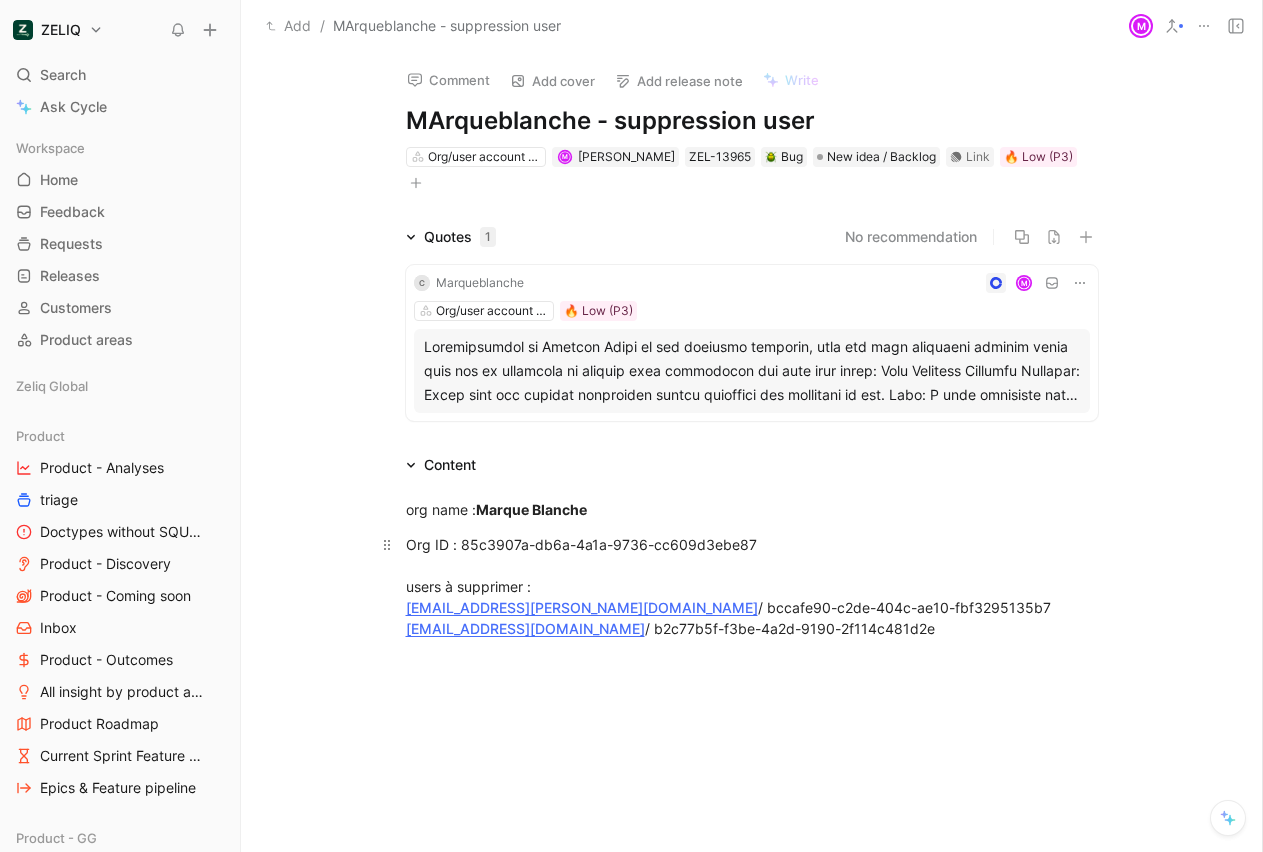 click on "Org ID : 85c3907a-db6a-4a1a-9736-cc609d3ebe87 users à supprimer :  [EMAIL_ADDRESS][PERSON_NAME][DOMAIN_NAME]  / bccafe90-c2de-404c-ae10-fbf3295135b7 [EMAIL_ADDRESS][DOMAIN_NAME]  / b2c77b5f-f3be-4a2d-9190-2f114c481d2e" at bounding box center (752, 586) 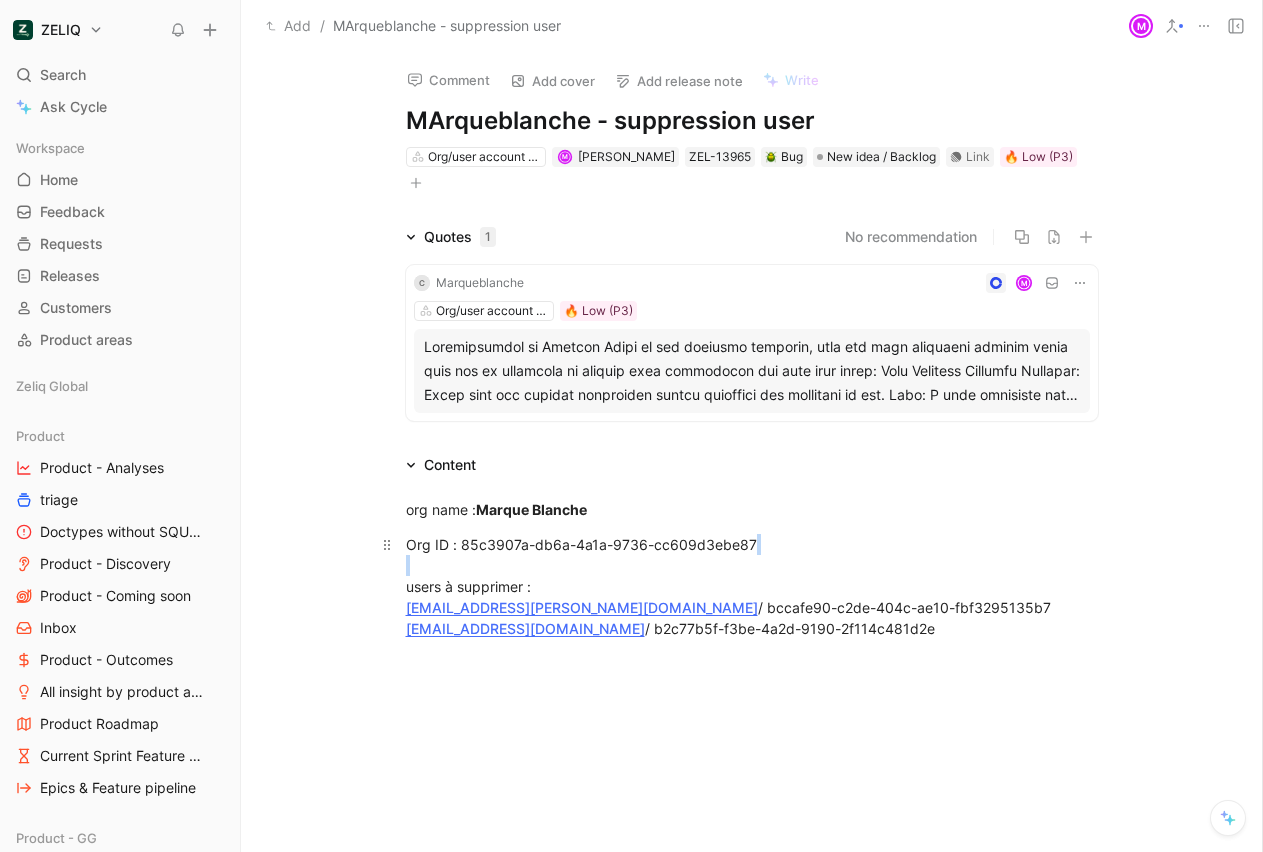 click on "Org ID : 85c3907a-db6a-4a1a-9736-cc609d3ebe87 users à supprimer :  [EMAIL_ADDRESS][PERSON_NAME][DOMAIN_NAME]  / bccafe90-c2de-404c-ae10-fbf3295135b7 [EMAIL_ADDRESS][DOMAIN_NAME]  / b2c77b5f-f3be-4a2d-9190-2f114c481d2e" at bounding box center [752, 586] 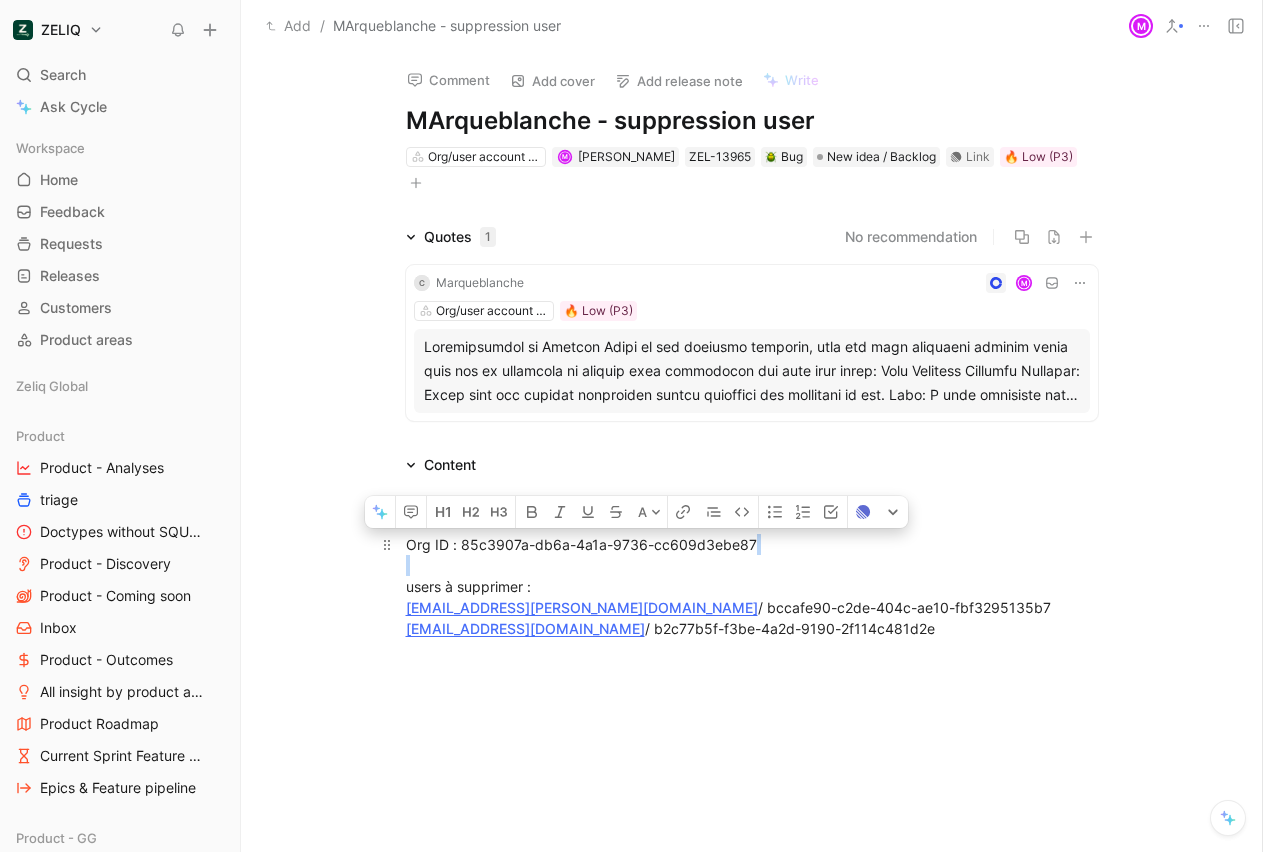 click on "Org ID : 85c3907a-db6a-4a1a-9736-cc609d3ebe87 users à supprimer :  [EMAIL_ADDRESS][PERSON_NAME][DOMAIN_NAME]  / bccafe90-c2de-404c-ae10-fbf3295135b7 [EMAIL_ADDRESS][DOMAIN_NAME]  / b2c77b5f-f3be-4a2d-9190-2f114c481d2e" at bounding box center [752, 586] 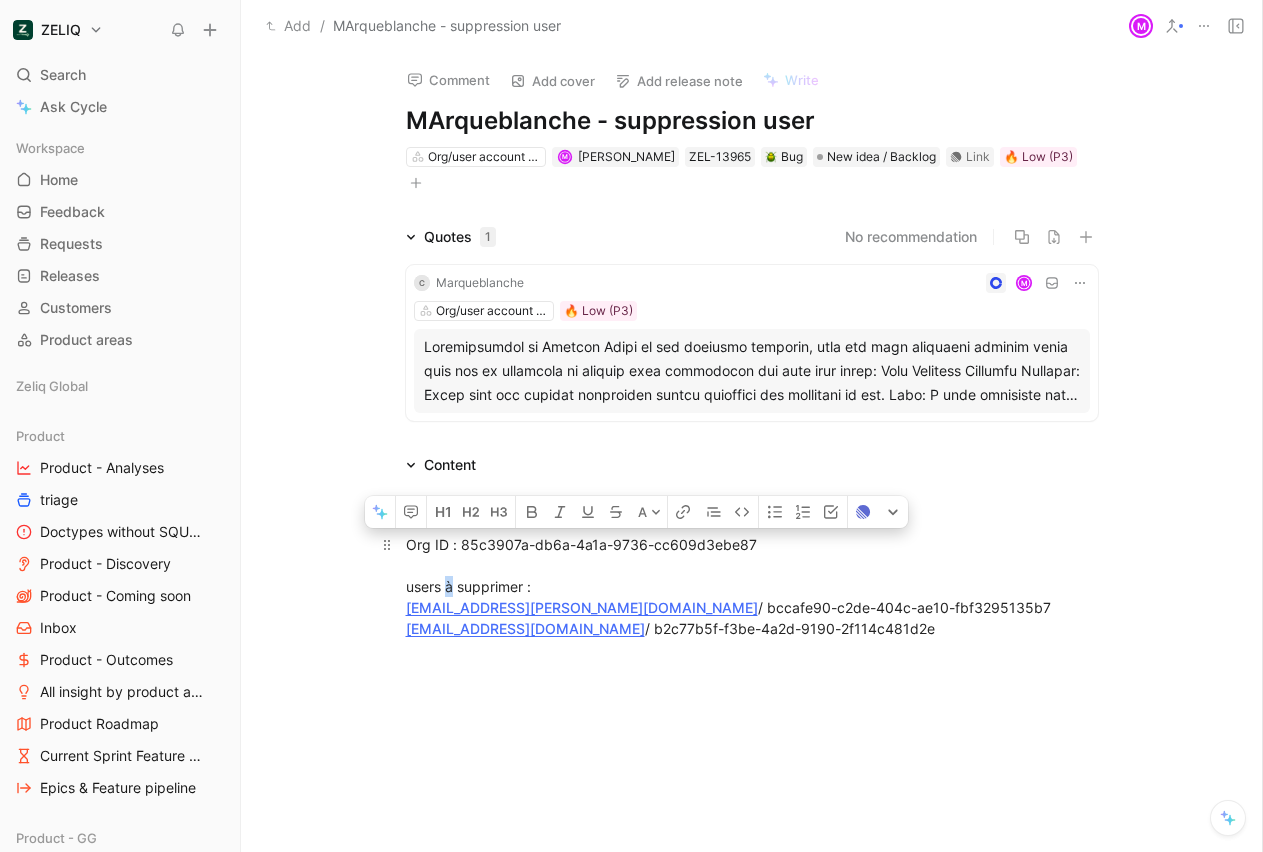 click on "Org ID : 85c3907a-db6a-4a1a-9736-cc609d3ebe87 users à supprimer :  [EMAIL_ADDRESS][PERSON_NAME][DOMAIN_NAME]  / bccafe90-c2de-404c-ae10-fbf3295135b7 [EMAIL_ADDRESS][DOMAIN_NAME]  / b2c77b5f-f3be-4a2d-9190-2f114c481d2e" at bounding box center (752, 586) 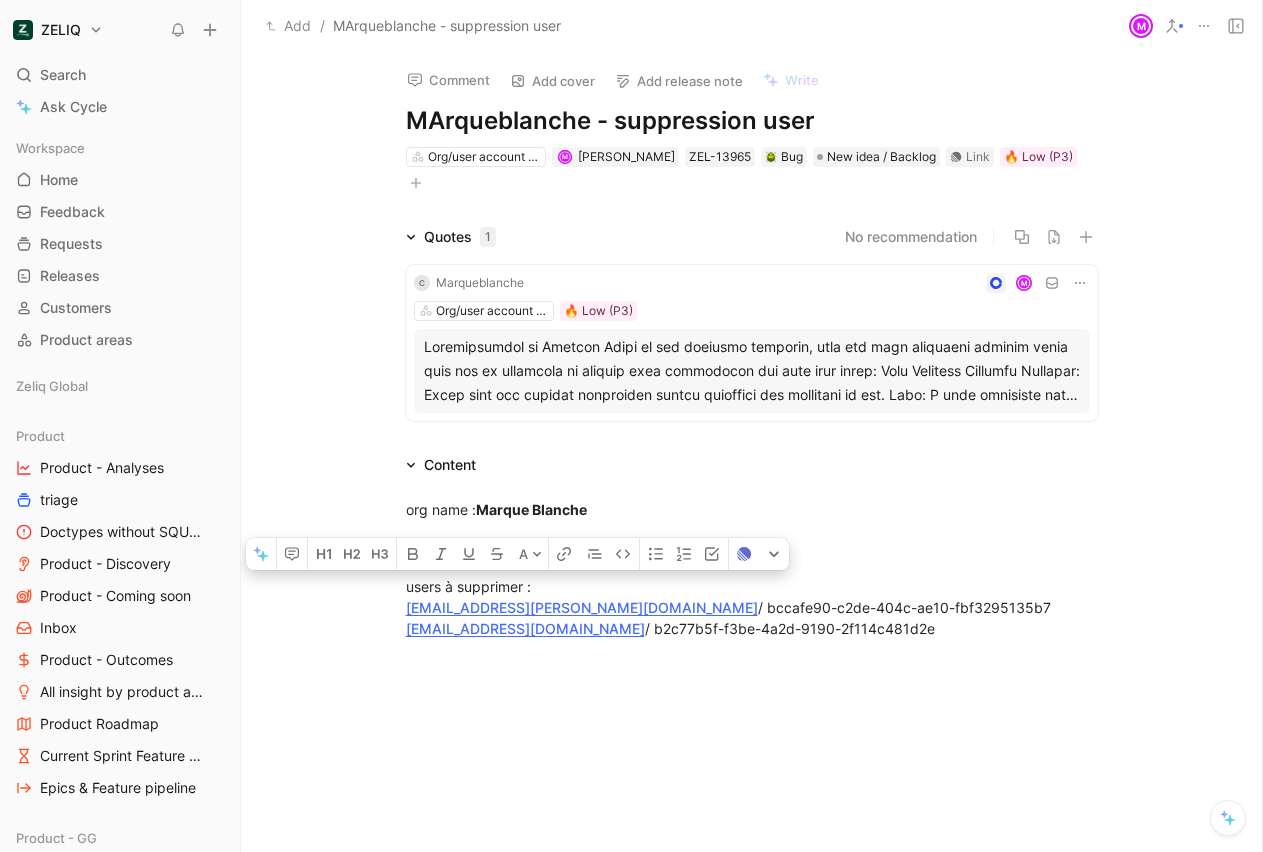 drag, startPoint x: 547, startPoint y: 554, endPoint x: 387, endPoint y: 554, distance: 160 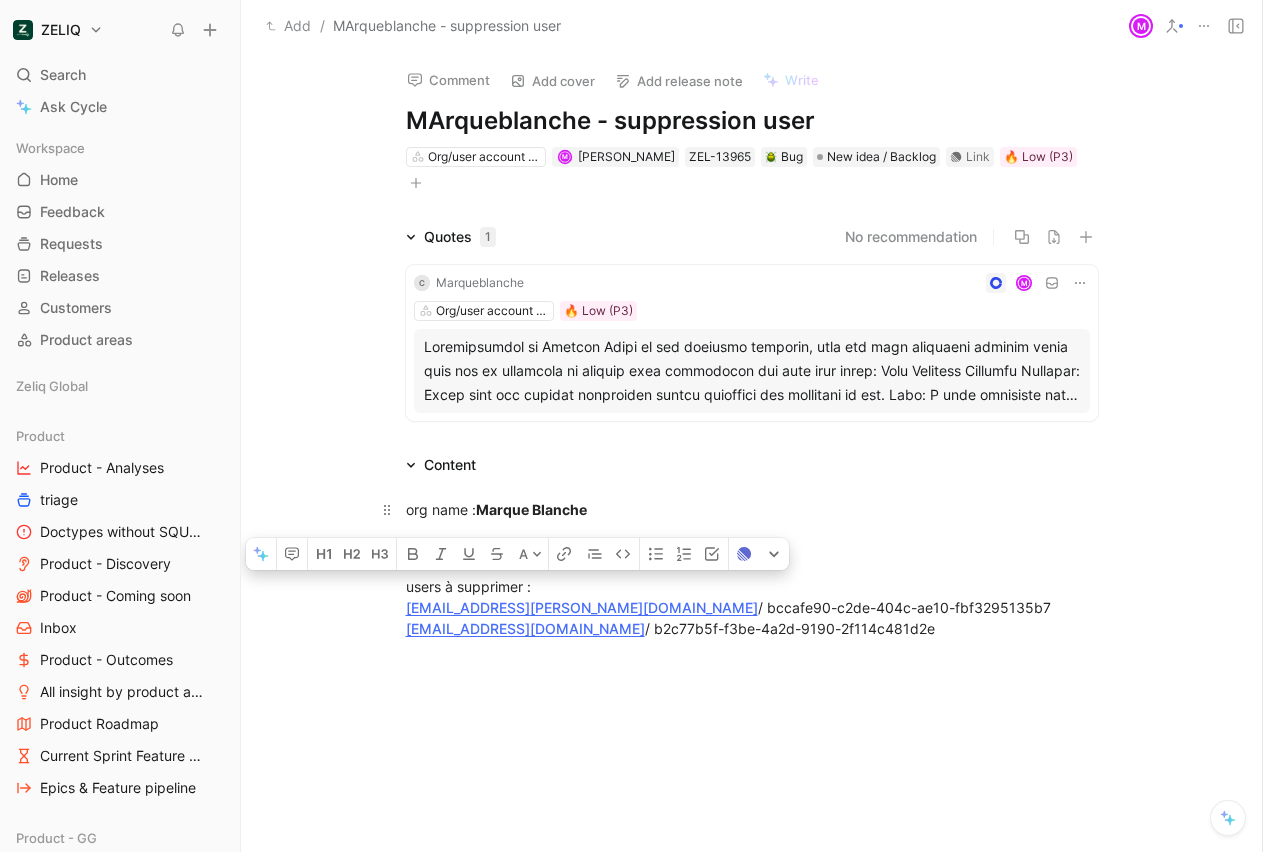 copy on "users à supprimer :" 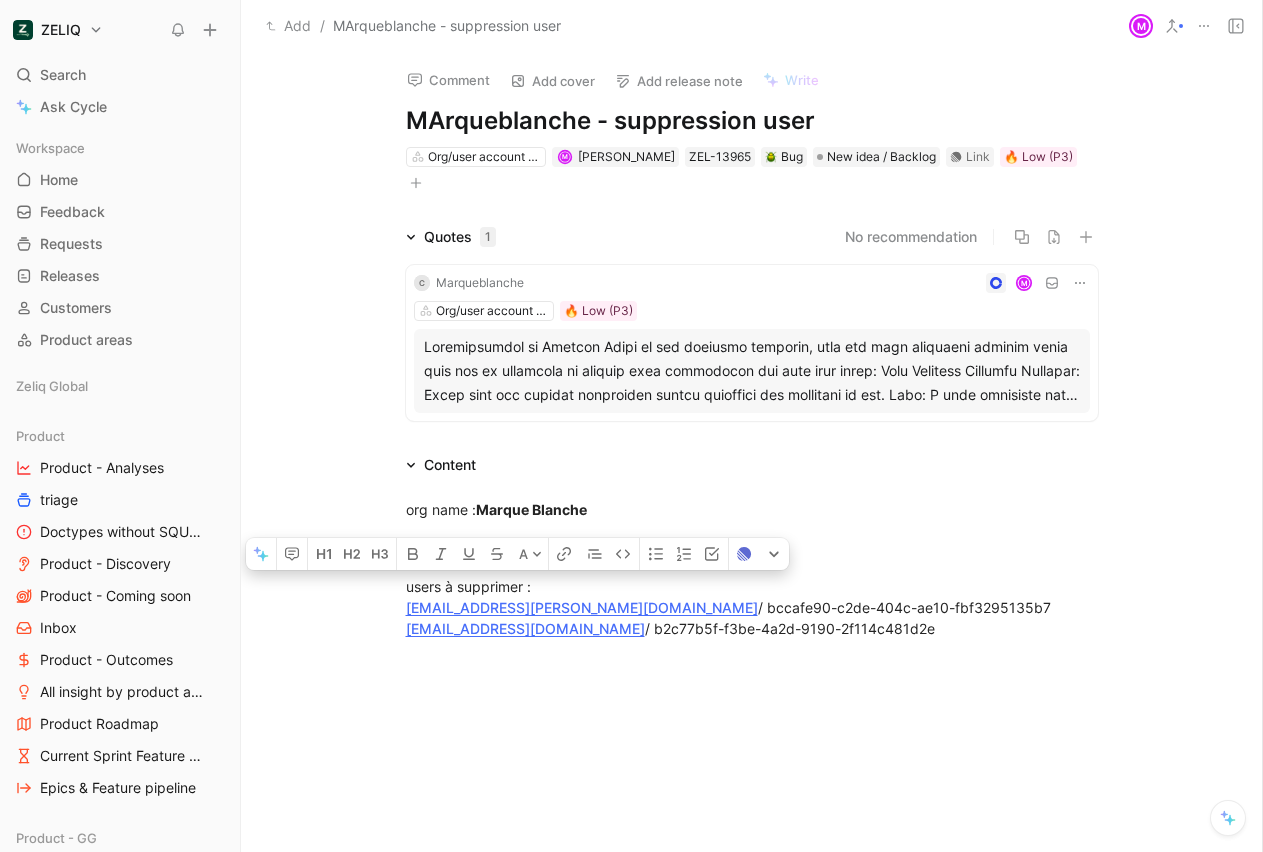click at bounding box center [752, 371] 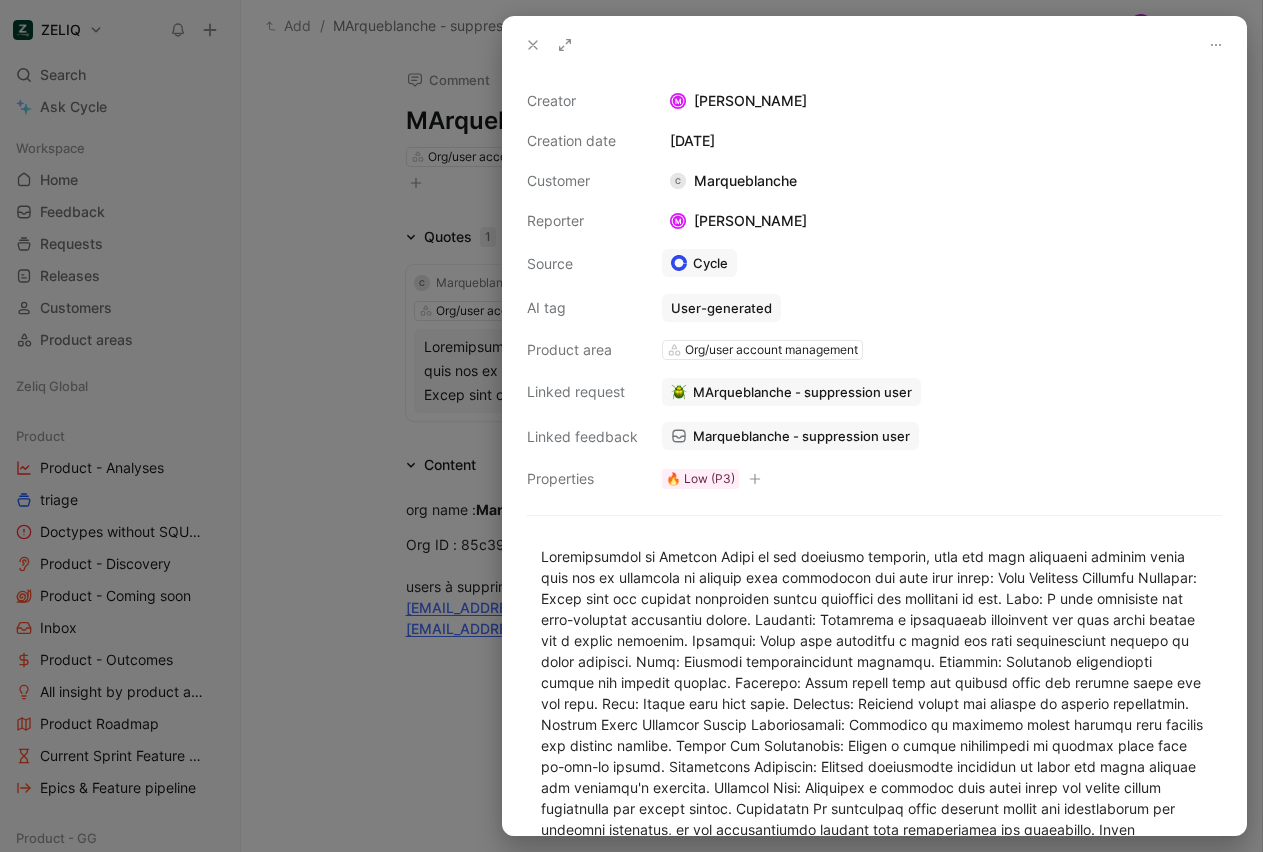 click on "Marqueblanche - suppression user" at bounding box center [801, 436] 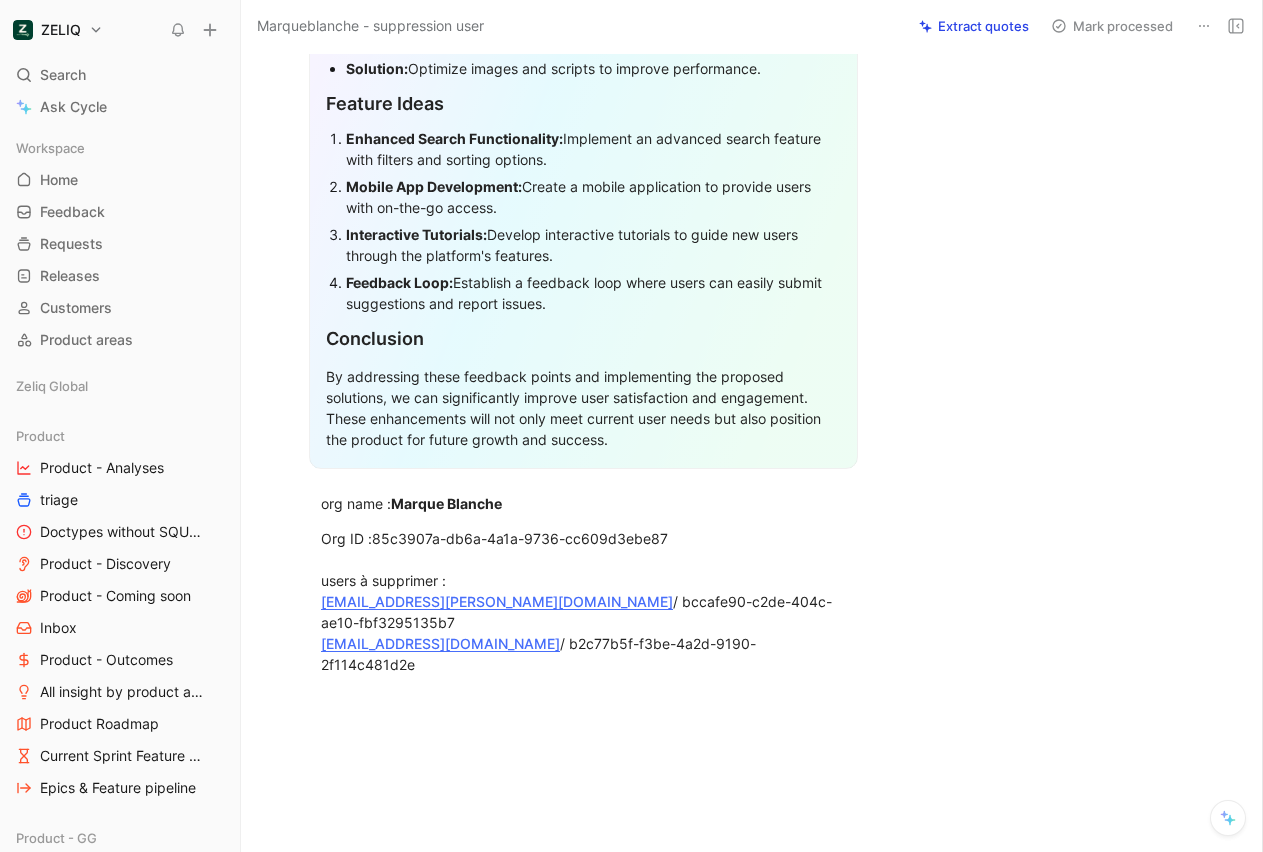 scroll, scrollTop: 683, scrollLeft: 0, axis: vertical 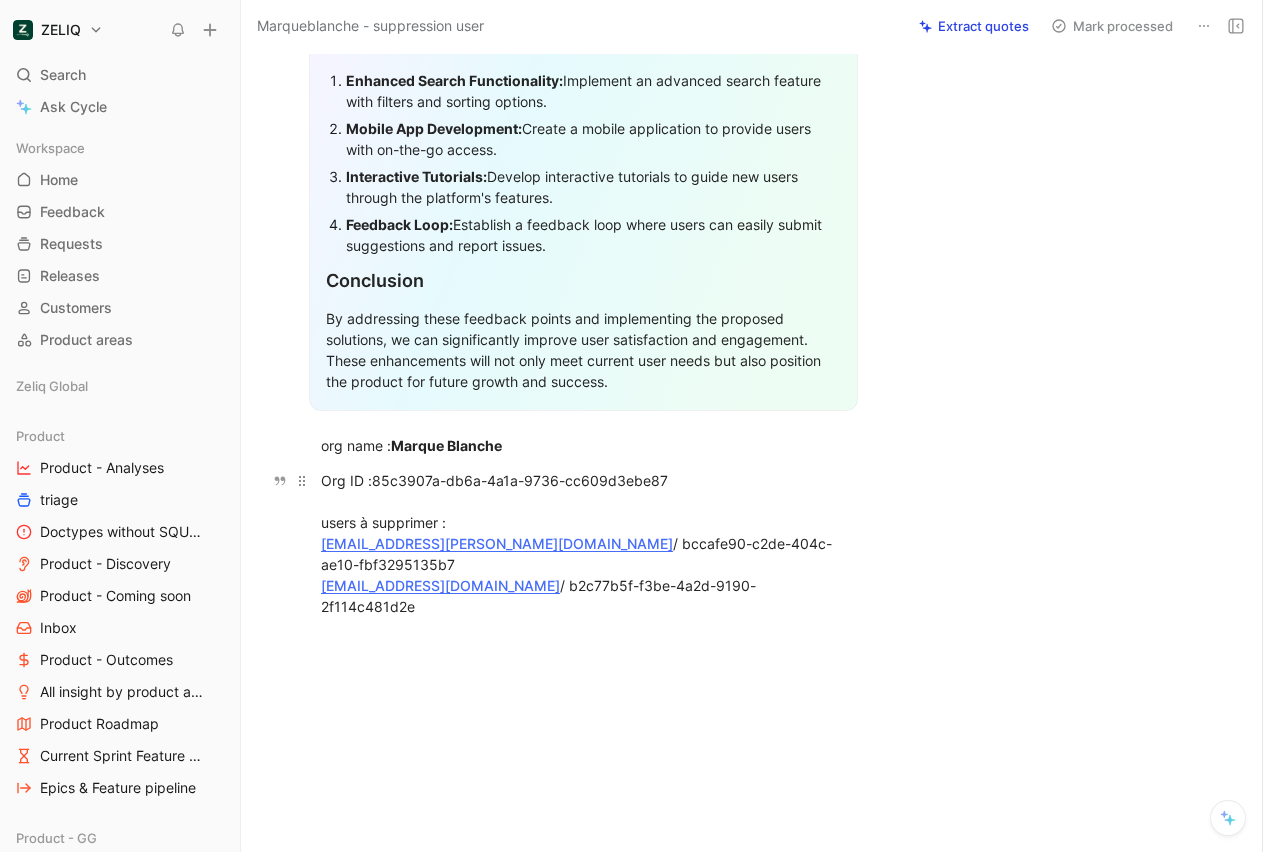 click on "Org ID :  85c3907a-db6a-4a1a-9736-cc609d3ebe87 users à supprimer :  [EMAIL_ADDRESS][PERSON_NAME][DOMAIN_NAME]  / bccafe90-c2de-404c-ae10-fbf3295135b7 [EMAIL_ADDRESS][DOMAIN_NAME]  / b2c77b5f-f3be-4a2d-9190-2f114c481d2e" at bounding box center (583, 543) 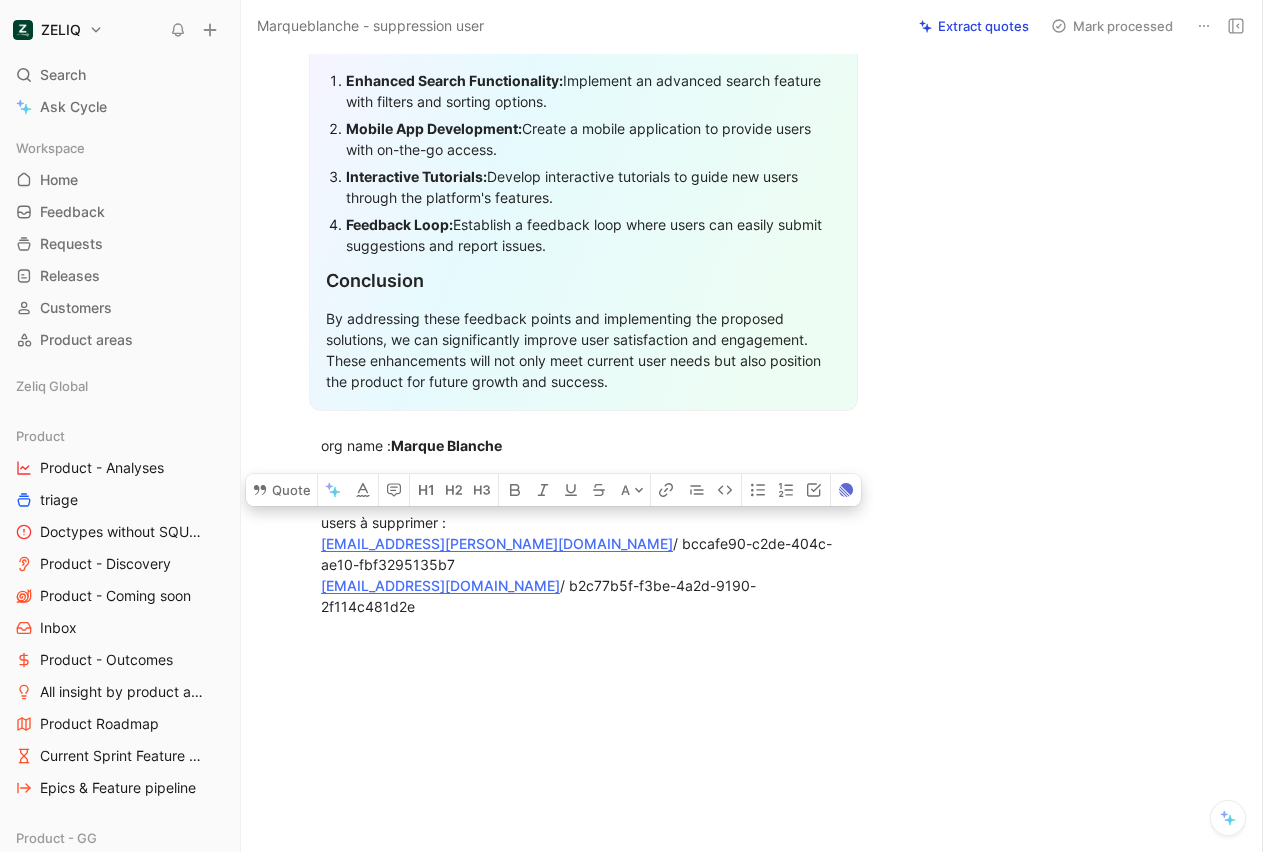 click on "Org ID :  85c3907a-db6a-4a1a-9736-cc609d3ebe87 users à supprimer :  [EMAIL_ADDRESS][PERSON_NAME][DOMAIN_NAME]  / bccafe90-c2de-404c-ae10-fbf3295135b7 [EMAIL_ADDRESS][DOMAIN_NAME]  / b2c77b5f-f3be-4a2d-9190-2f114c481d2e" at bounding box center [583, 543] 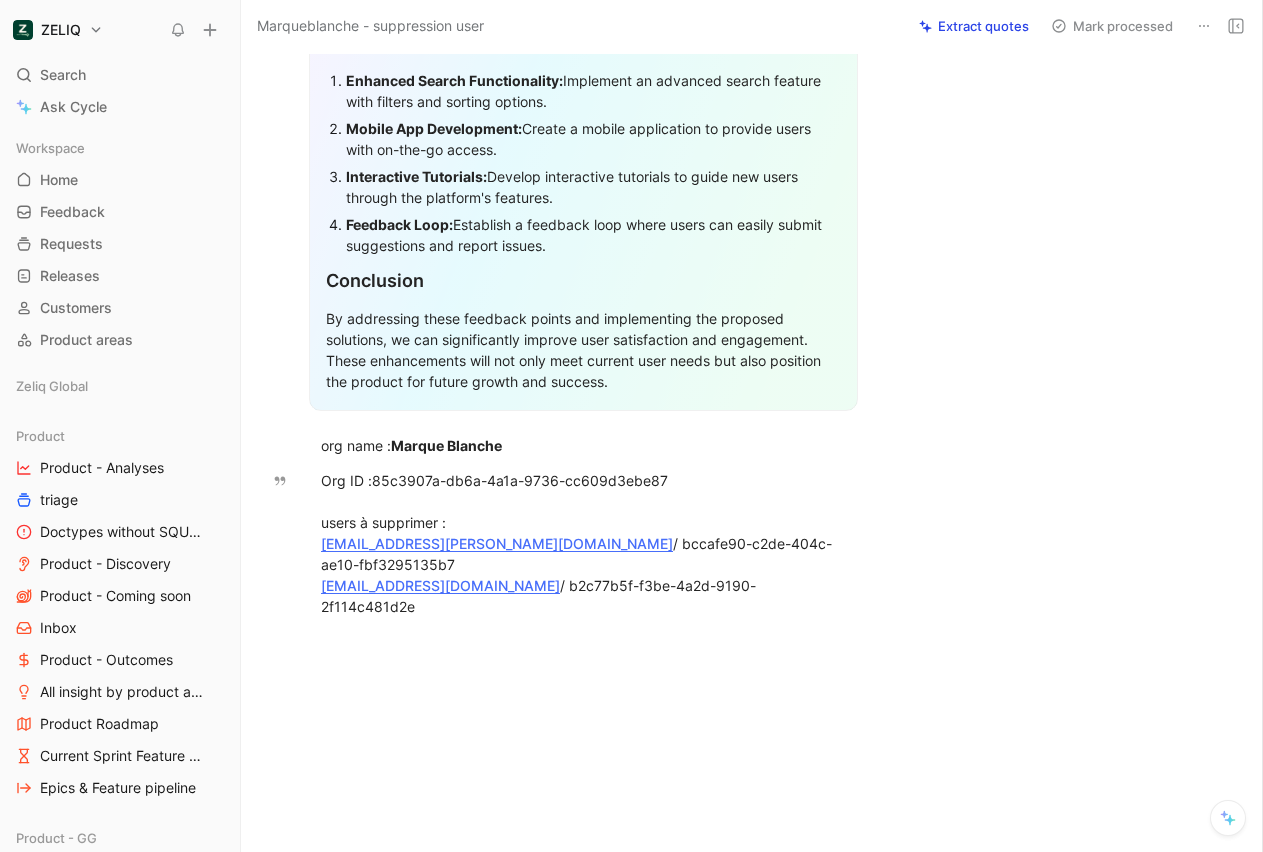 drag, startPoint x: 476, startPoint y: 528, endPoint x: 255, endPoint y: 528, distance: 221 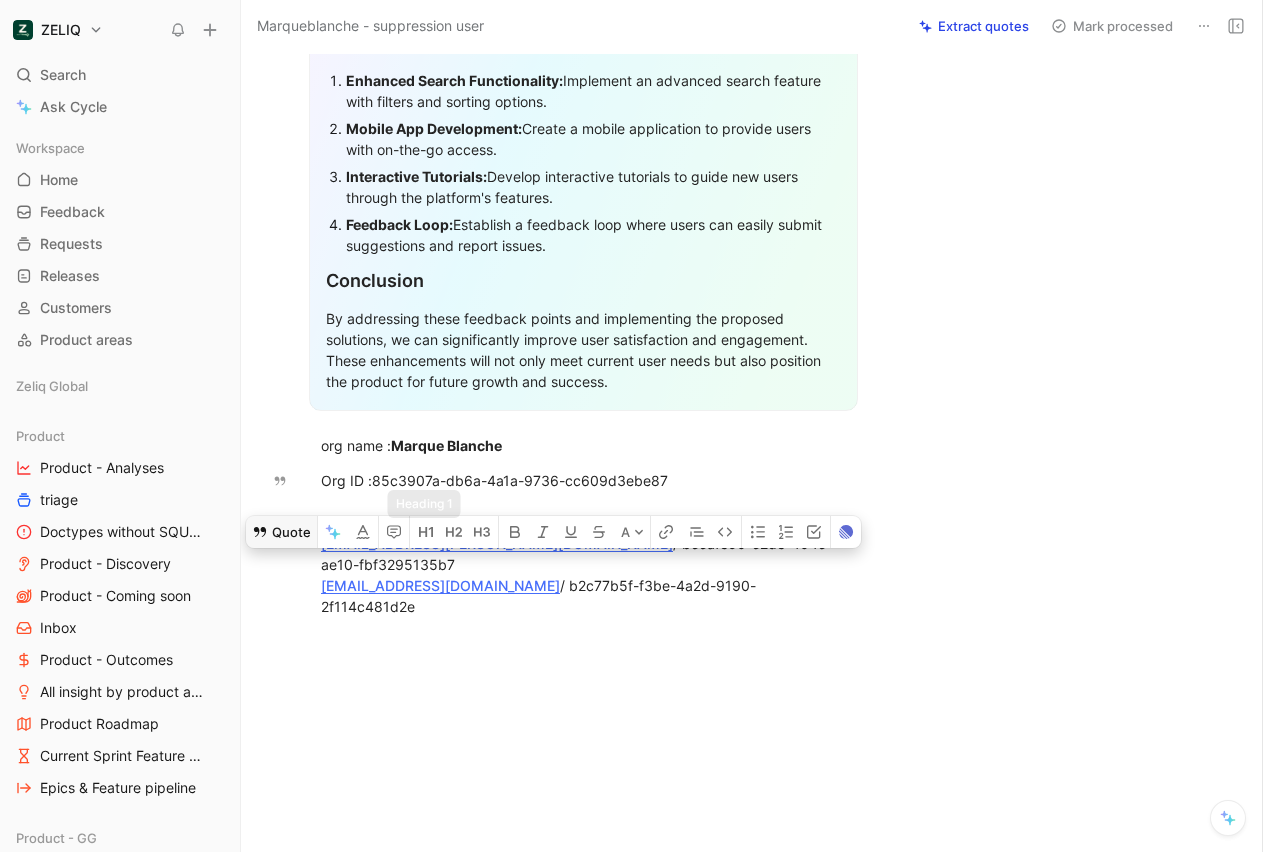 click on "Quote" at bounding box center (281, 532) 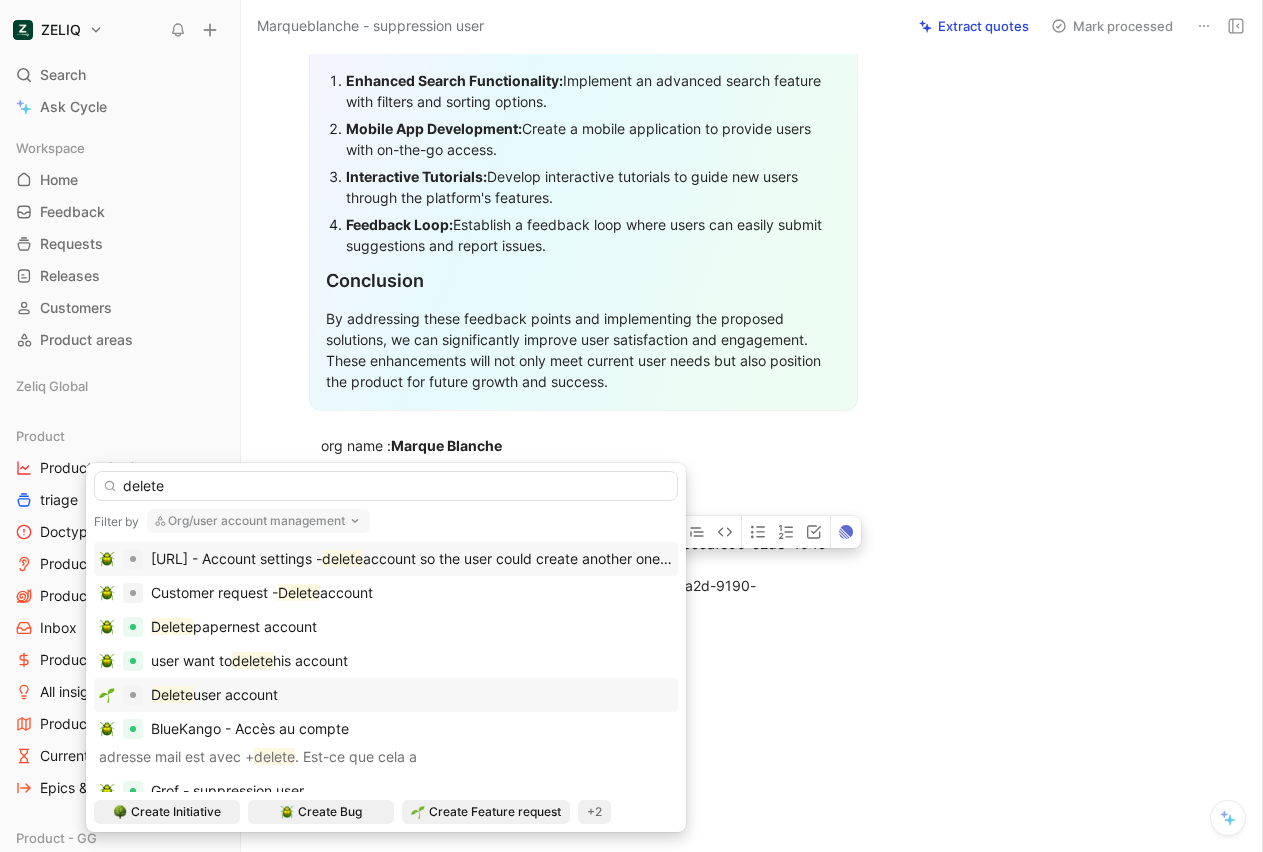 type on "delete" 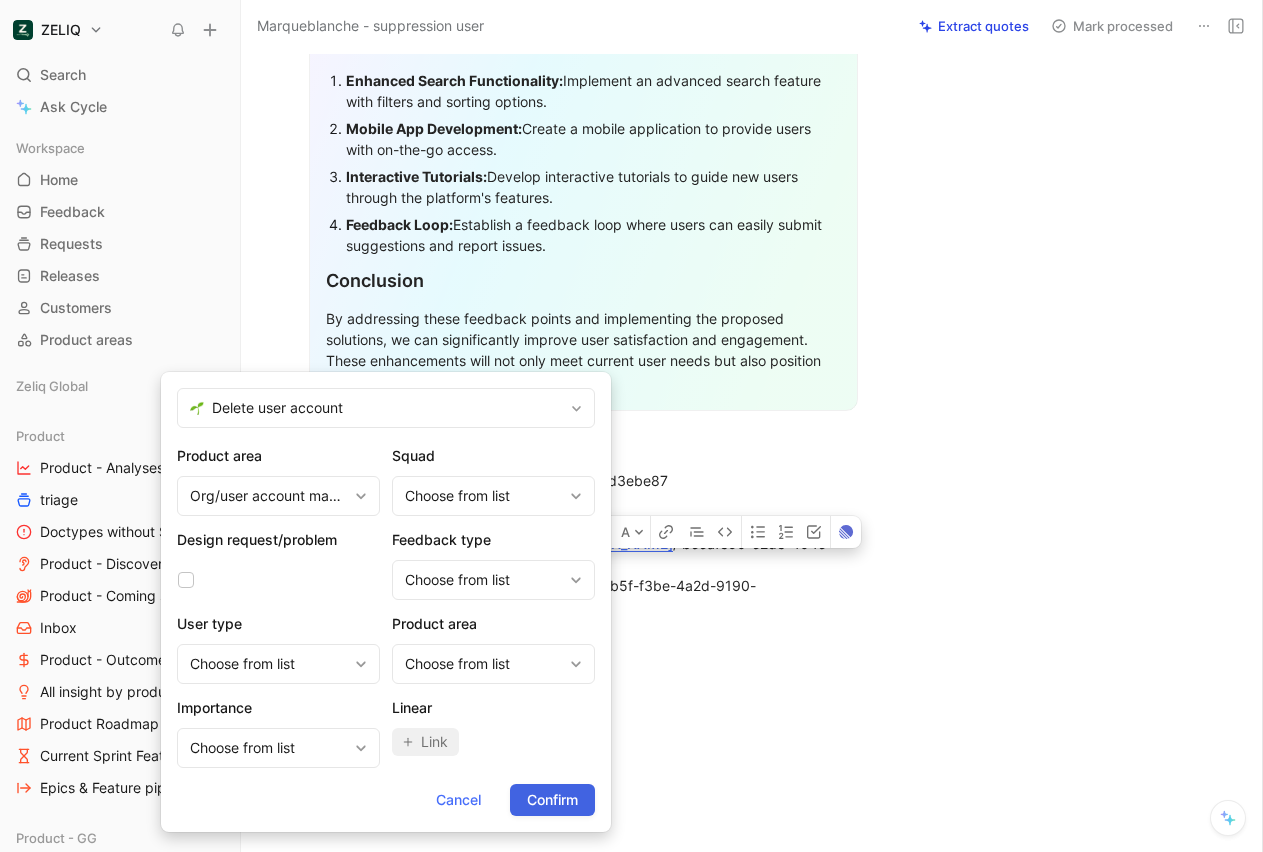 click on "Confirm" at bounding box center [552, 800] 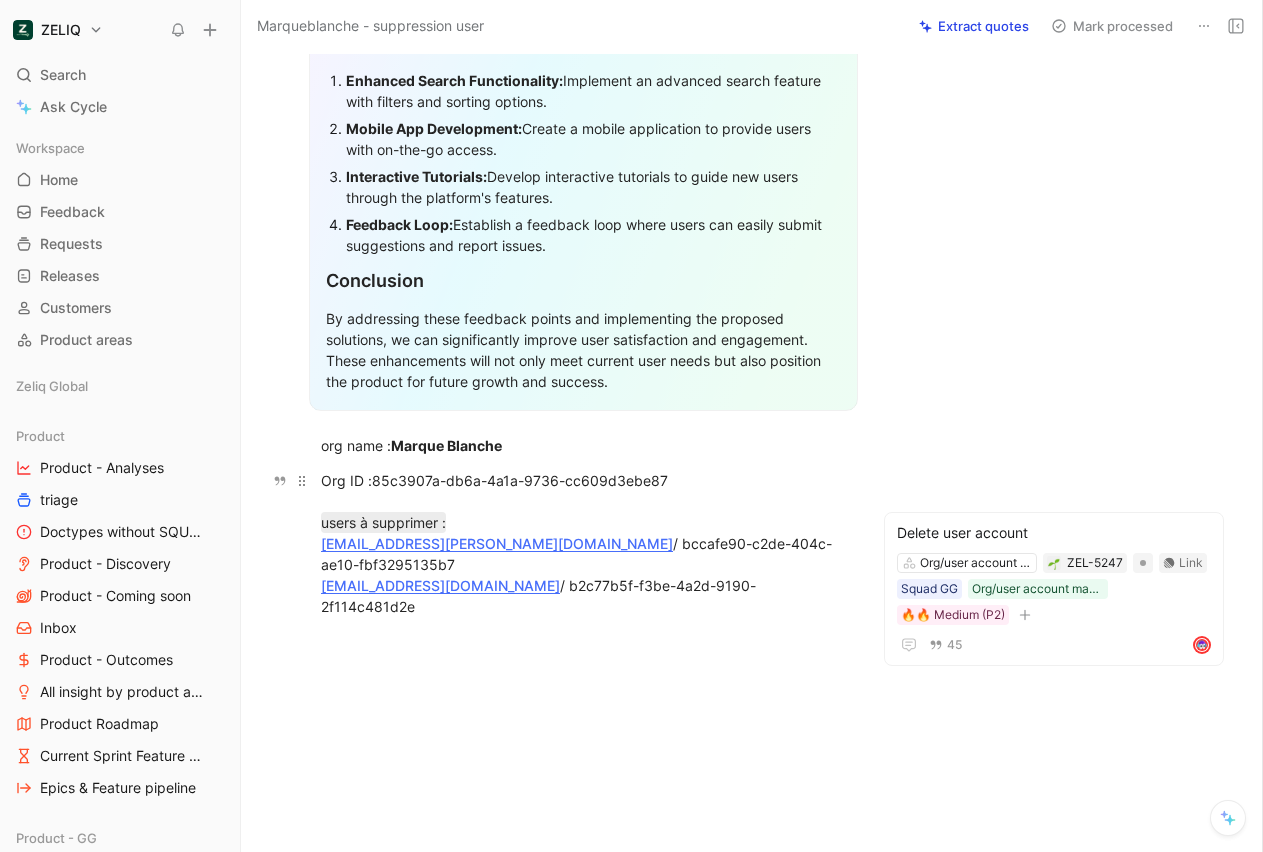 click on "Org ID :  85c3907a-db6a-4a1a-9736-cc609d3ebe87 users à supprimer :  [EMAIL_ADDRESS][PERSON_NAME][DOMAIN_NAME]  / bccafe90-c2de-404c-ae10-fbf3295135b7 [EMAIL_ADDRESS][DOMAIN_NAME]  / b2c77b5f-f3be-4a2d-9190-2f114c481d2e" at bounding box center (583, 543) 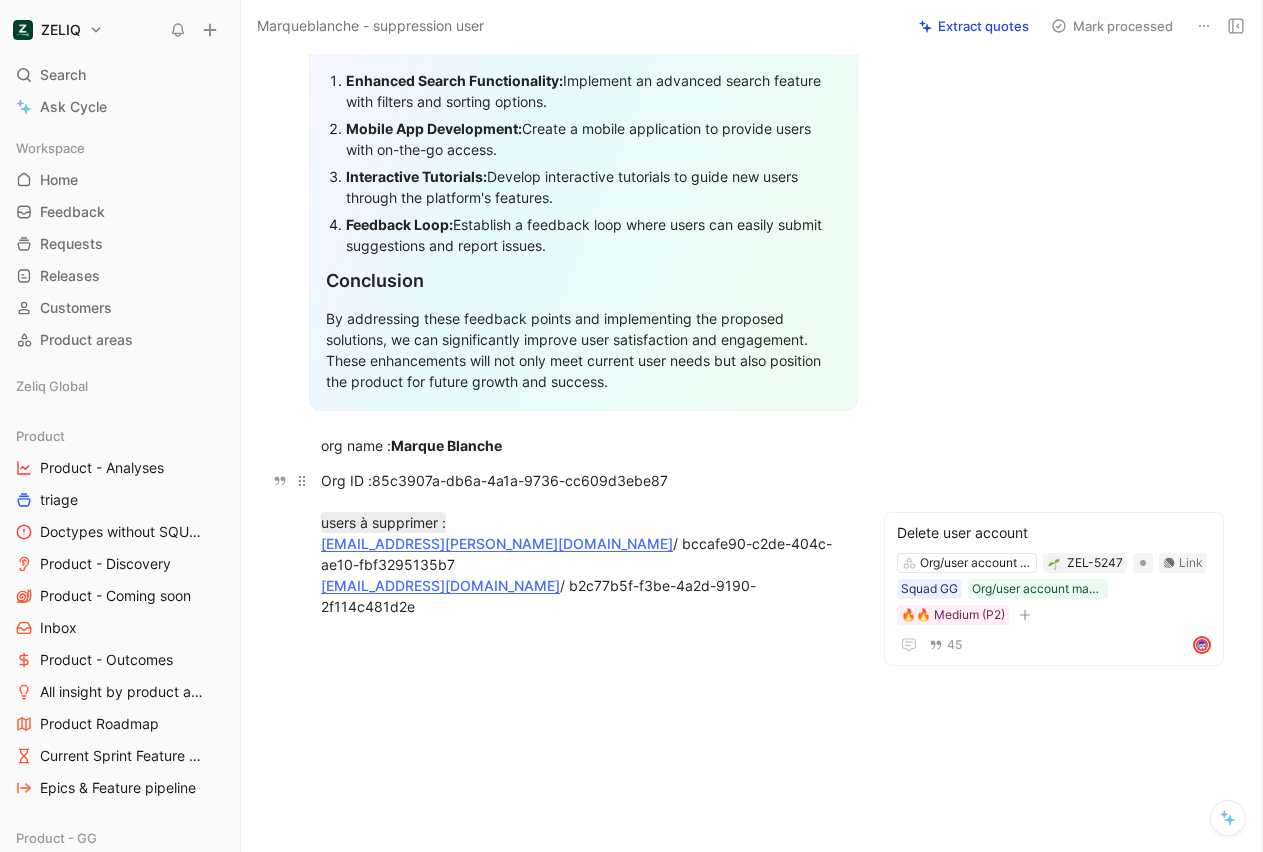 click on "Org ID :  85c3907a-db6a-4a1a-9736-cc609d3ebe87 users à supprimer :  [EMAIL_ADDRESS][PERSON_NAME][DOMAIN_NAME]  / bccafe90-c2de-404c-ae10-fbf3295135b7 [EMAIL_ADDRESS][DOMAIN_NAME]  / b2c77b5f-f3be-4a2d-9190-2f114c481d2e" at bounding box center (583, 543) 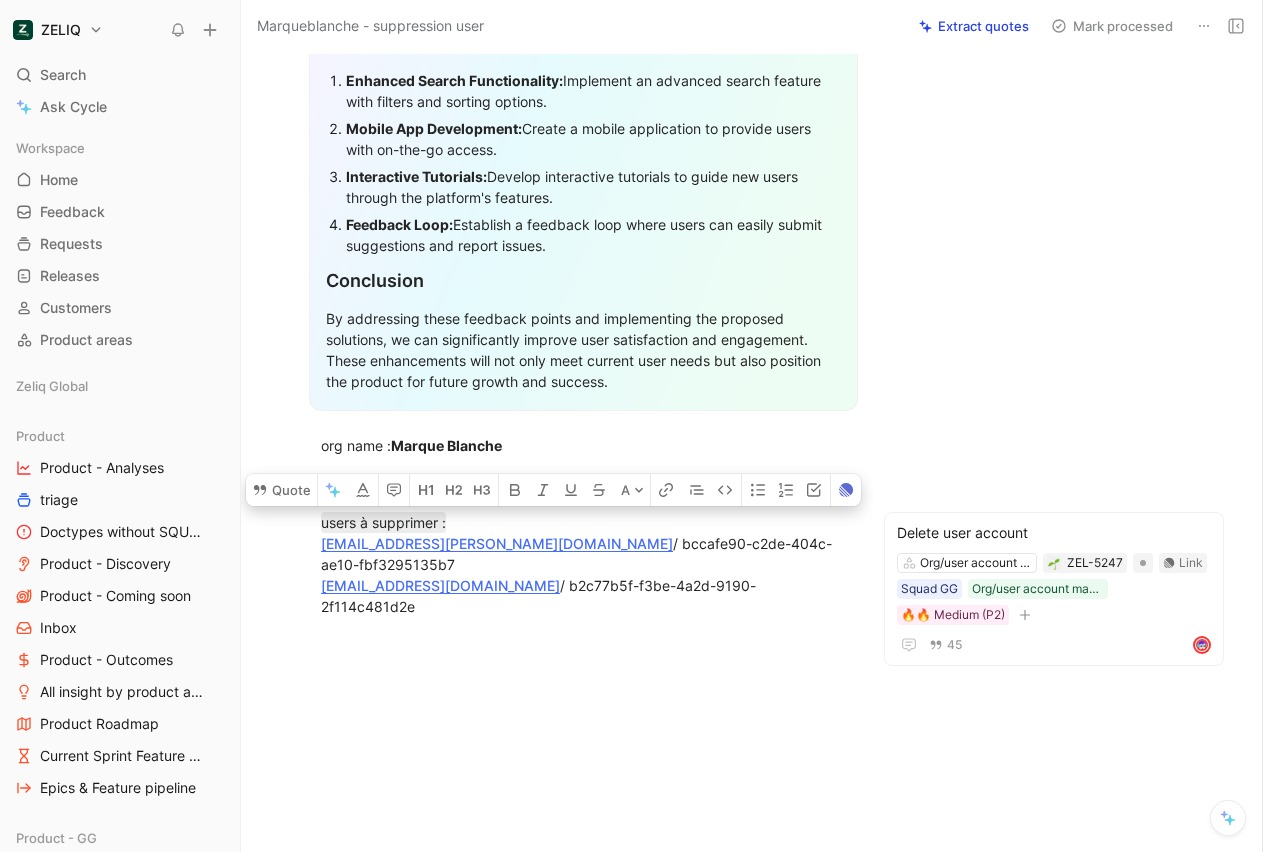 click on "Org ID :  85c3907a-db6a-4a1a-9736-cc609d3ebe87 users à supprimer :  [EMAIL_ADDRESS][PERSON_NAME][DOMAIN_NAME]  / bccafe90-c2de-404c-ae10-fbf3295135b7 [EMAIL_ADDRESS][DOMAIN_NAME]  / b2c77b5f-f3be-4a2d-9190-2f114c481d2e" at bounding box center [583, 543] 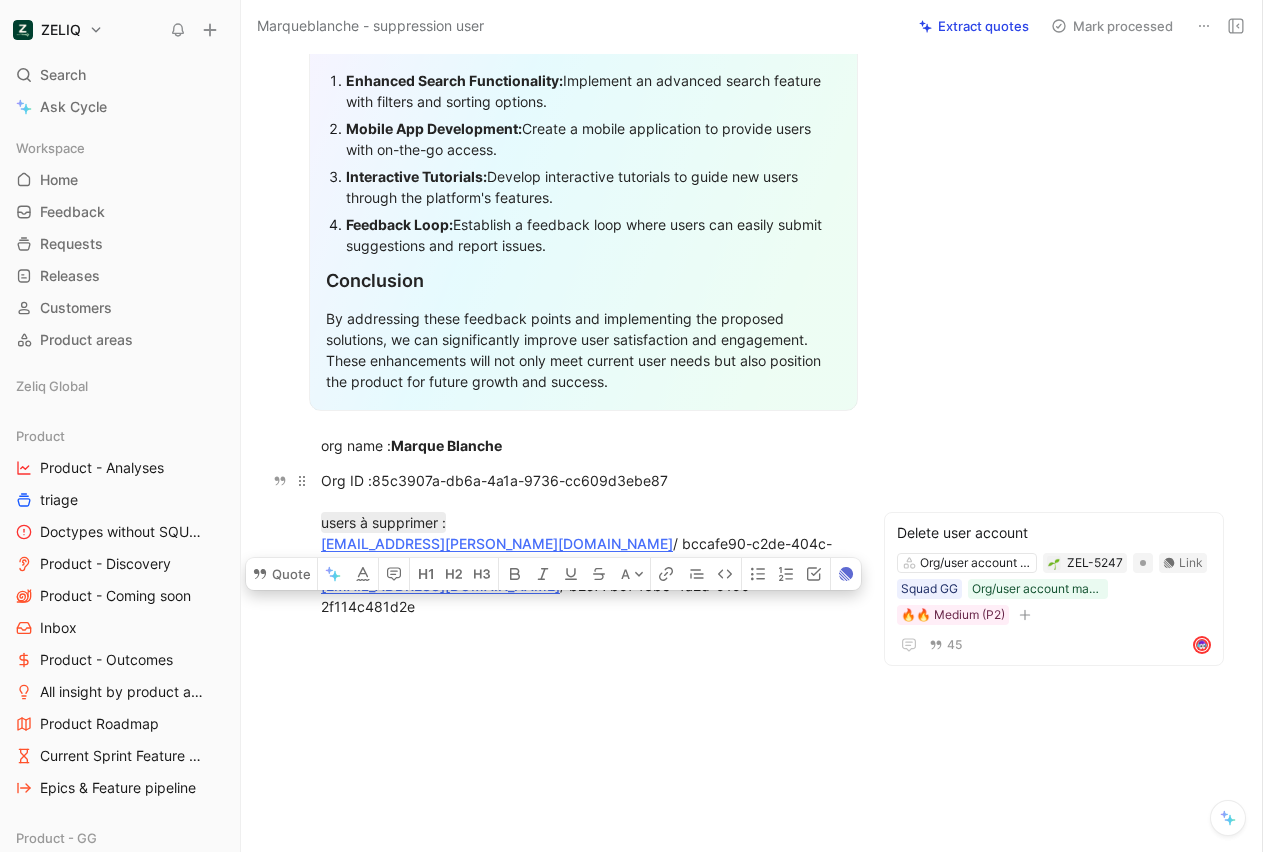 drag, startPoint x: 802, startPoint y: 561, endPoint x: 320, endPoint y: 570, distance: 482.084 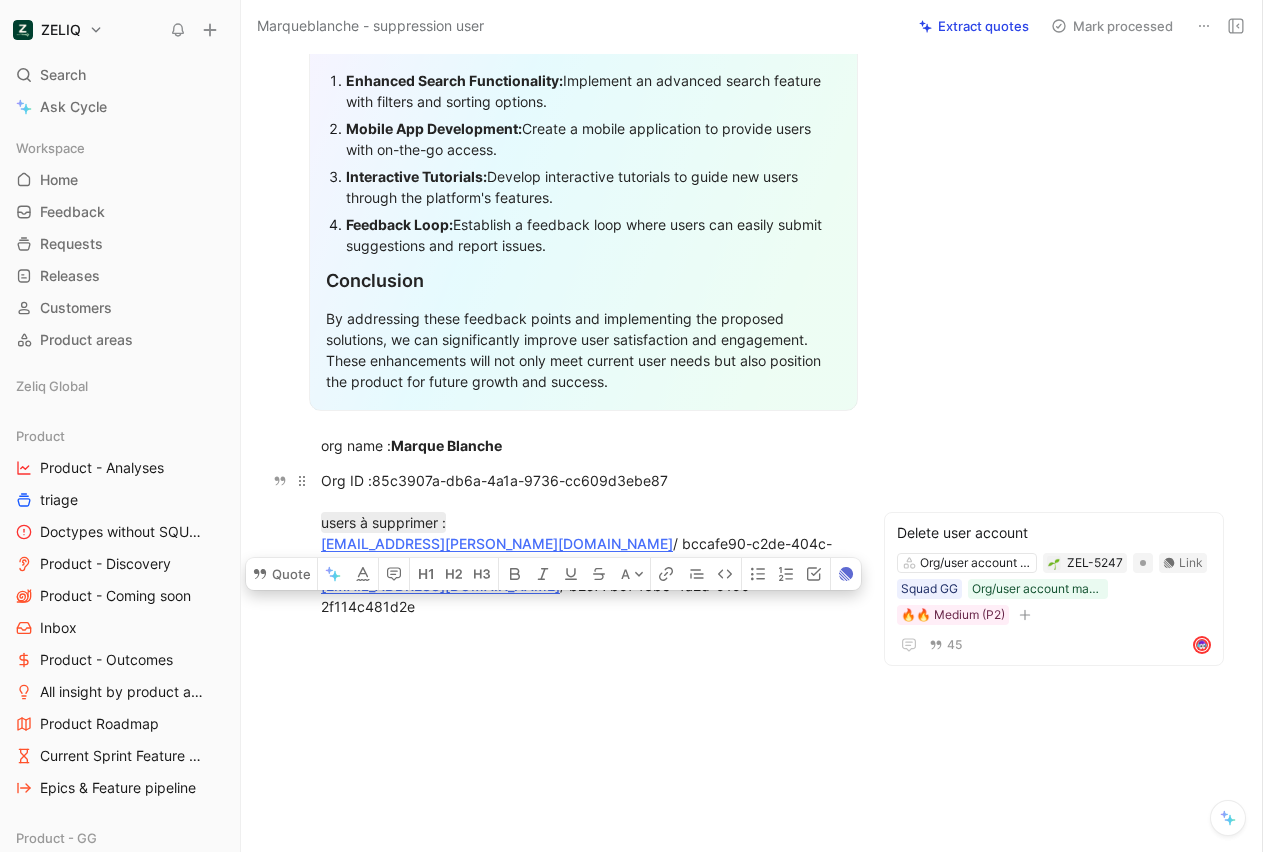 click on "Org ID :  85c3907a-db6a-4a1a-9736-cc609d3ebe87 users à supprimer :  [EMAIL_ADDRESS][PERSON_NAME][DOMAIN_NAME]  / bccafe90-c2de-404c-ae10-fbf3295135b7 [EMAIL_ADDRESS][DOMAIN_NAME]  / b2c77b5f-f3be-4a2d-9190-2f114c481d2e" at bounding box center (583, 543) 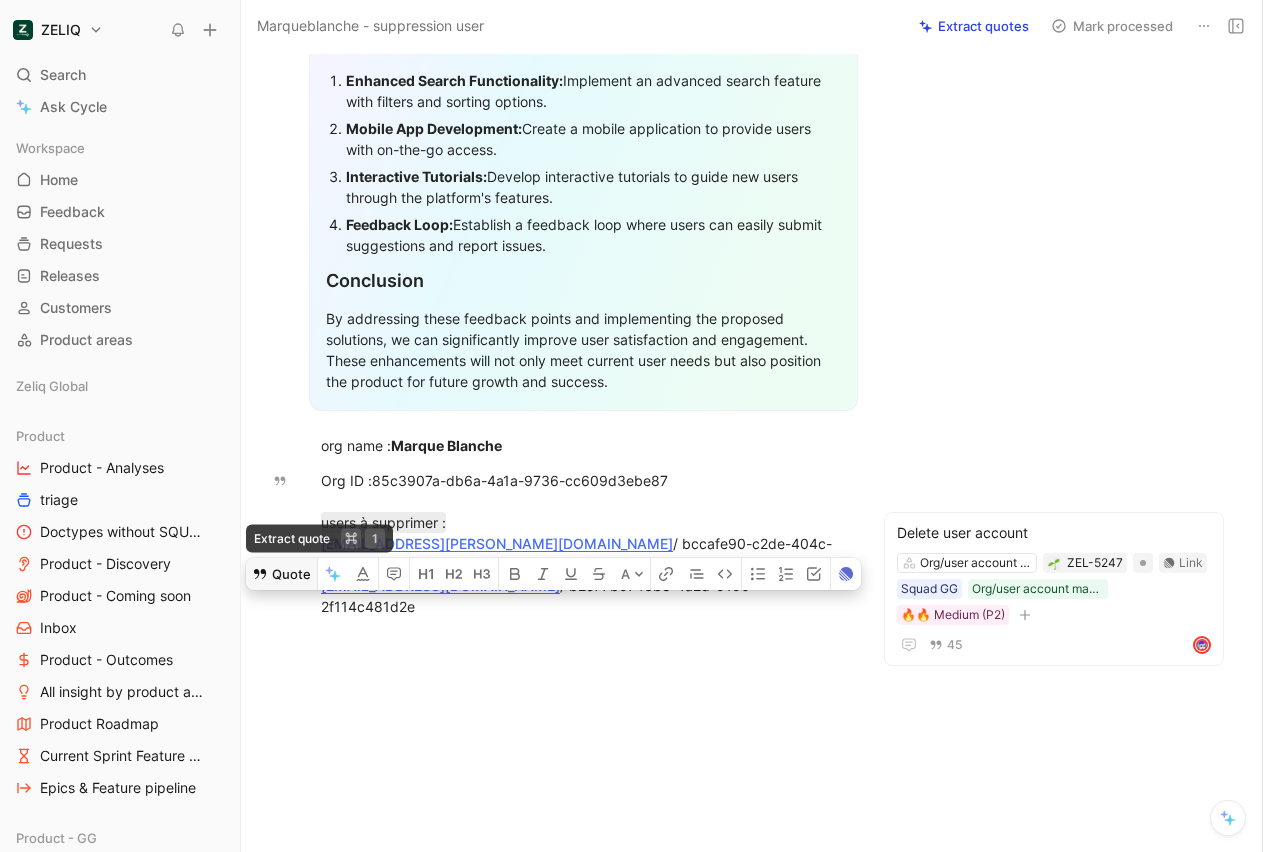 click on "Quote" at bounding box center (281, 574) 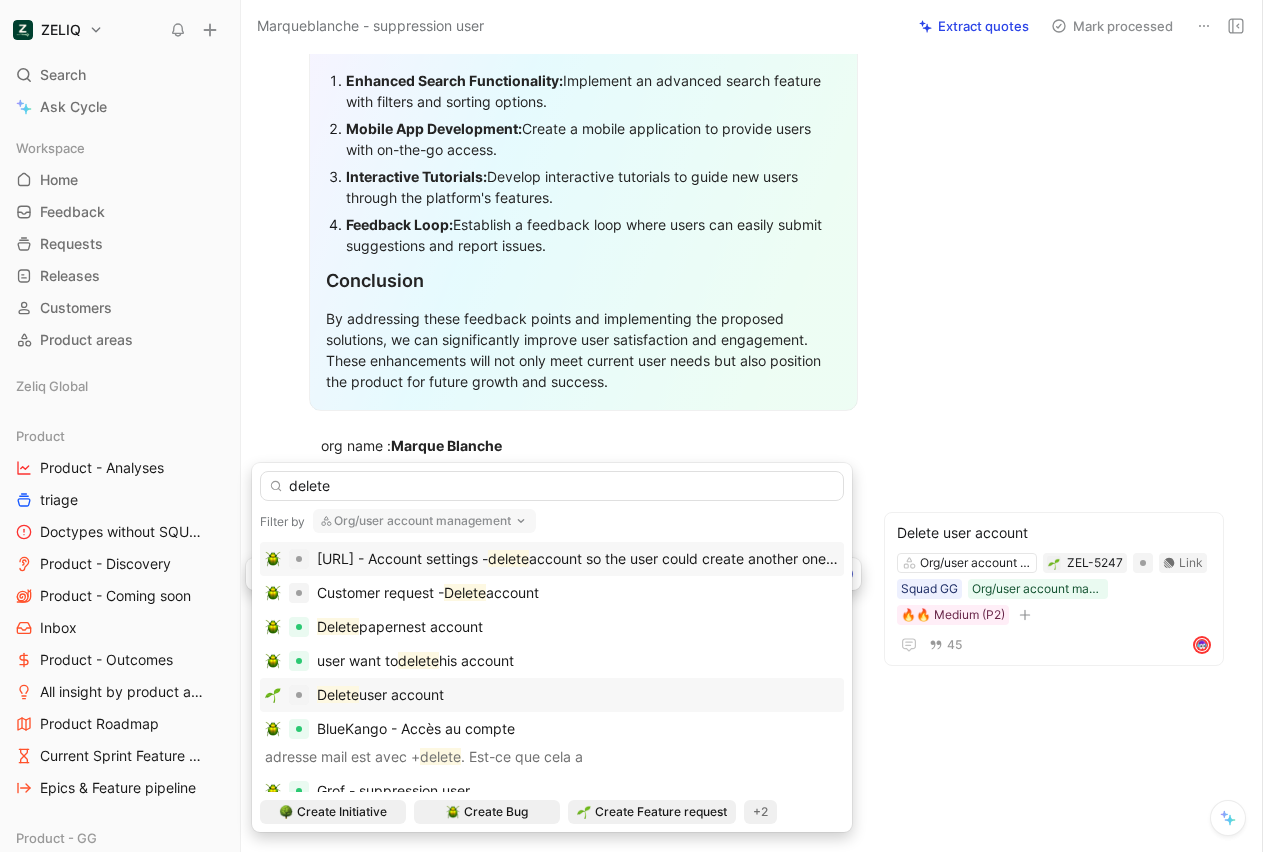 type on "delete" 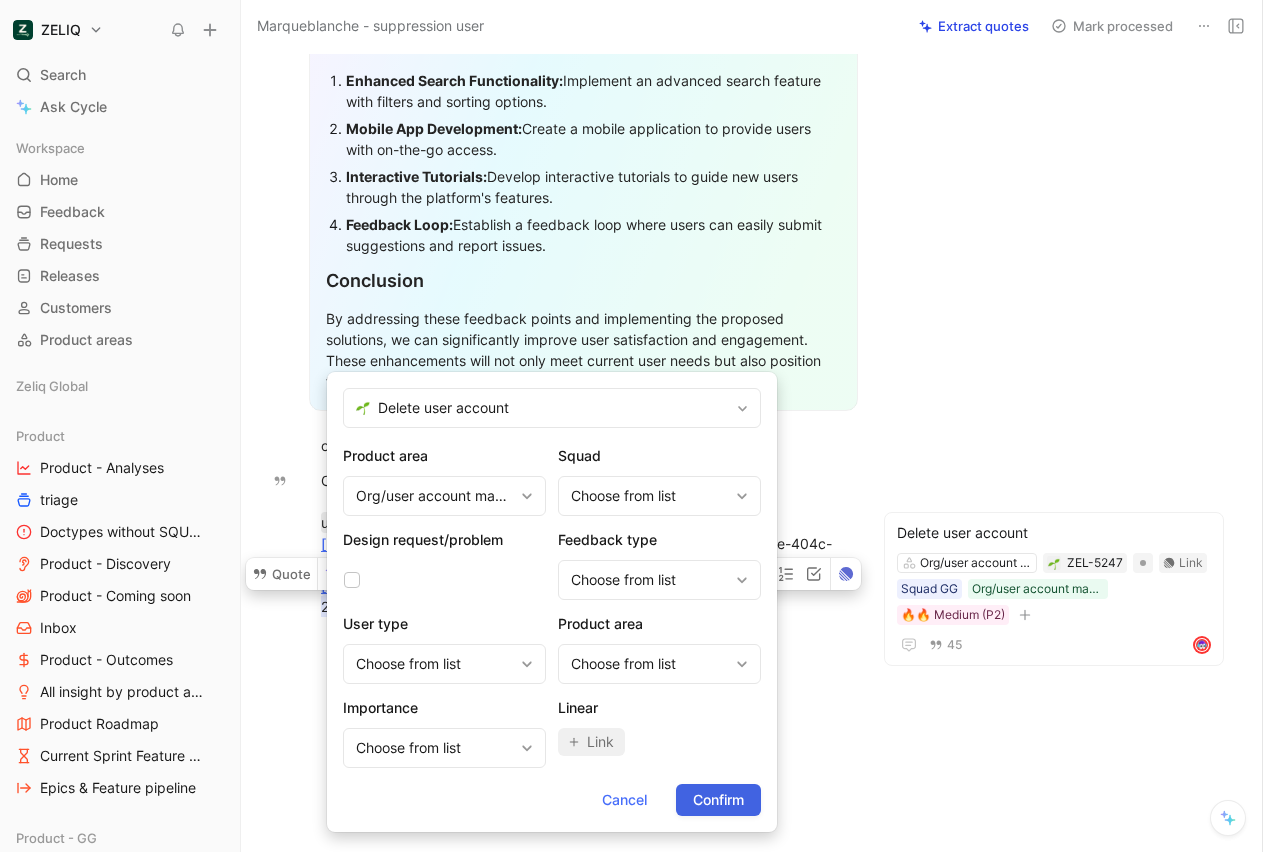 click on "Confirm" at bounding box center (718, 800) 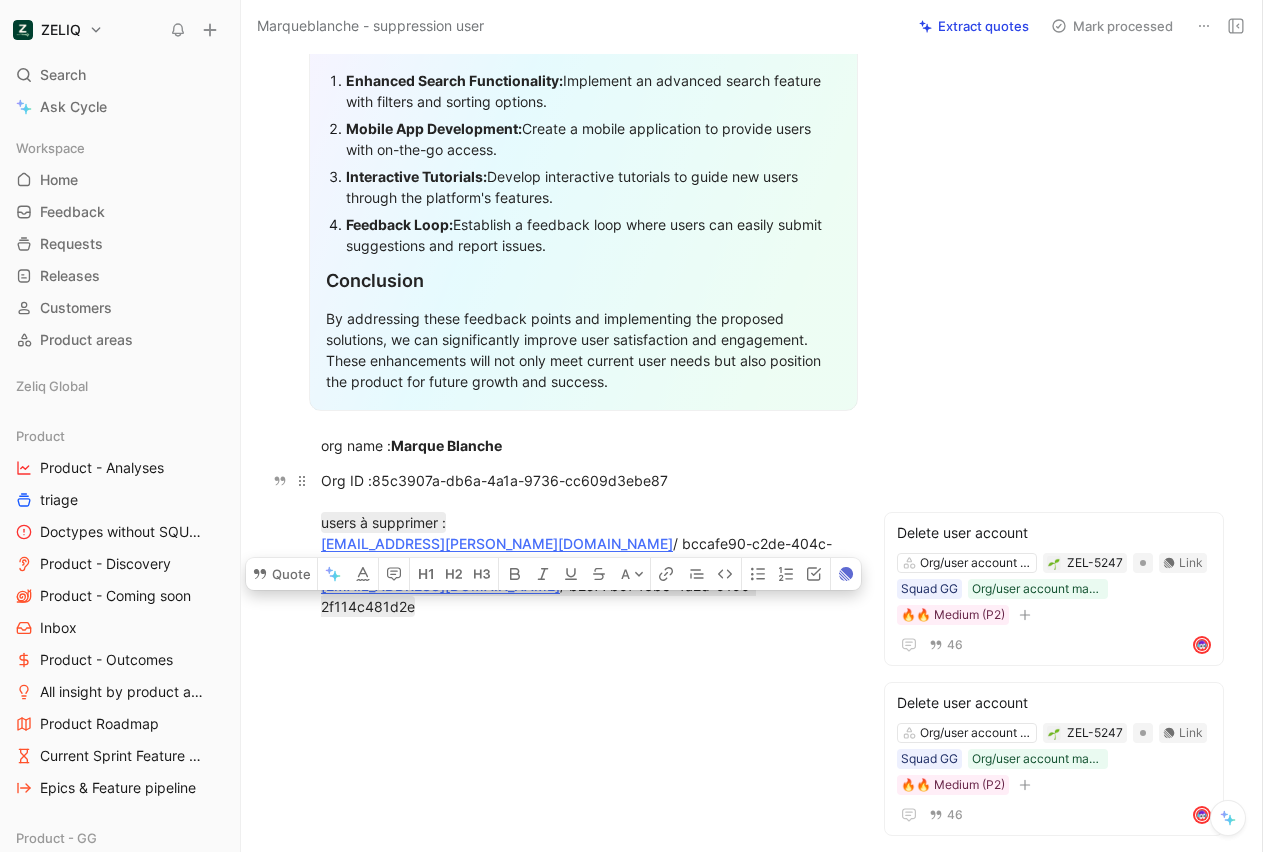 click on "85c3907a-db6a-4a1a-9736-cc609d3ebe87" at bounding box center (520, 480) 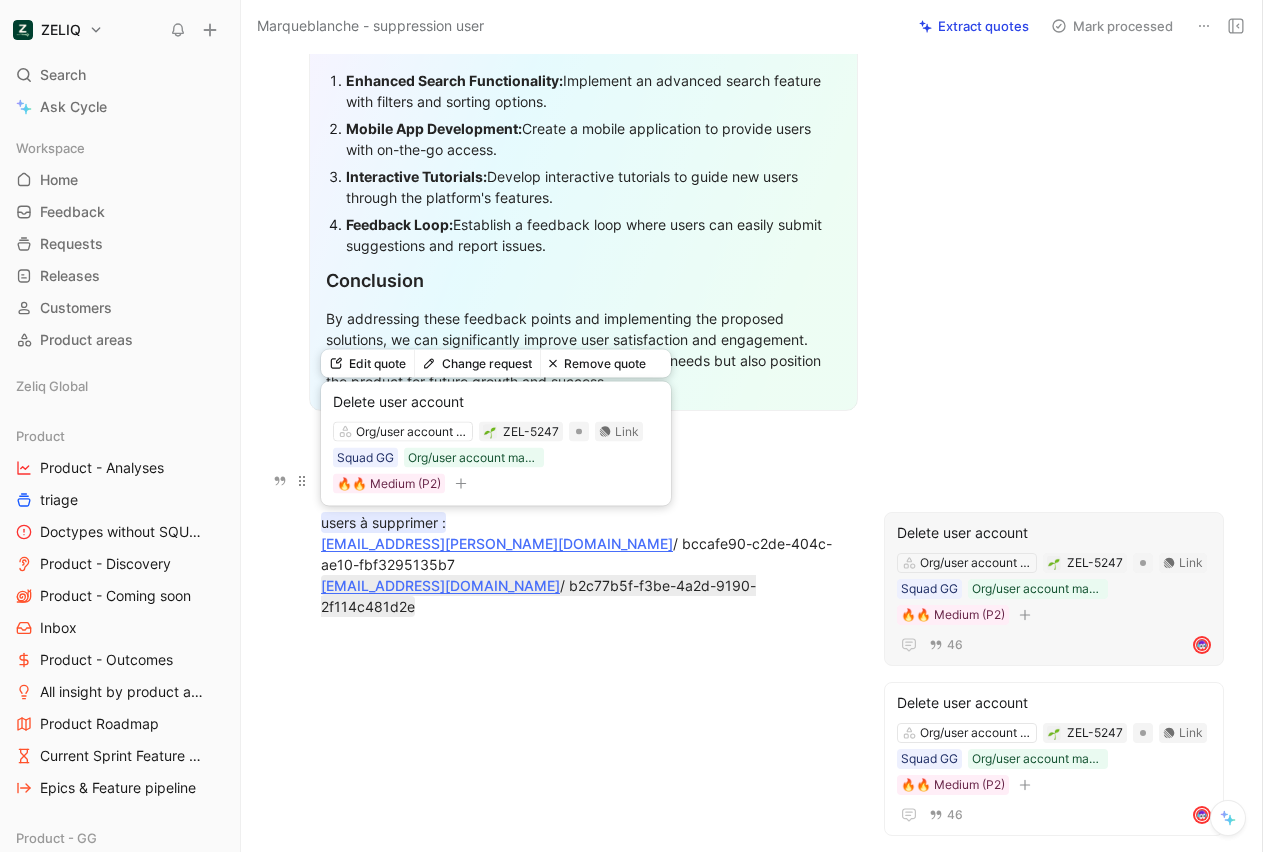 click on "users à supprimer :" at bounding box center (383, 522) 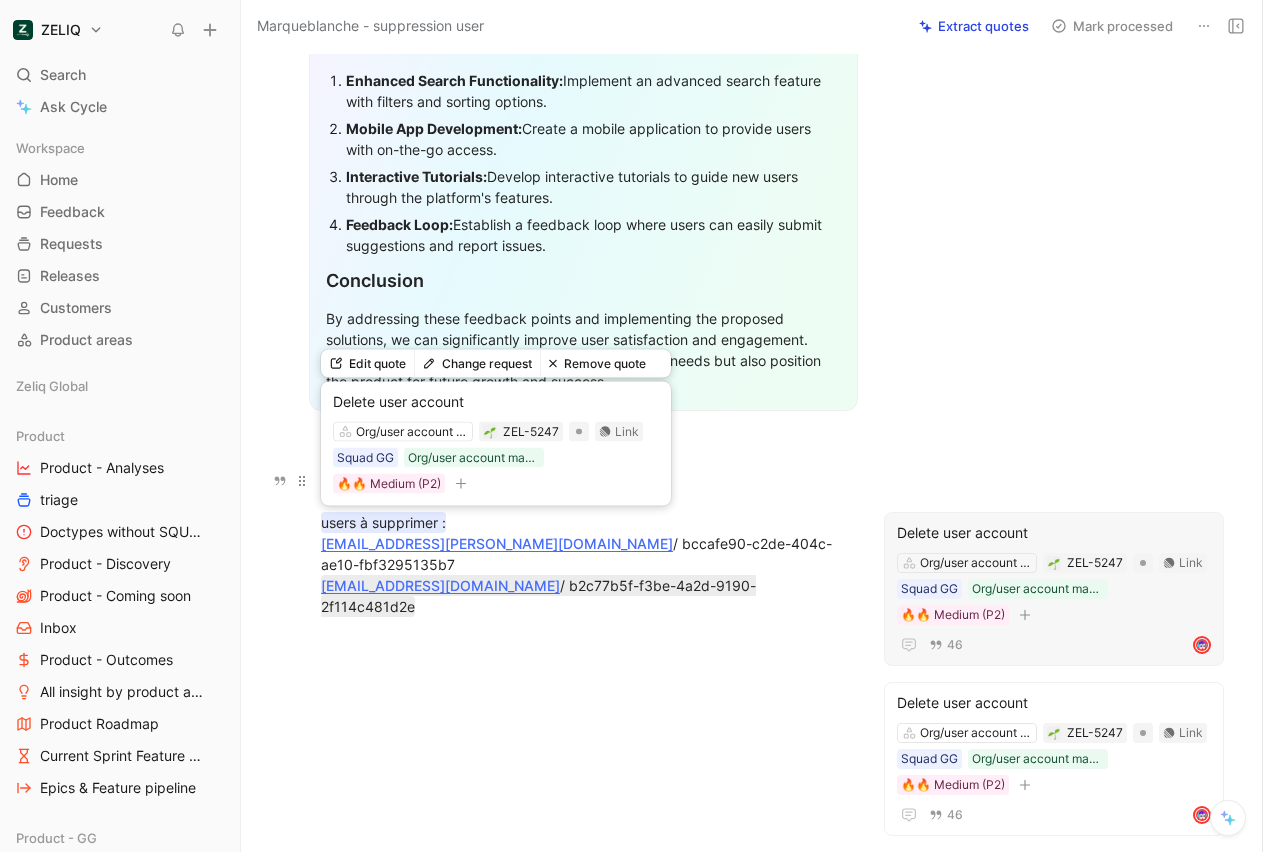click on "users à supprimer :" at bounding box center [383, 522] 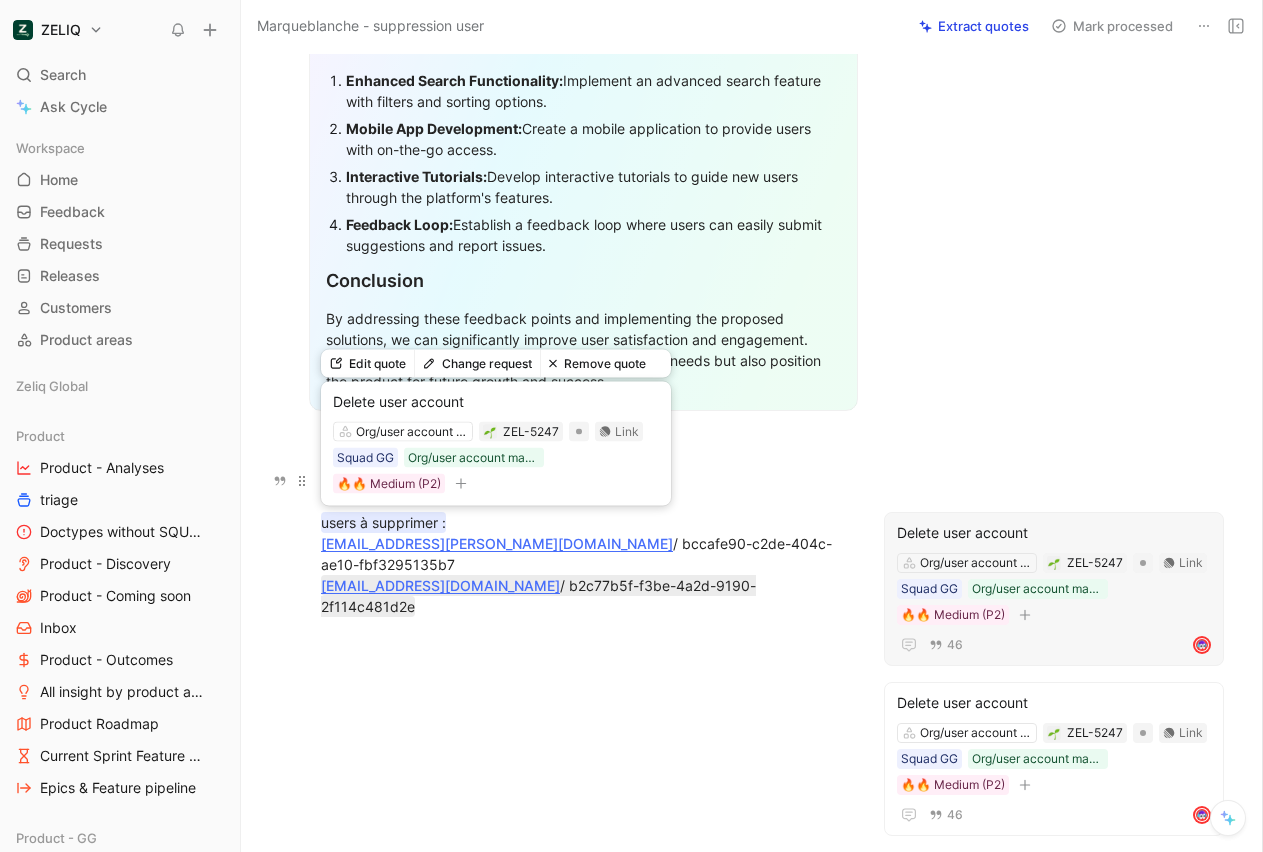 click on "users à supprimer :" at bounding box center (383, 522) 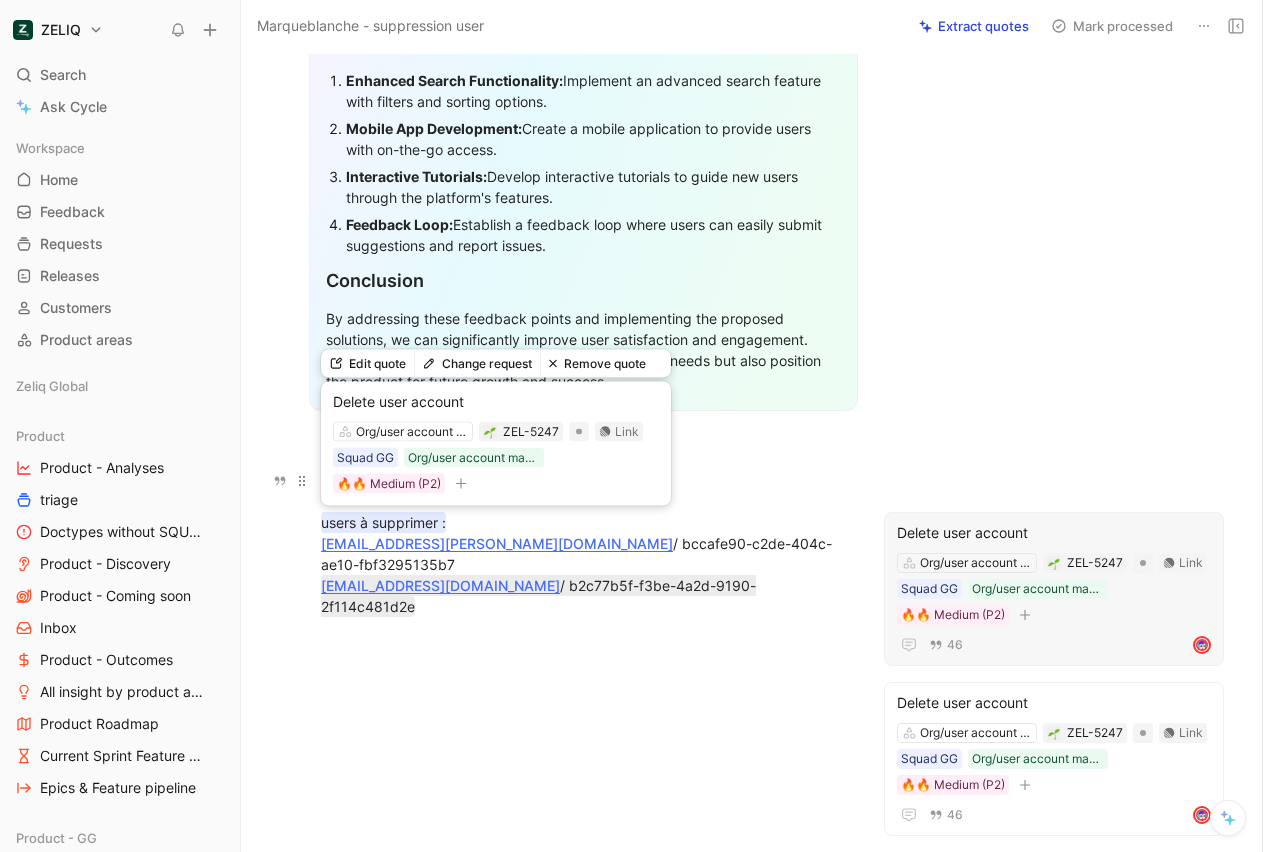 click on "users à supprimer :" at bounding box center (383, 522) 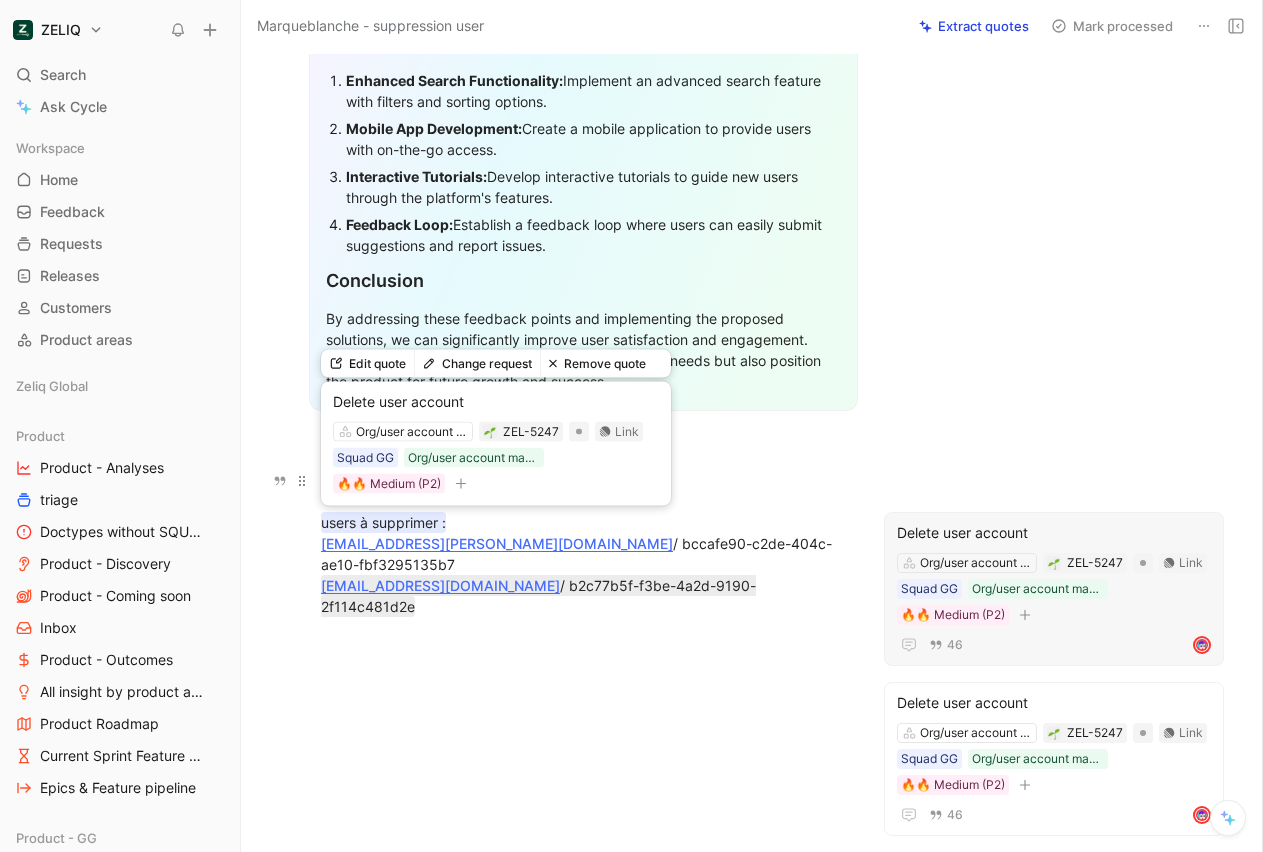 click on "users à supprimer :" at bounding box center [383, 522] 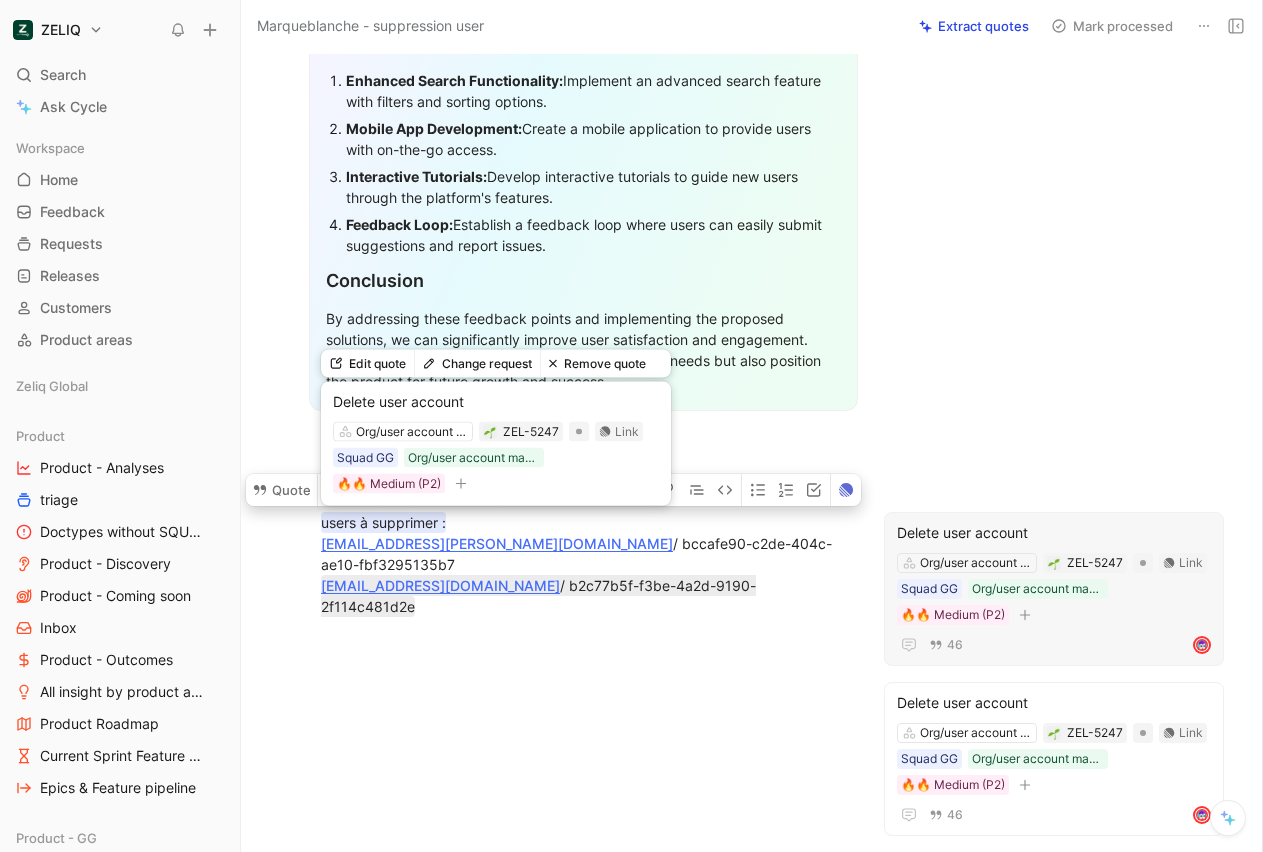click on "Edit quote" at bounding box center [367, 364] 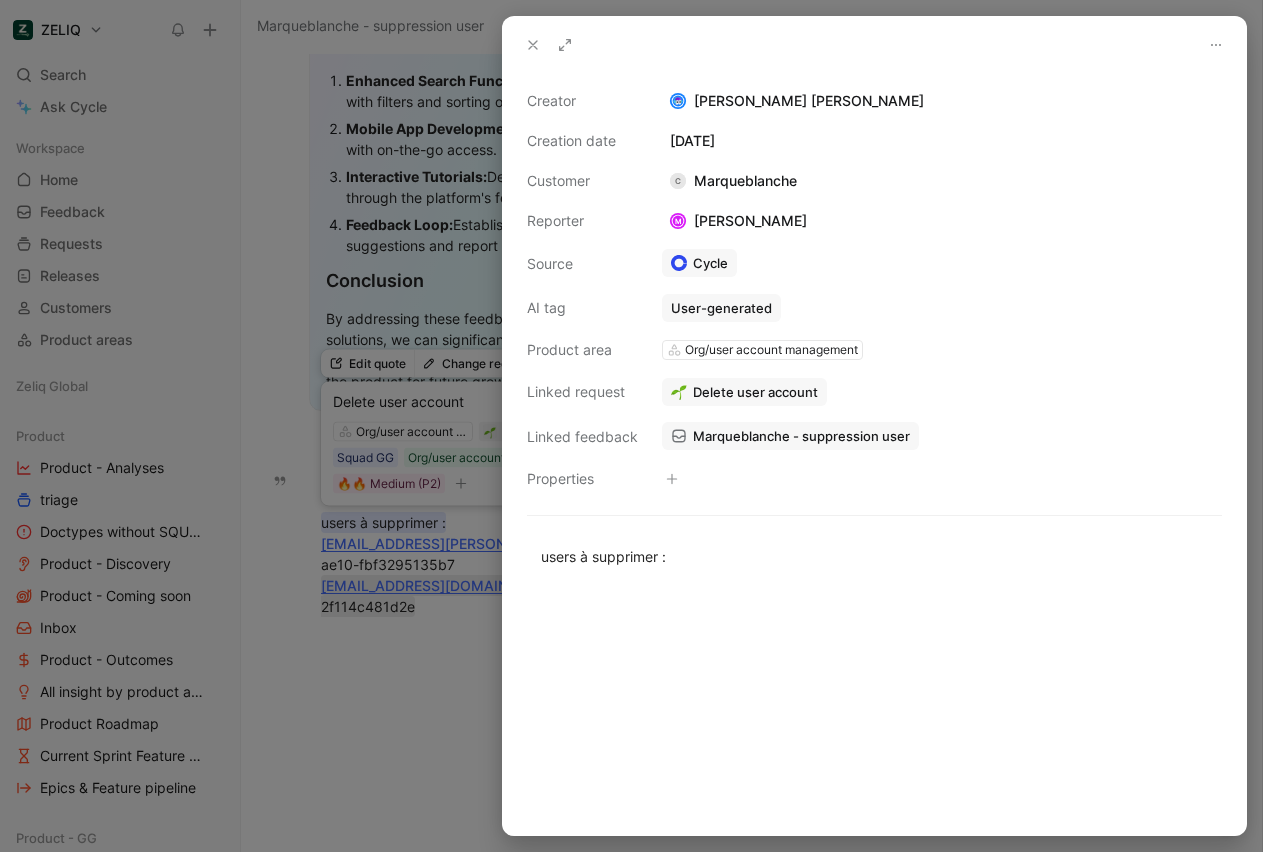 click at bounding box center (631, 426) 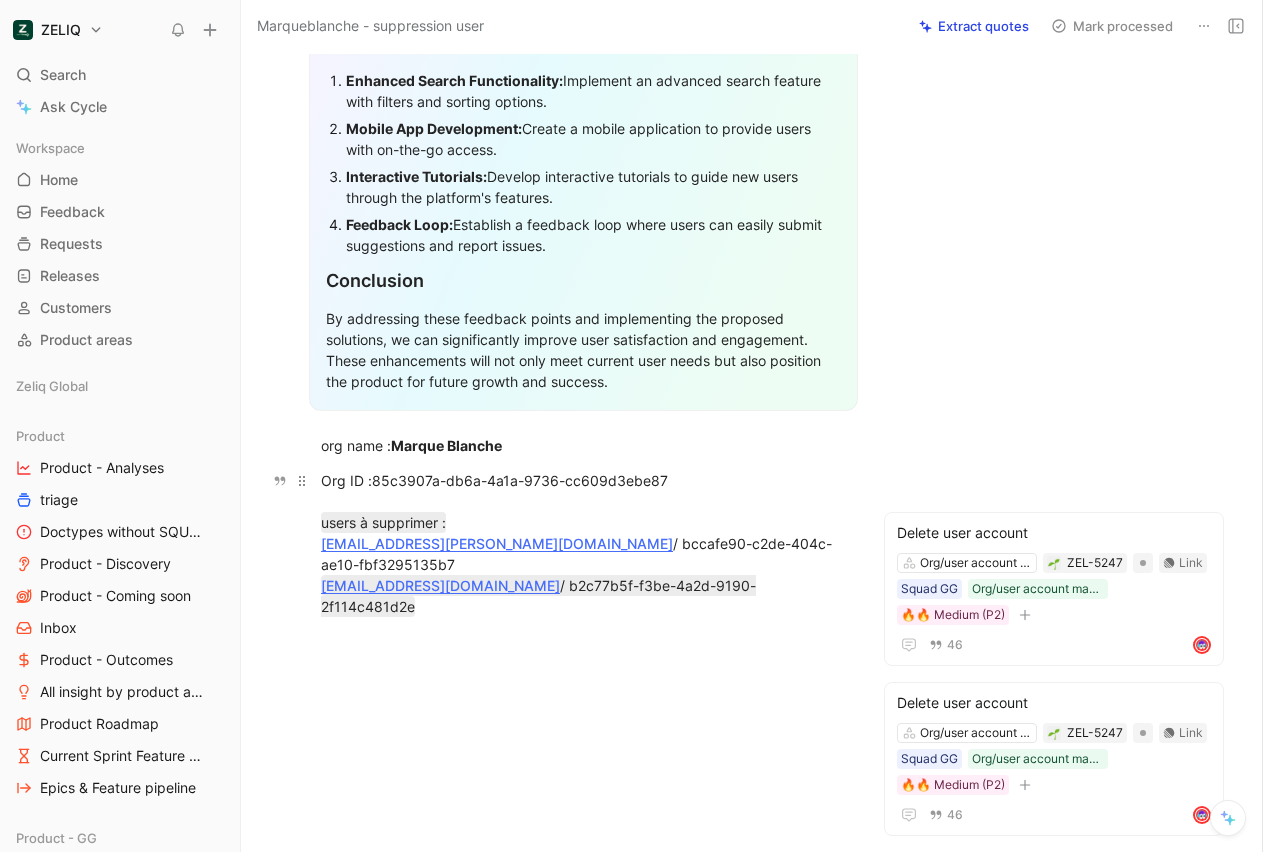 click on "/ bccafe90-c2de-404c-ae10-fbf3295135b7" at bounding box center [576, 554] 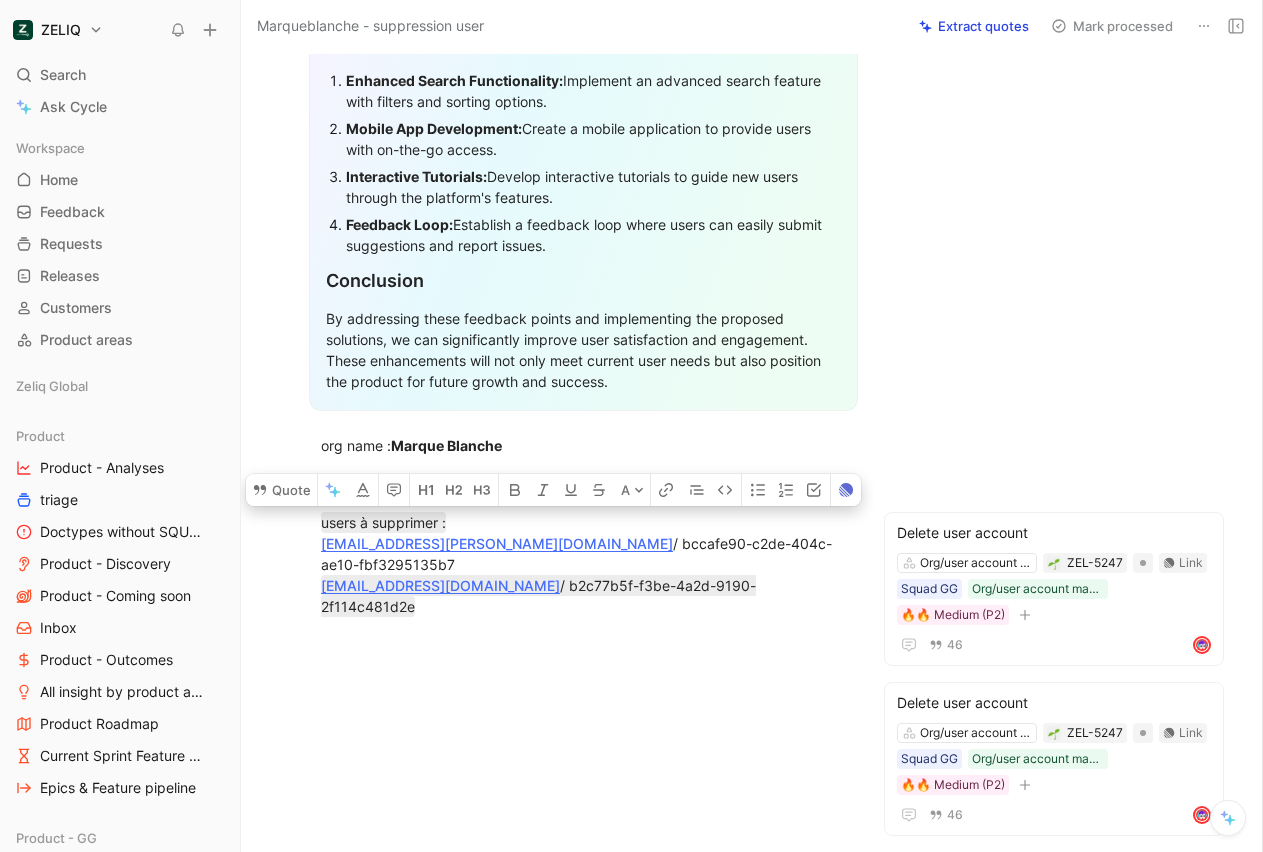 copy on "Org ID :  85c3907a-db6a-4a1a-9736-cc609d3ebe87 users à supprimer :  [EMAIL_ADDRESS][PERSON_NAME][DOMAIN_NAME]  / bccafe90-c2de-404c-ae10-fbf3295135b7 [EMAIL_ADDRESS][DOMAIN_NAME]  / b2c77b5f-f3be-4a2d-9190-2f114c481d2e" 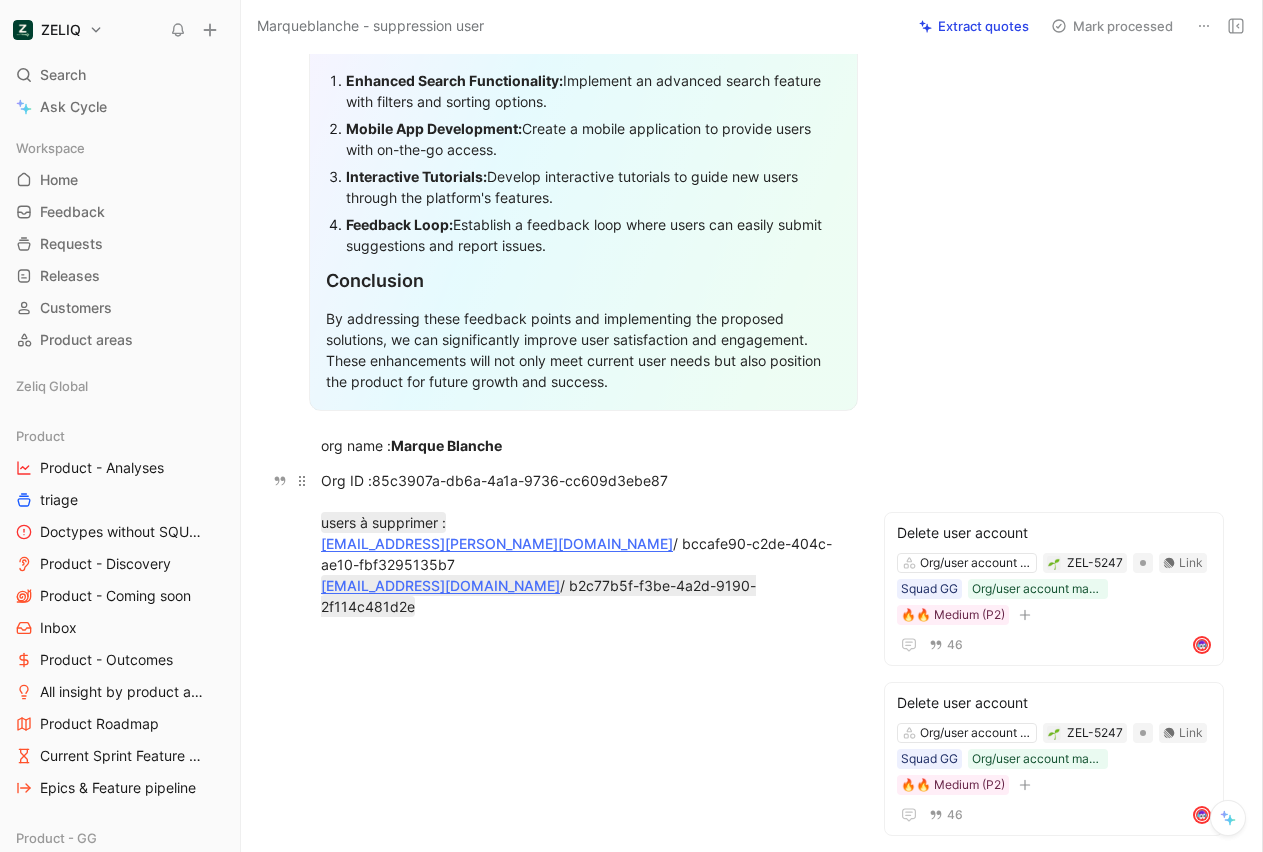 drag, startPoint x: 753, startPoint y: 544, endPoint x: 293, endPoint y: 549, distance: 460.02716 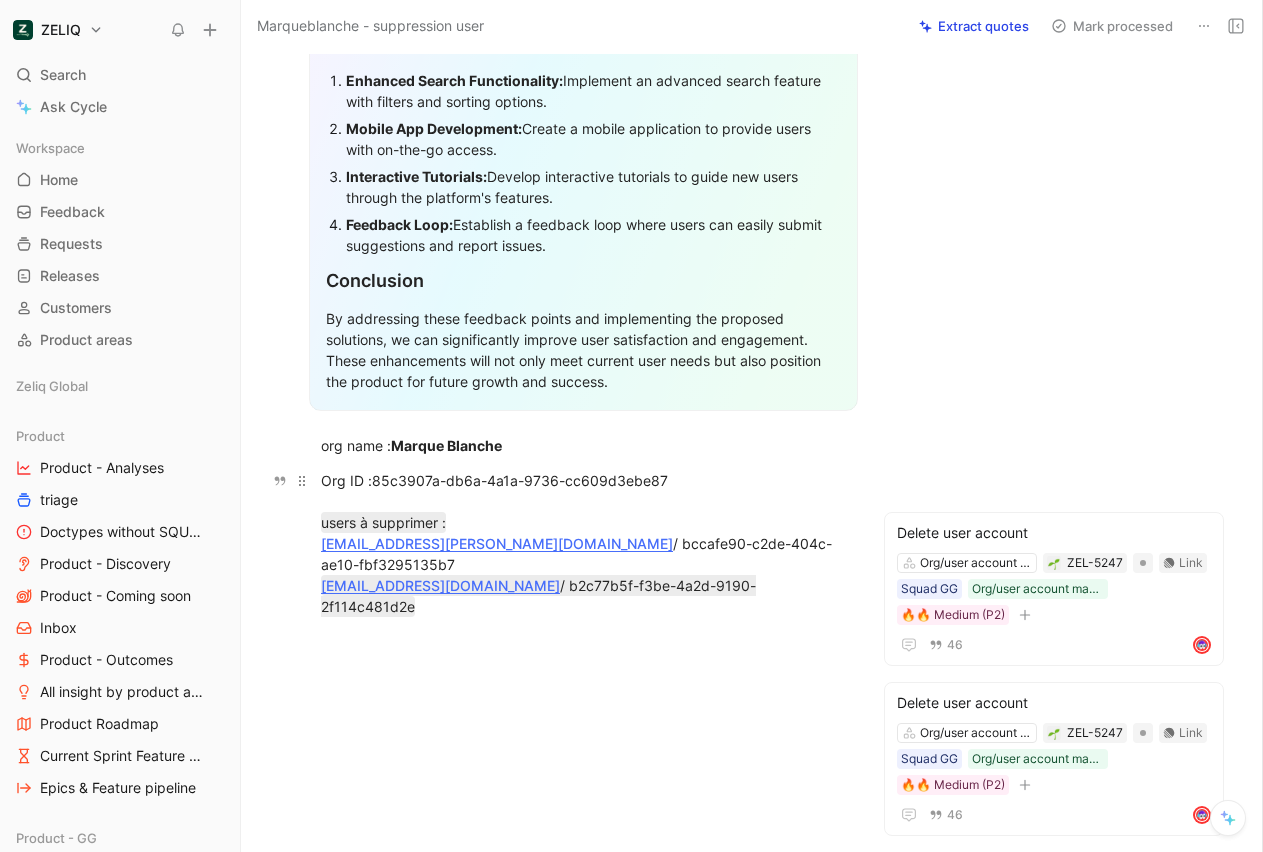 click on "Org ID :  85c3907a-db6a-4a1a-9736-cc609d3ebe87 users à supprimer :  [EMAIL_ADDRESS][PERSON_NAME][DOMAIN_NAME]  / bccafe90-c2de-404c-ae10-fbf3295135b7 [EMAIL_ADDRESS][DOMAIN_NAME]  / b2c77b5f-f3be-4a2d-9190-2f114c481d2e" at bounding box center (583, 543) 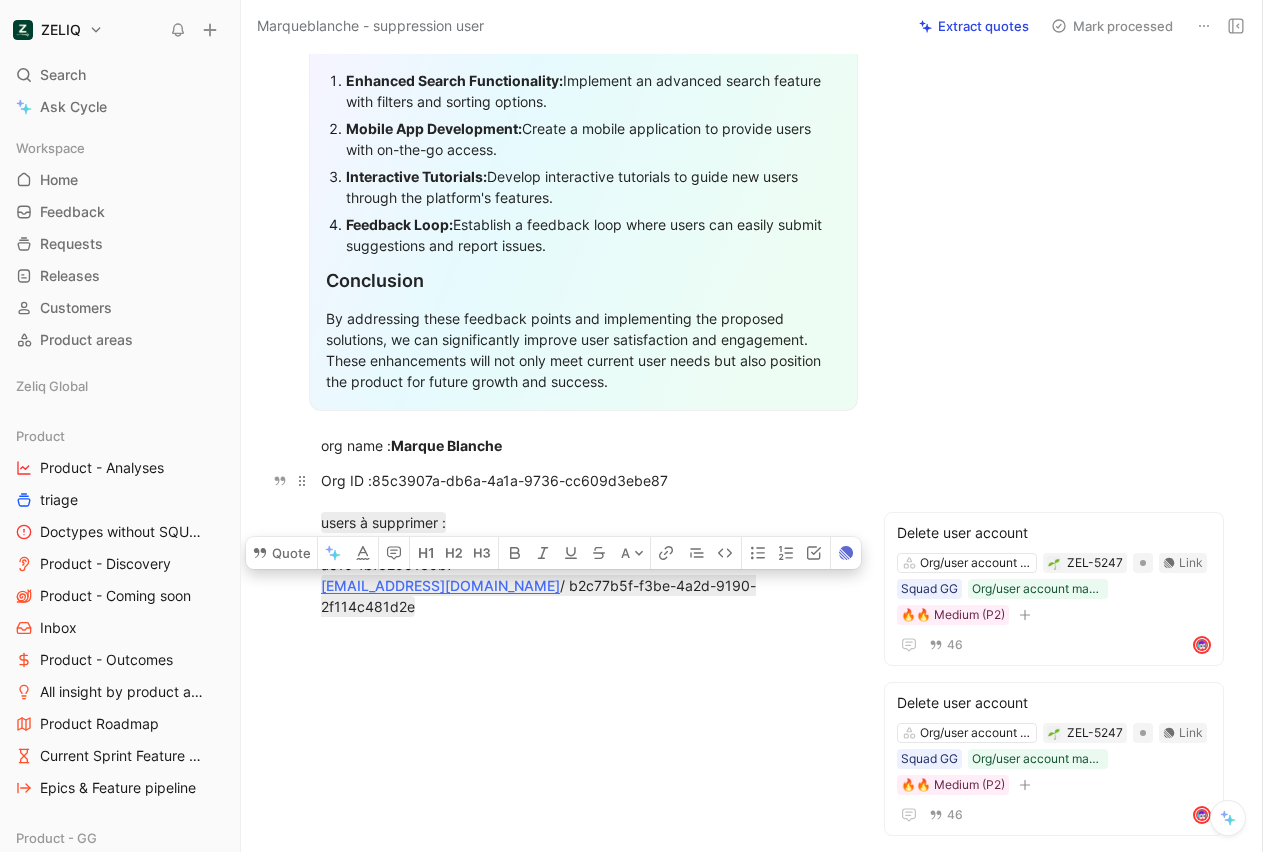copy on "[EMAIL_ADDRESS][PERSON_NAME][DOMAIN_NAME]  / bccafe90-c2de-404c-ae10-fbf3295135b7" 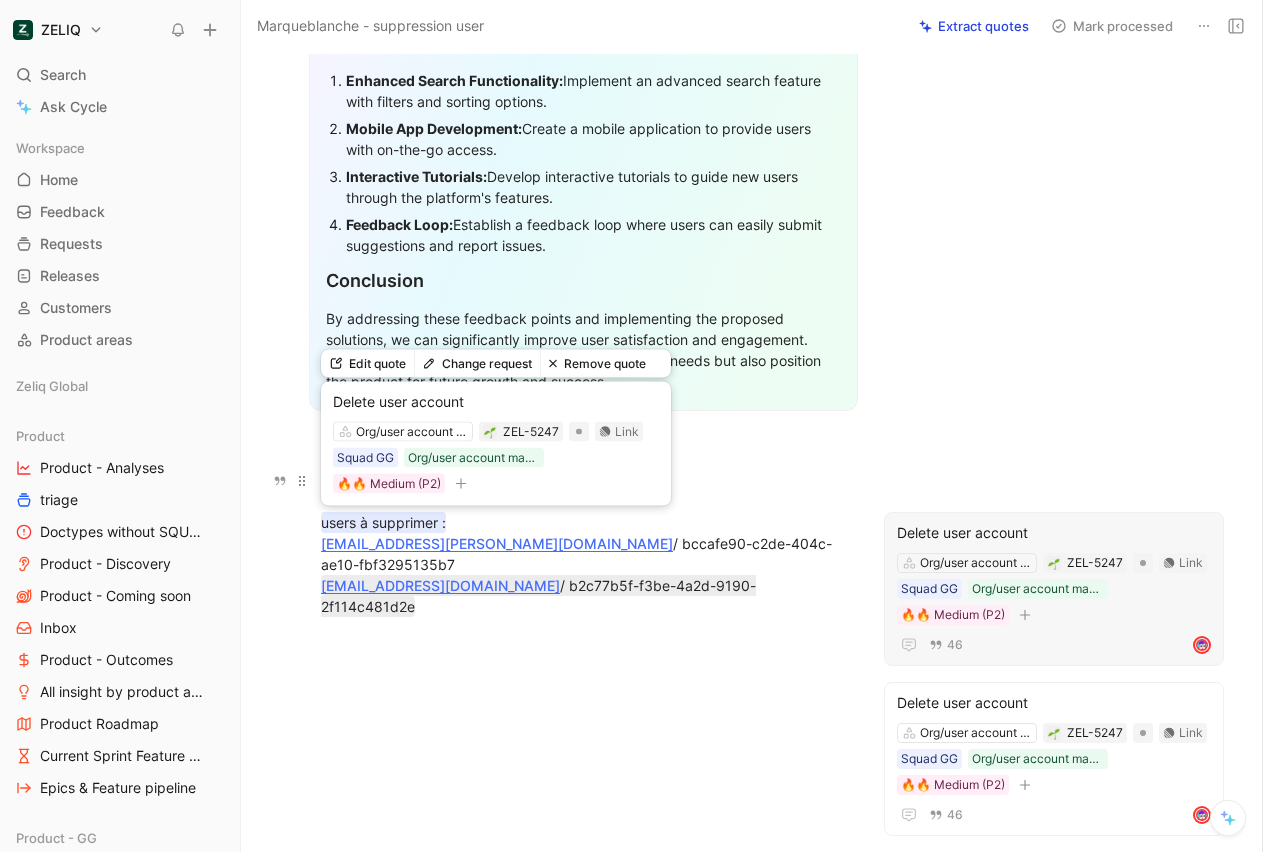 click on "users à supprimer :" at bounding box center [383, 522] 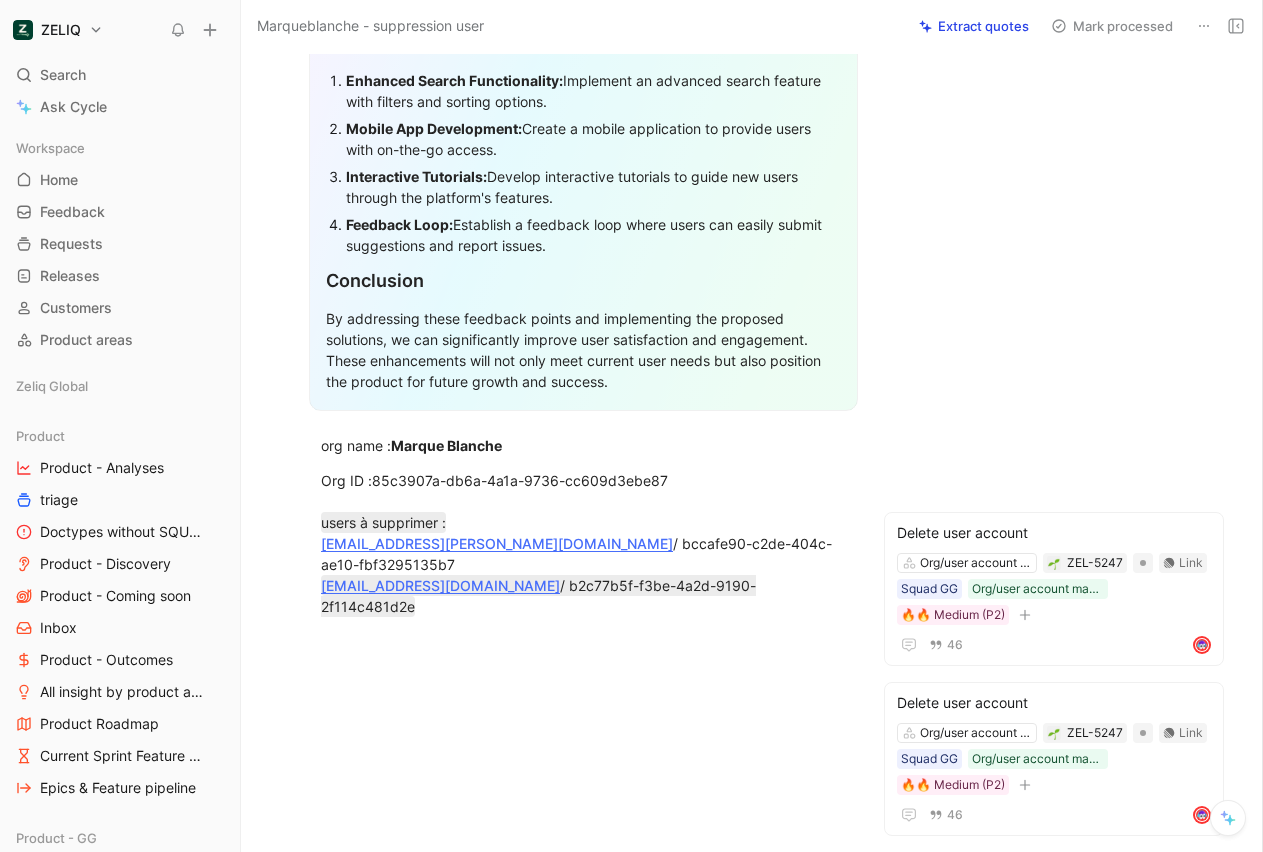 click on "Feedback Loop:  Establish a feedback loop where users can easily submit suggestions and report issues." at bounding box center (593, 235) 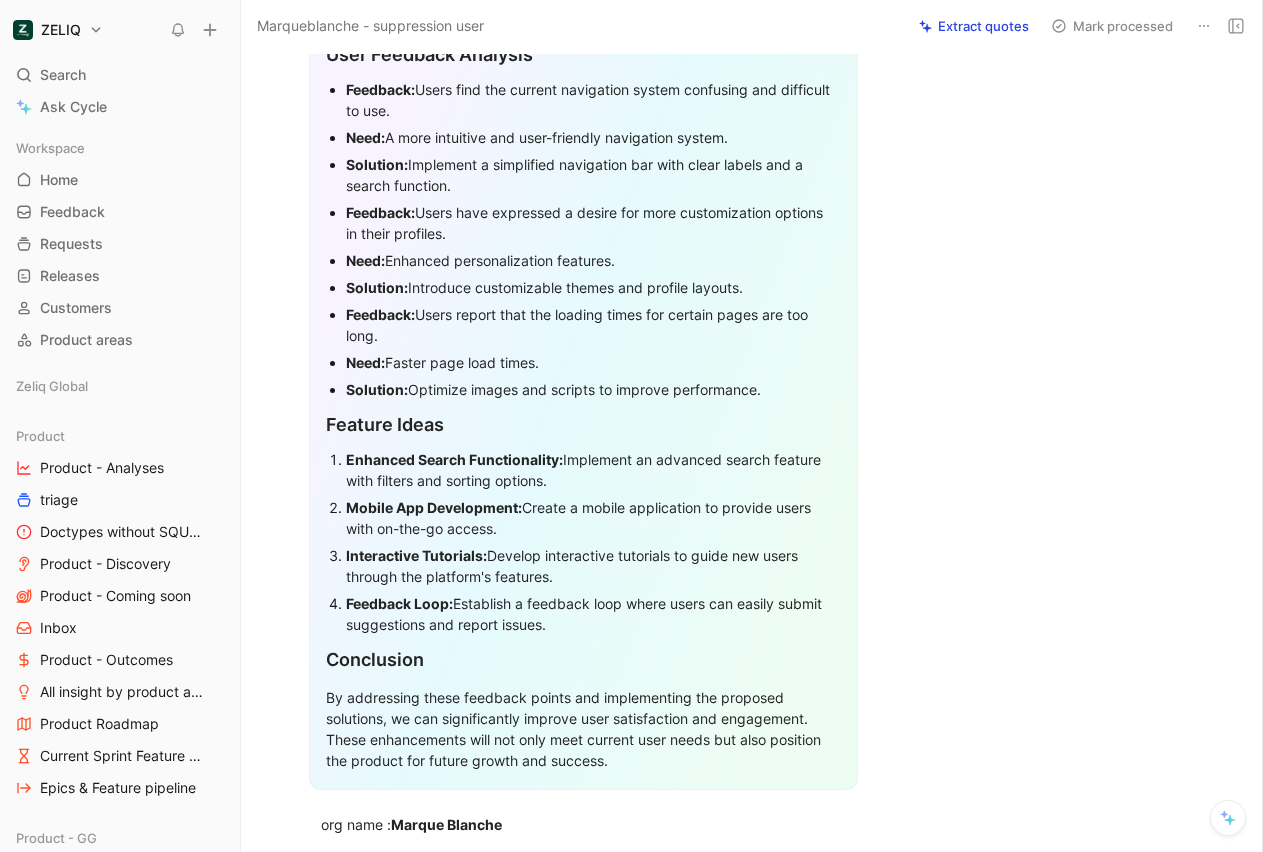 scroll, scrollTop: 0, scrollLeft: 0, axis: both 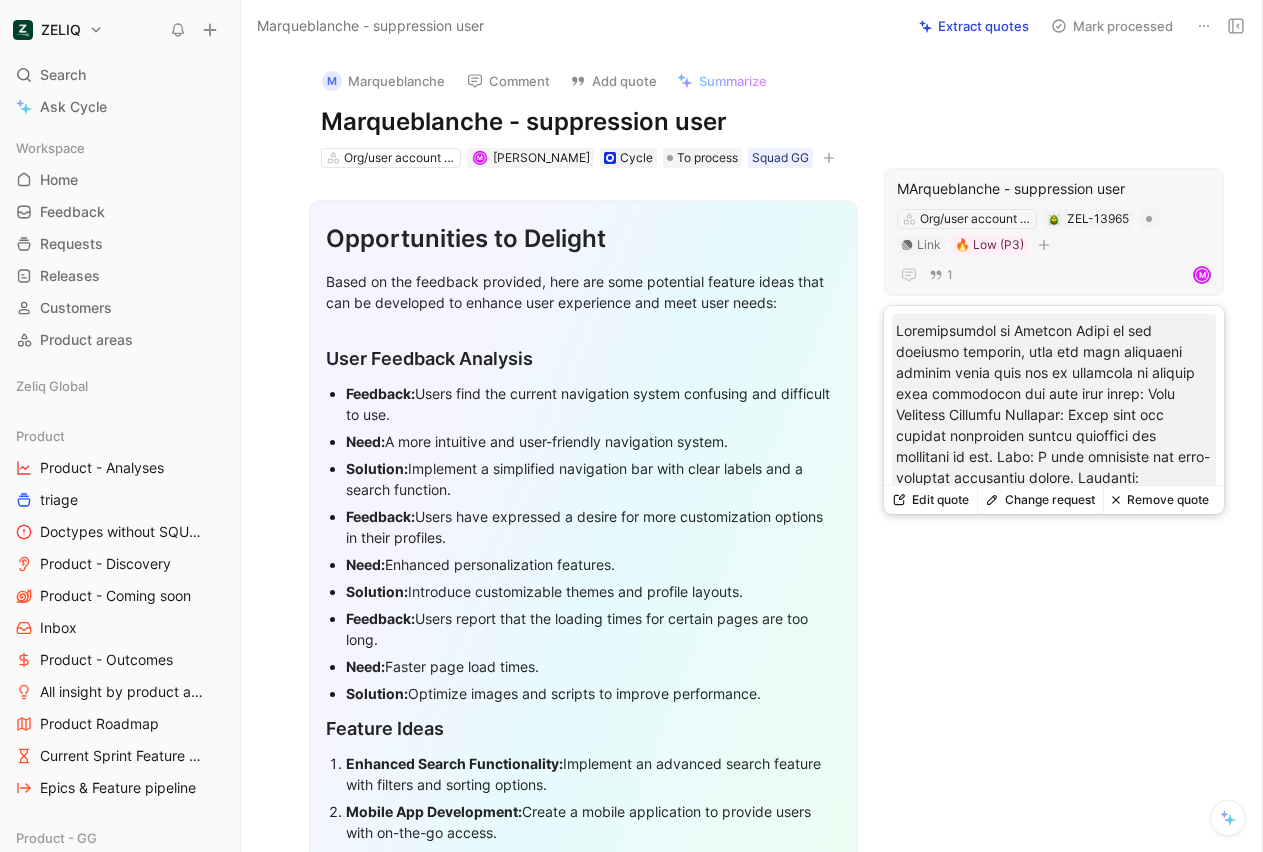 click on "MArqueblanche - suppression user" at bounding box center [1054, 189] 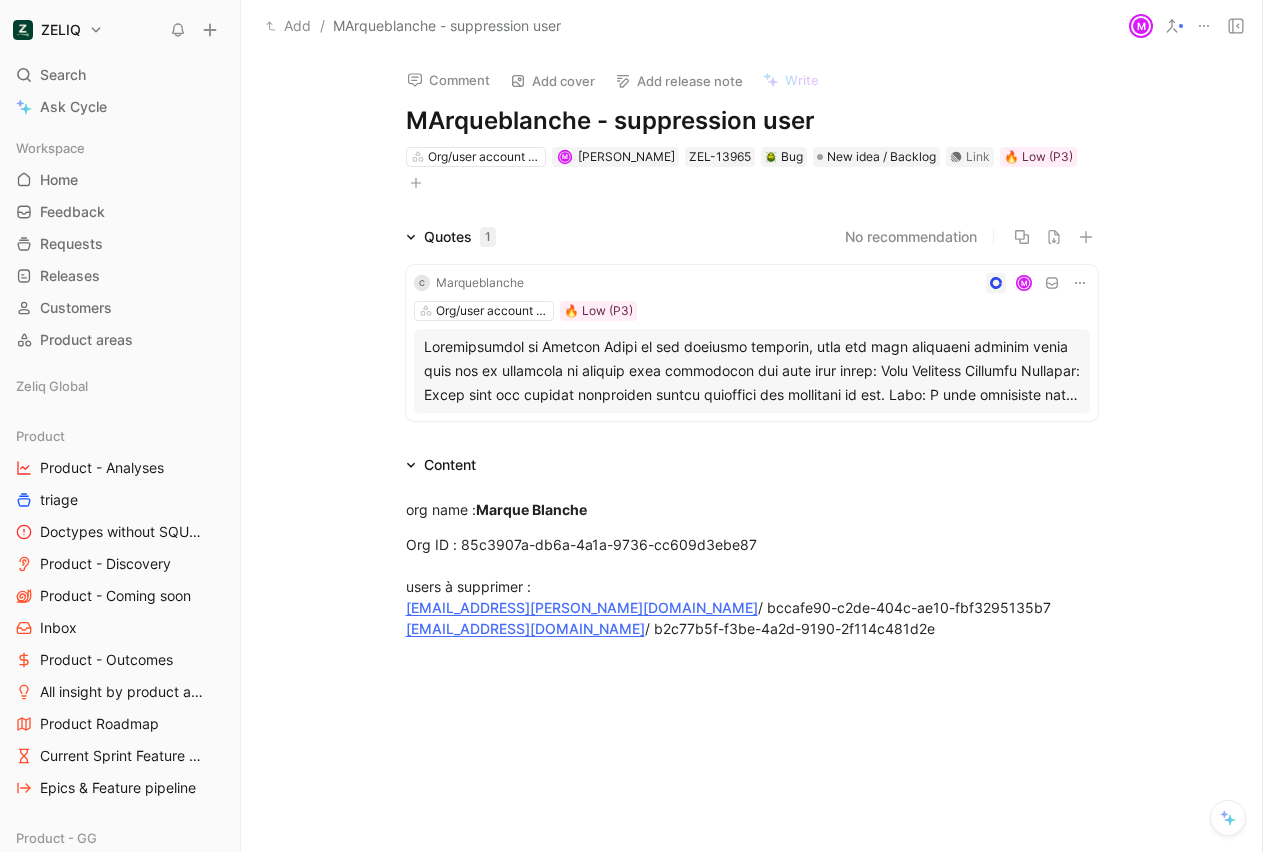 click 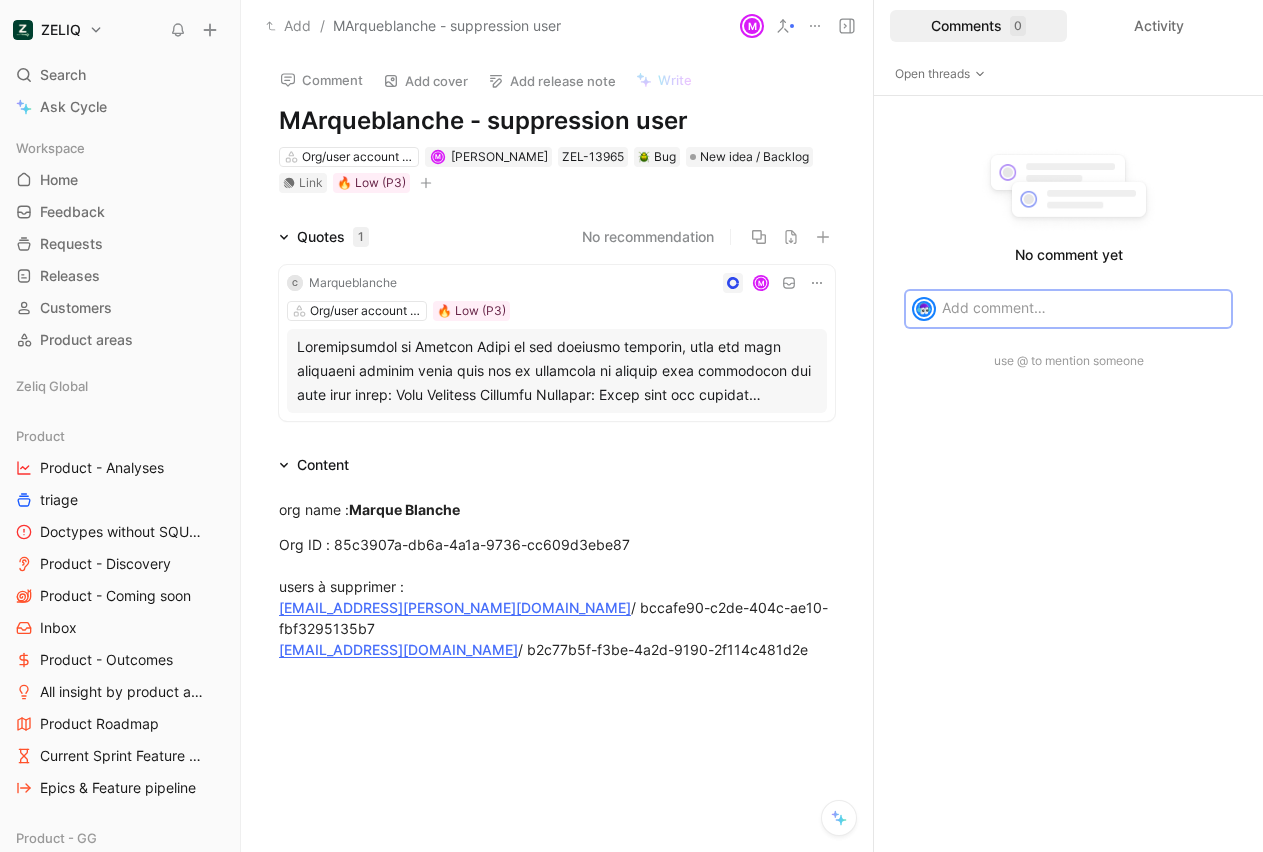 click at bounding box center (1083, 307) 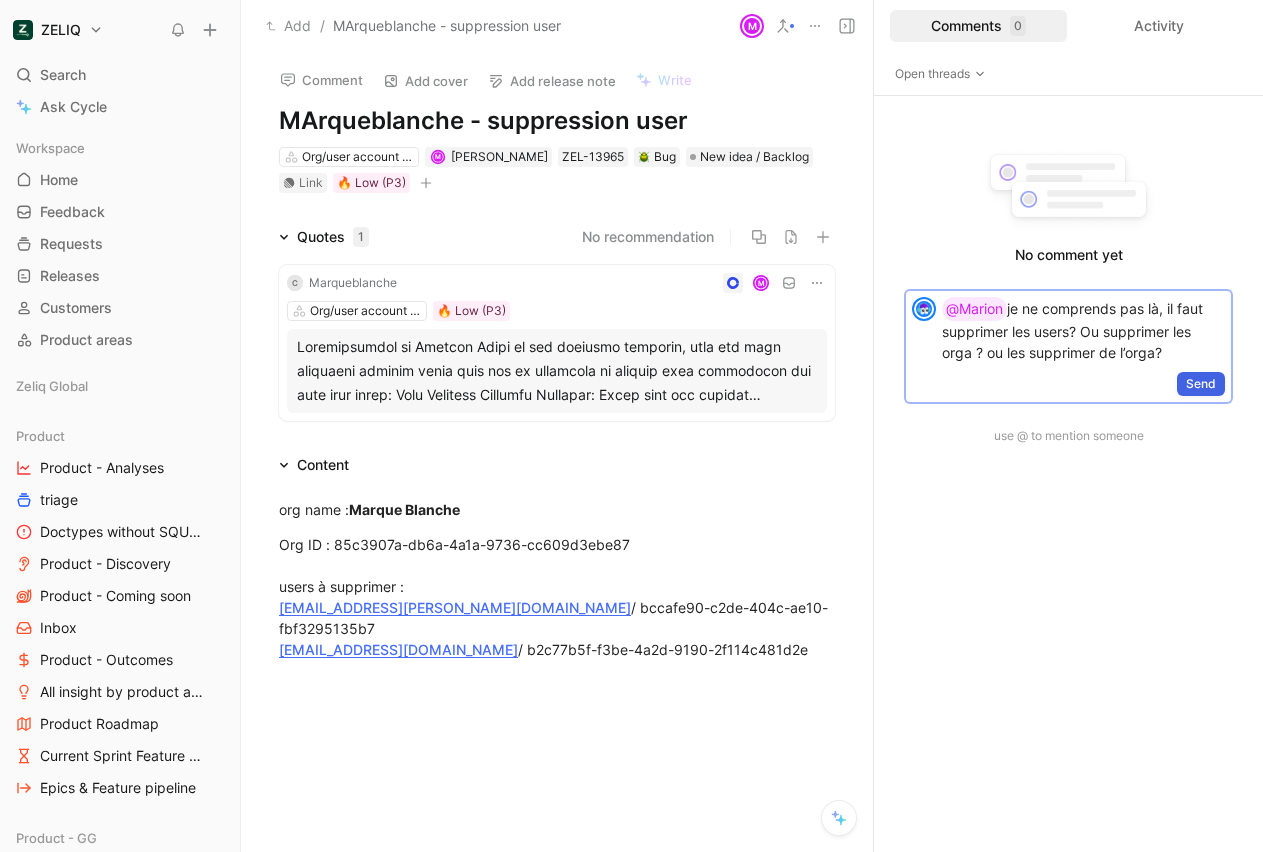 click on "Send" at bounding box center [1201, 384] 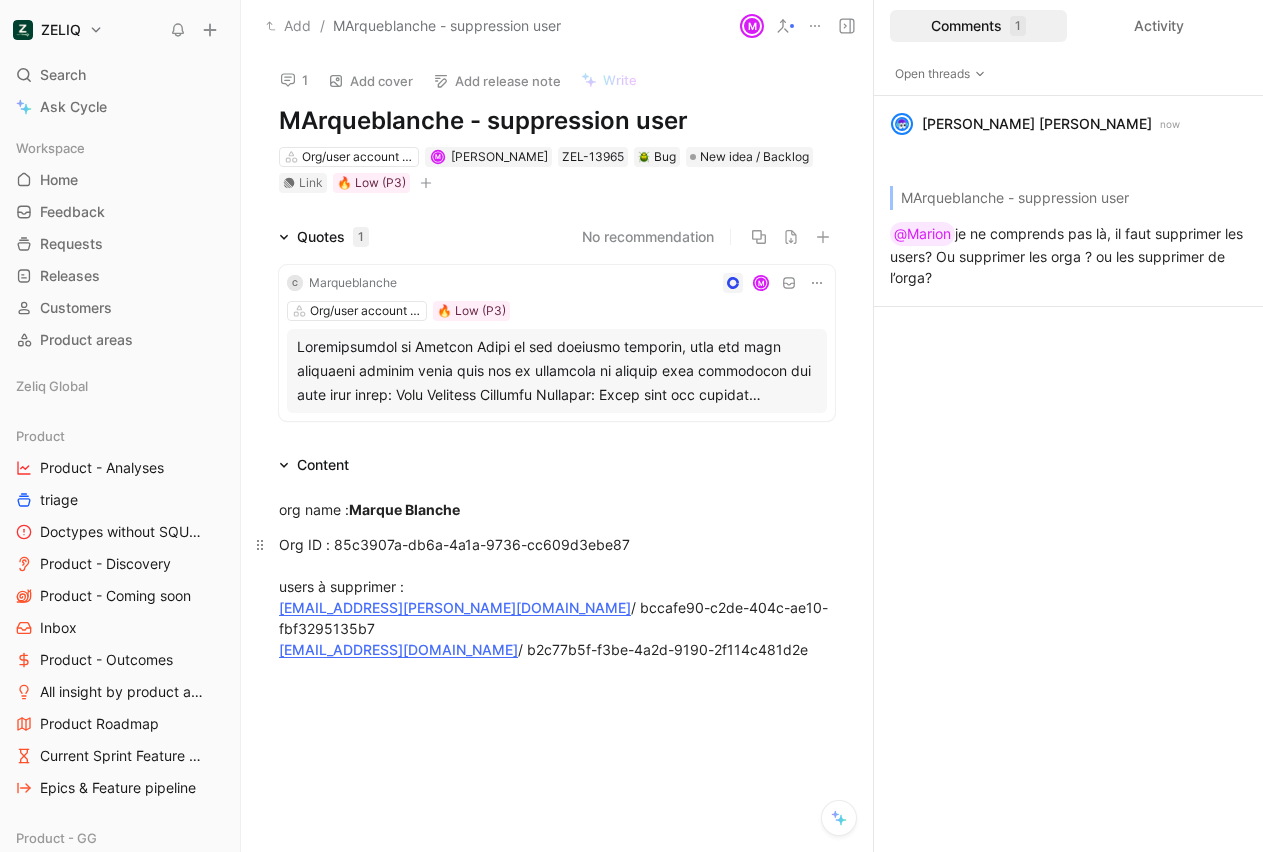 click on "Org ID : 85c3907a-db6a-4a1a-9736-cc609d3ebe87 users à supprimer :  [EMAIL_ADDRESS][PERSON_NAME][DOMAIN_NAME]  / bccafe90-c2de-404c-ae10-fbf3295135b7 [EMAIL_ADDRESS][DOMAIN_NAME]  / b2c77b5f-f3be-4a2d-9190-2f114c481d2e" at bounding box center (557, 597) 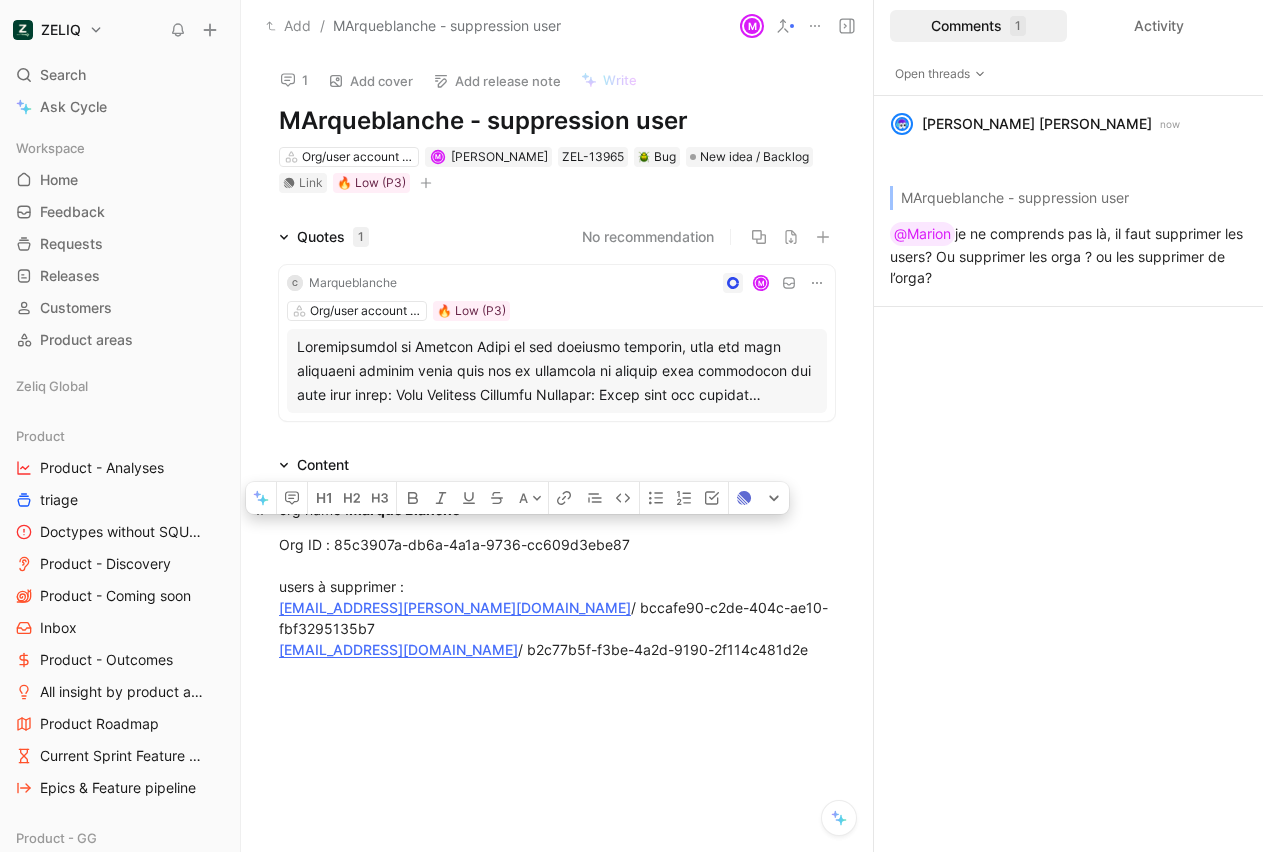 drag, startPoint x: 753, startPoint y: 627, endPoint x: 279, endPoint y: 516, distance: 486.82336 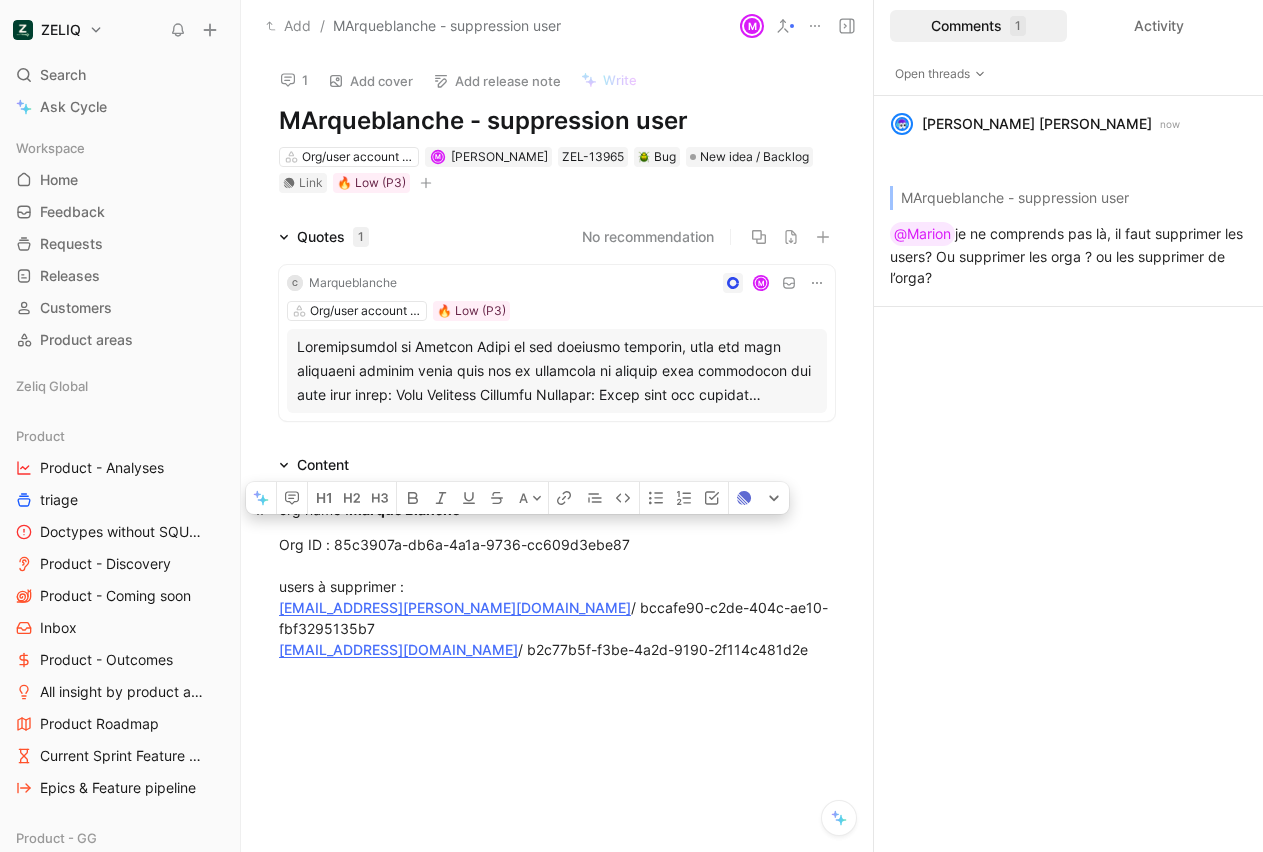 click on "org name :  Marque [PERSON_NAME] Org ID : 85c3907a-db6a-4a1a-9736-cc609d3ebe87 users à supprimer :  [EMAIL_ADDRESS][PERSON_NAME][DOMAIN_NAME]  / bccafe90-c2de-404c-ae10-fbf3295135b7 [EMAIL_ADDRESS][DOMAIN_NAME]  / b2c77b5f-f3be-4a2d-9190-2f114c481d2e" at bounding box center [557, 579] 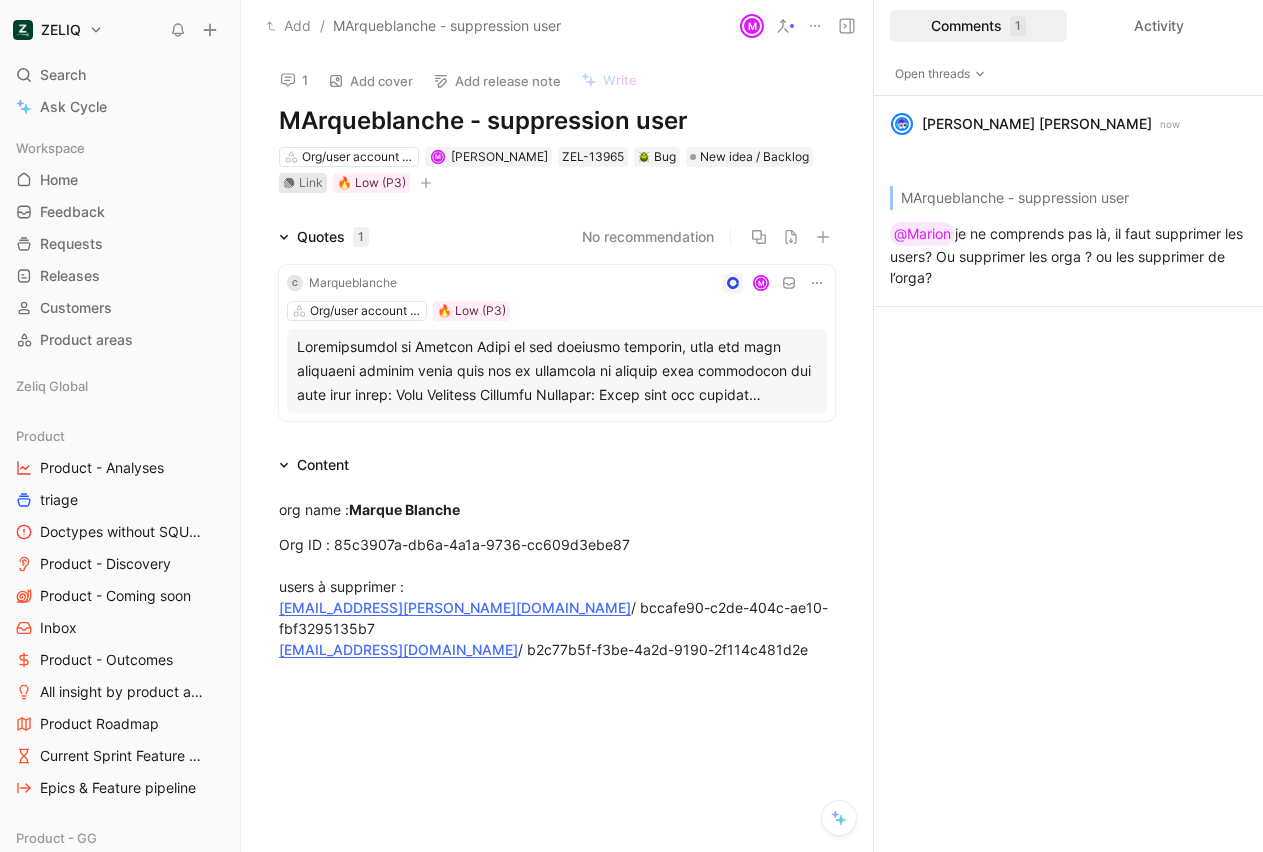 click 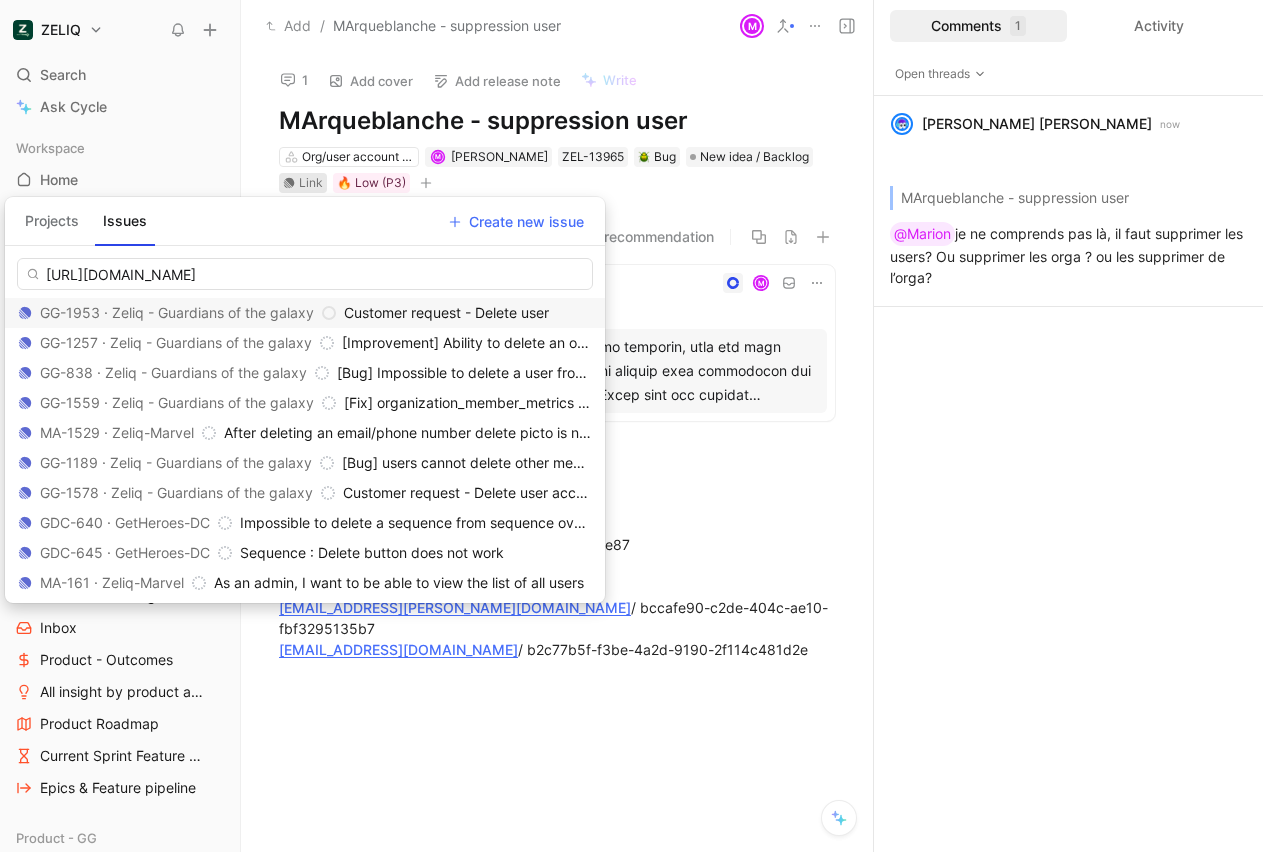 type on "[URL][DOMAIN_NAME]" 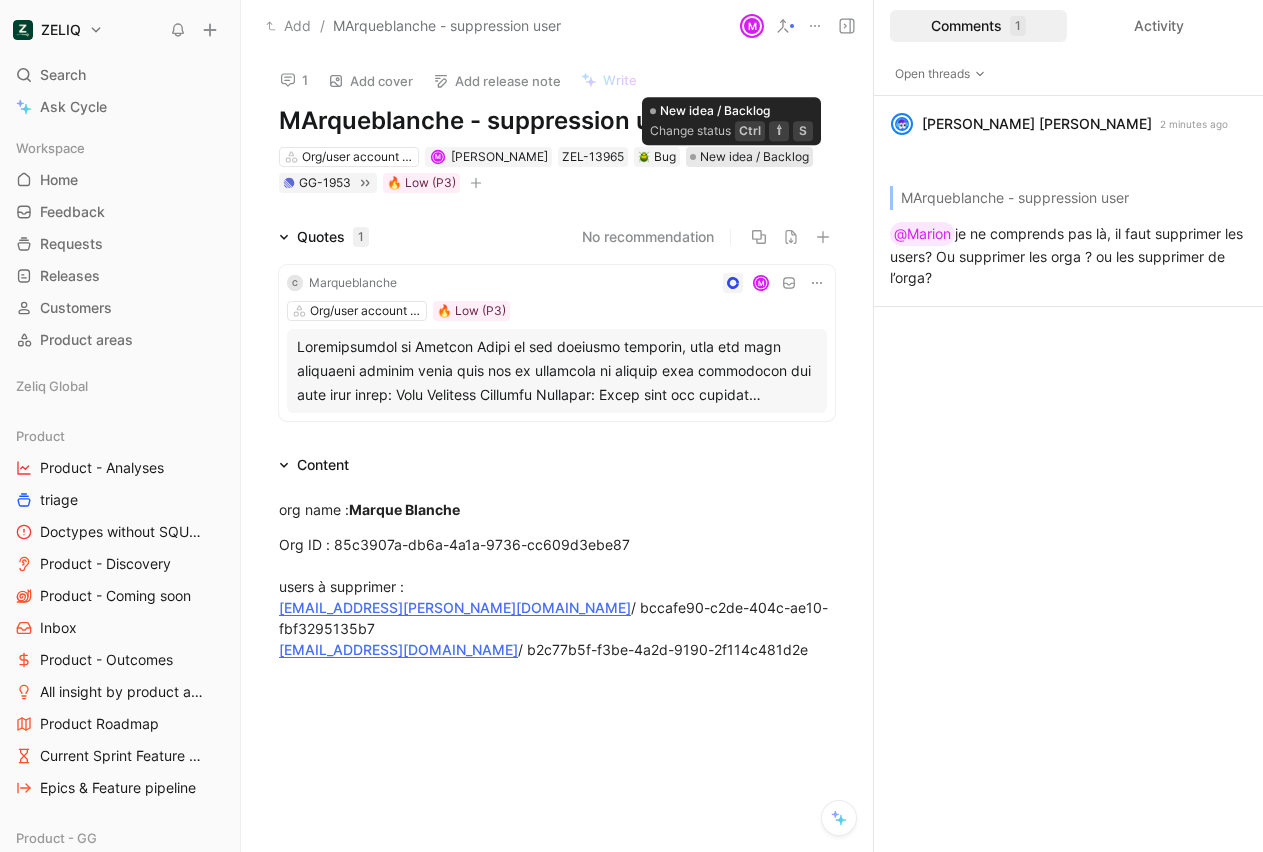 click on "New idea / Backlog" at bounding box center [754, 157] 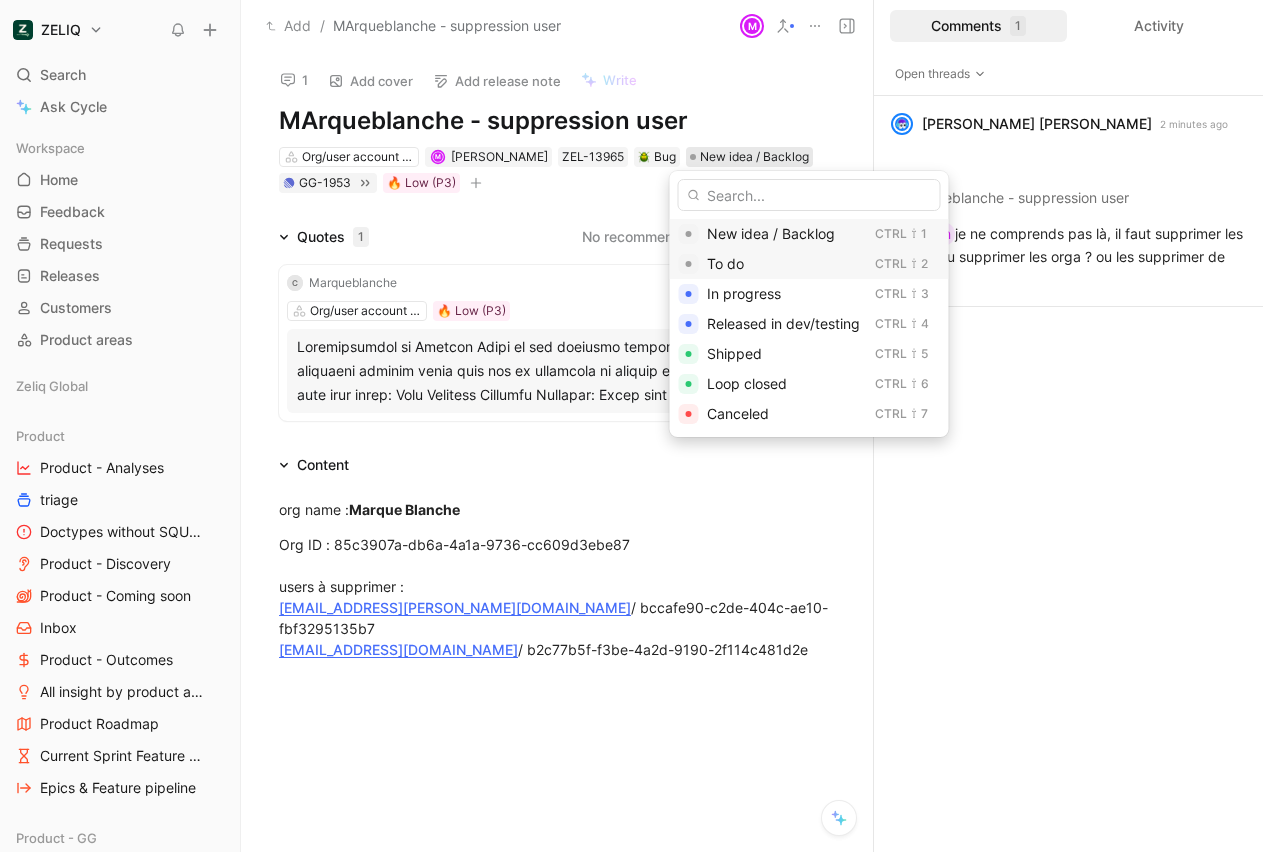 click on "To do" at bounding box center (725, 263) 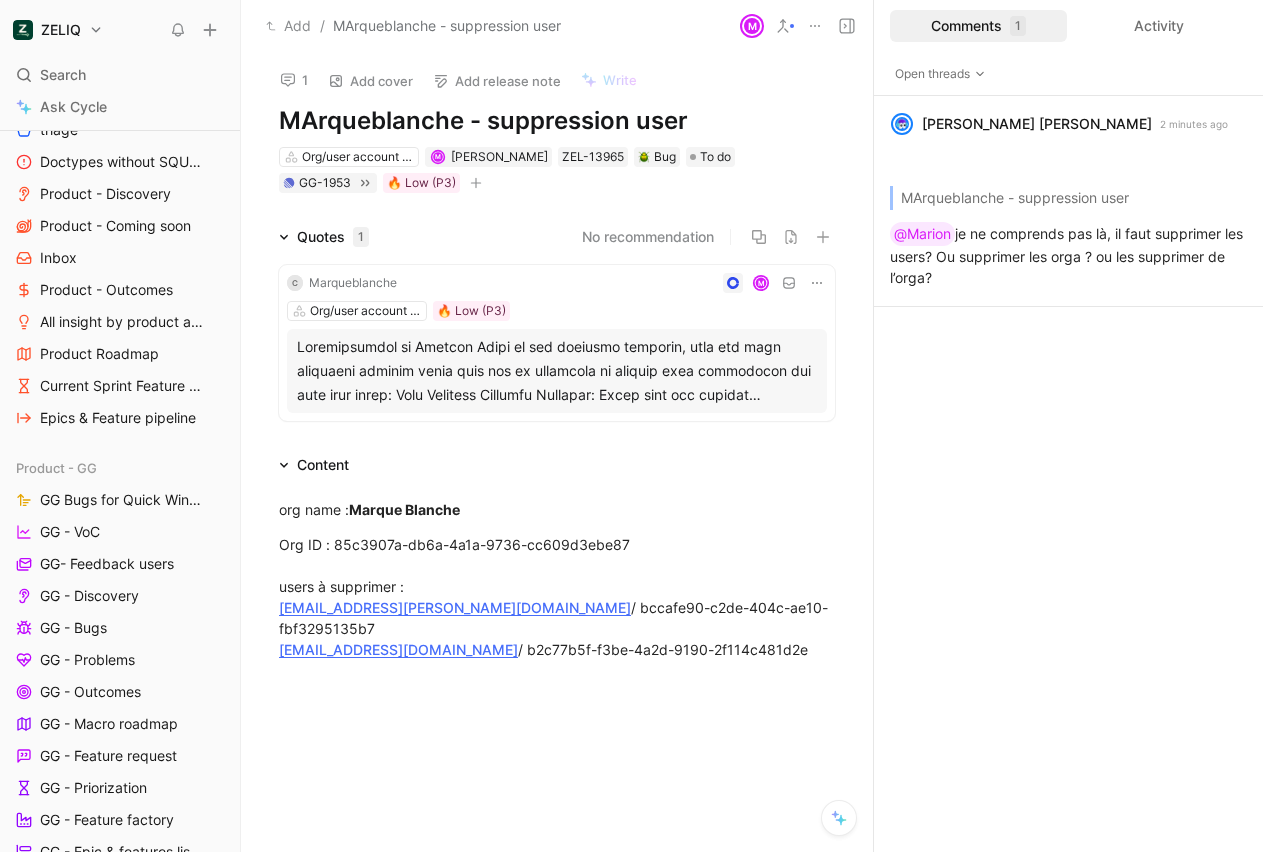 scroll, scrollTop: 372, scrollLeft: 0, axis: vertical 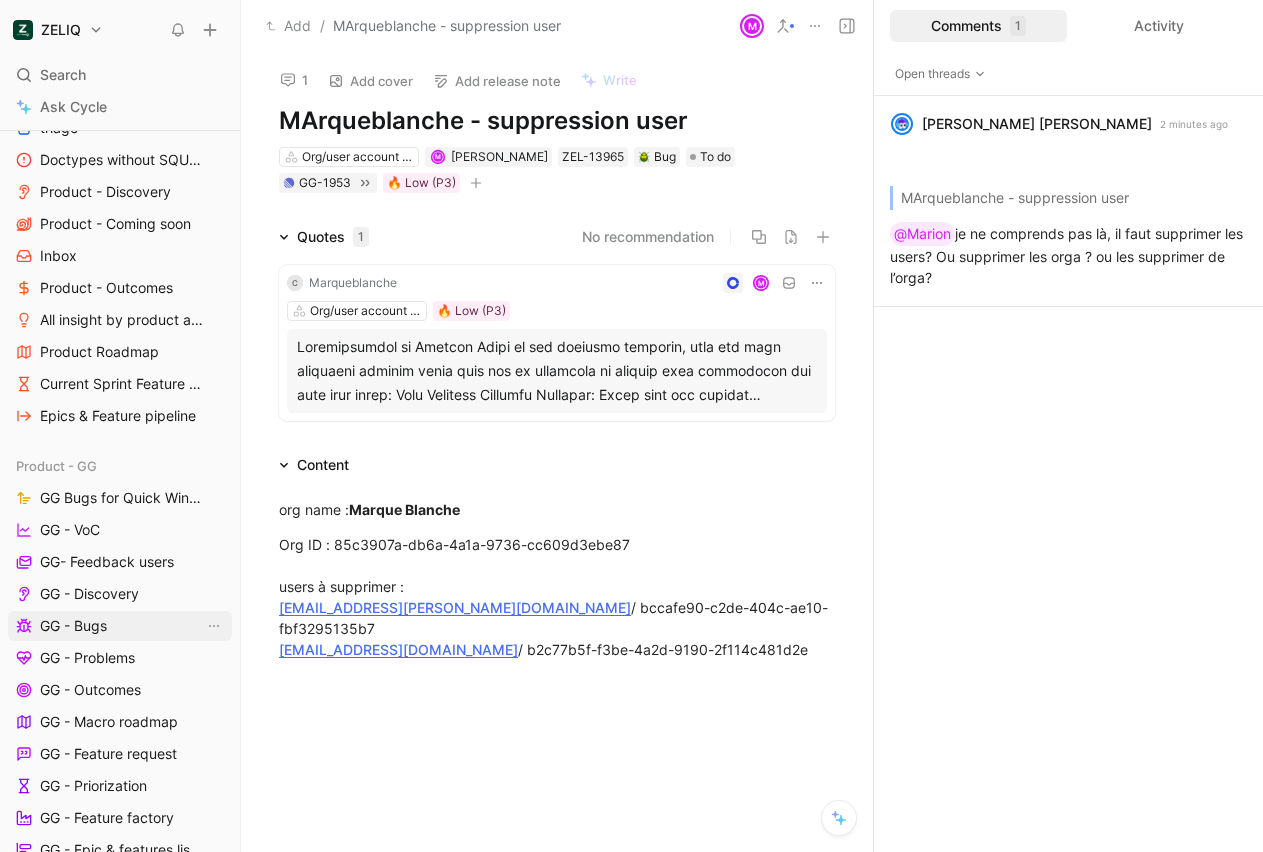 click on "GG - Bugs" at bounding box center [120, 626] 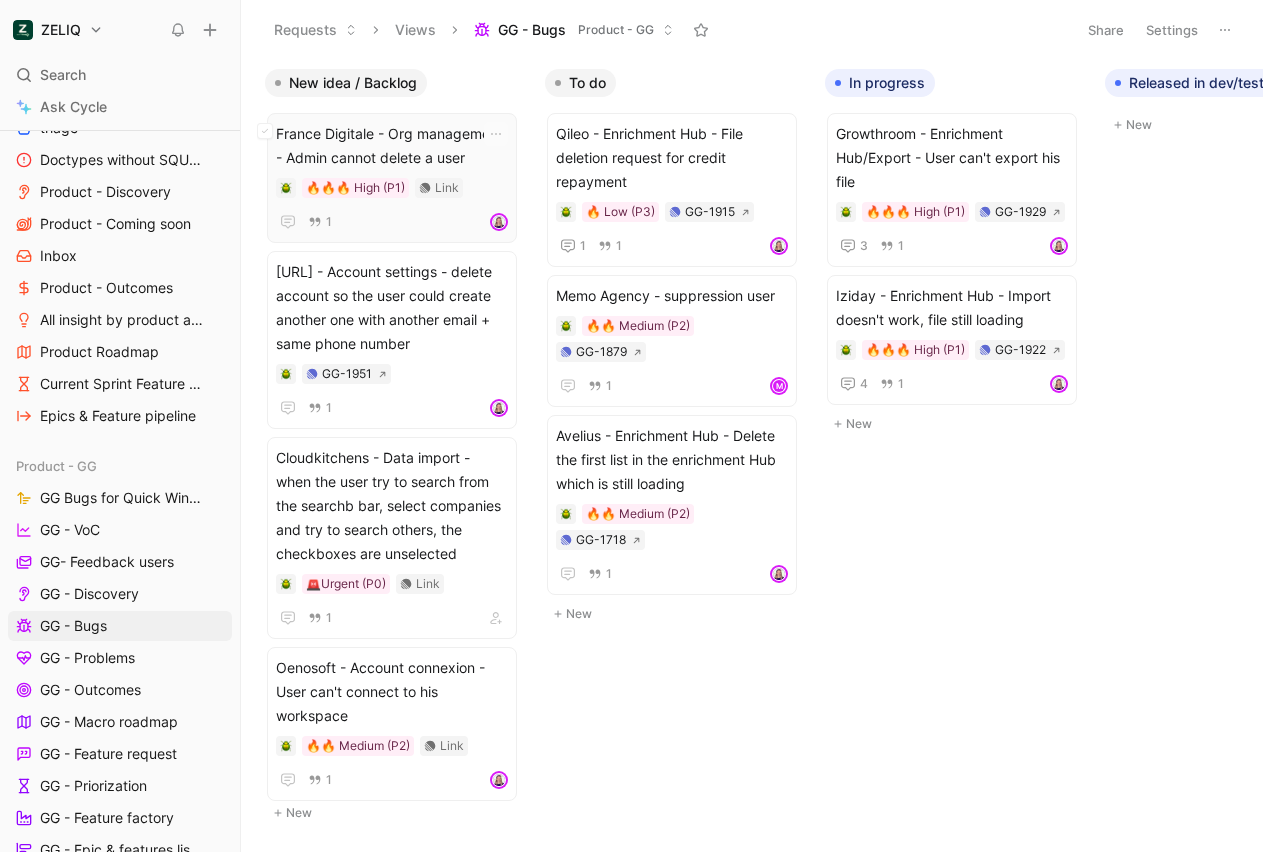 click on "France Digitale - Org management - Admin cannot delete a user" at bounding box center (392, 146) 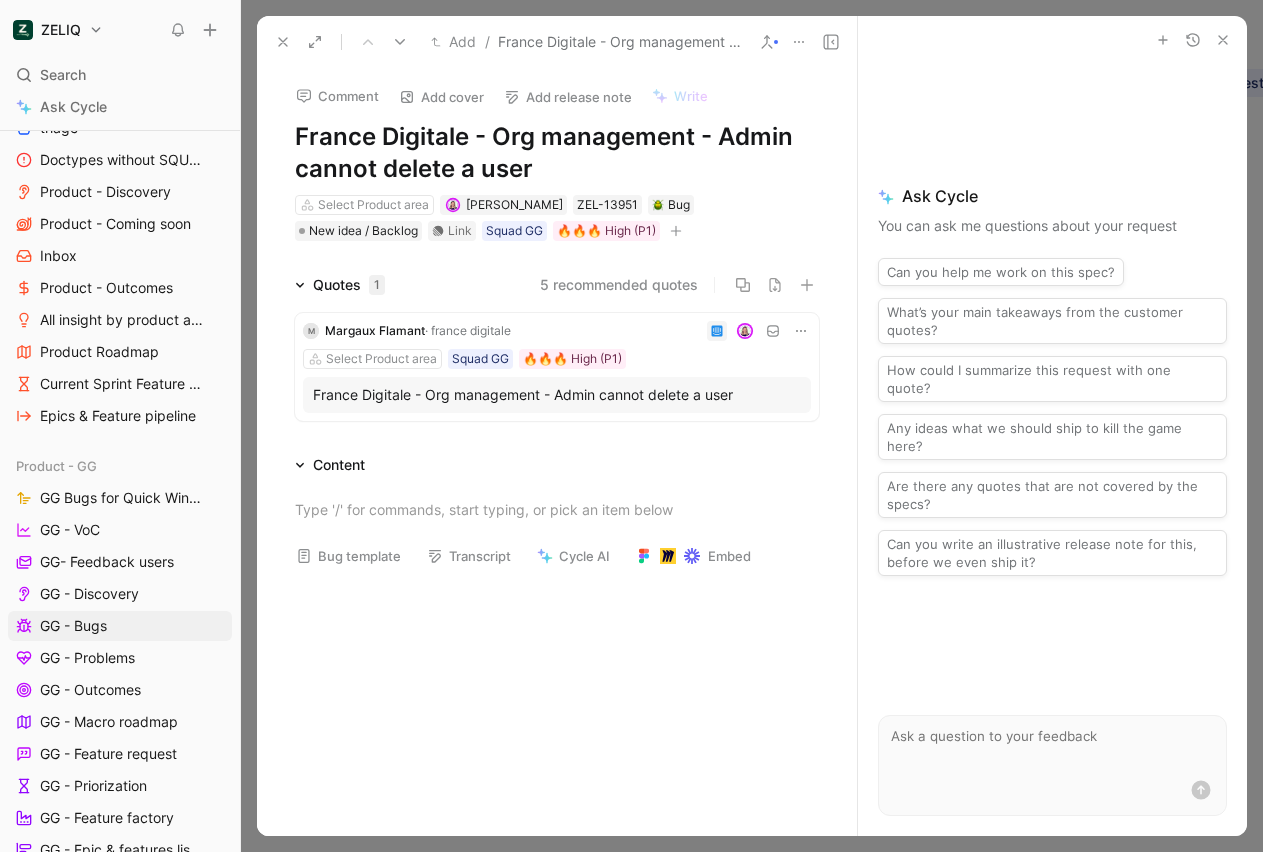 click on "France Digitale - Org management - Admin cannot delete a user" at bounding box center (557, 395) 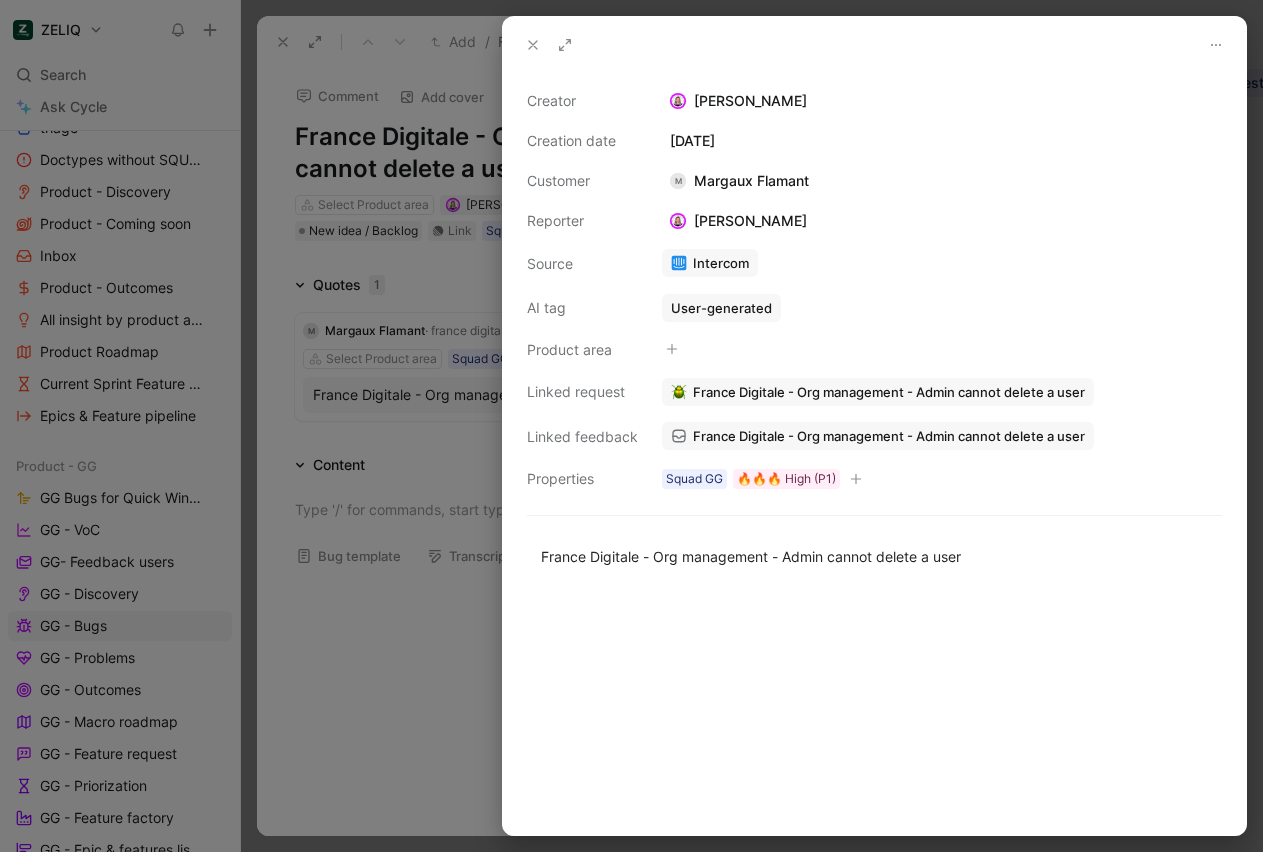click on "France Digitale - Org management - Admin cannot delete a user" at bounding box center (889, 436) 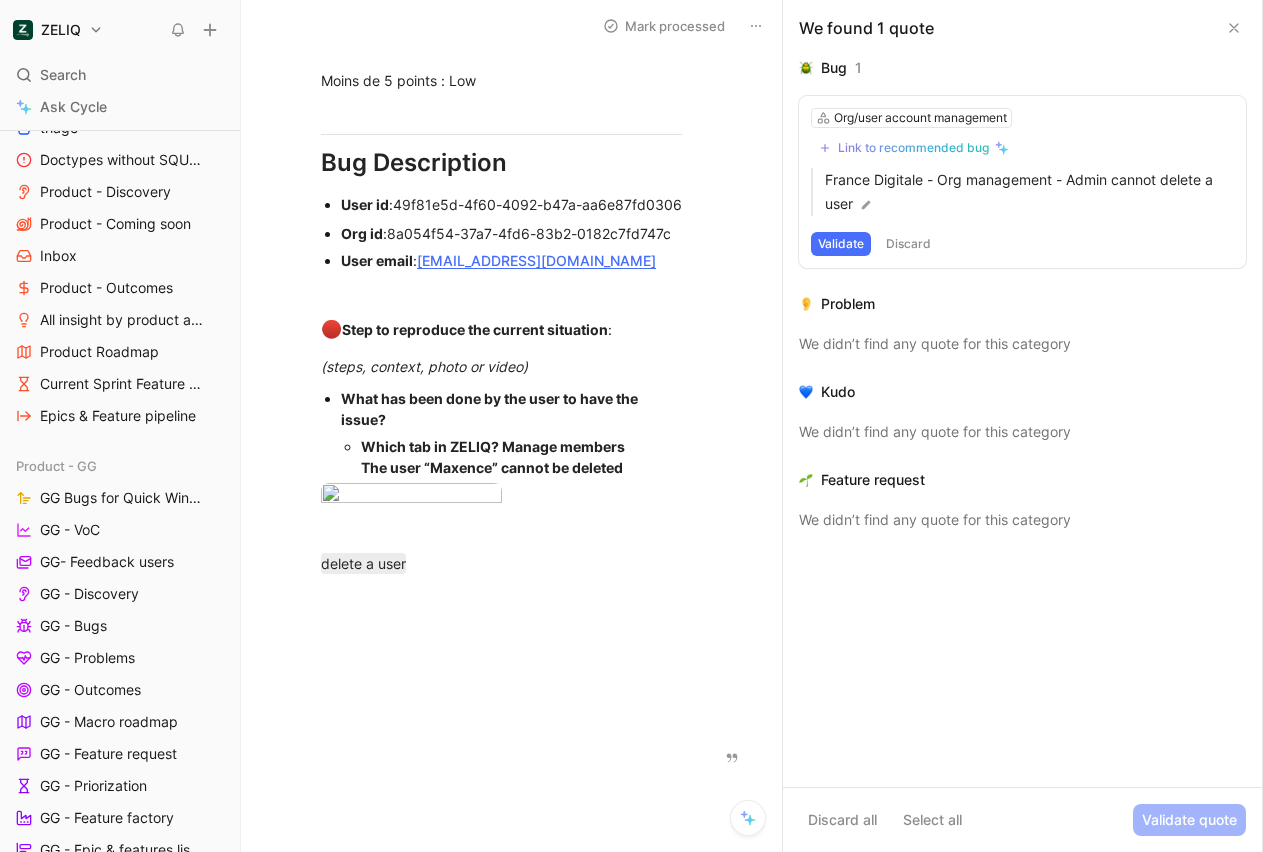 scroll, scrollTop: 1347, scrollLeft: 0, axis: vertical 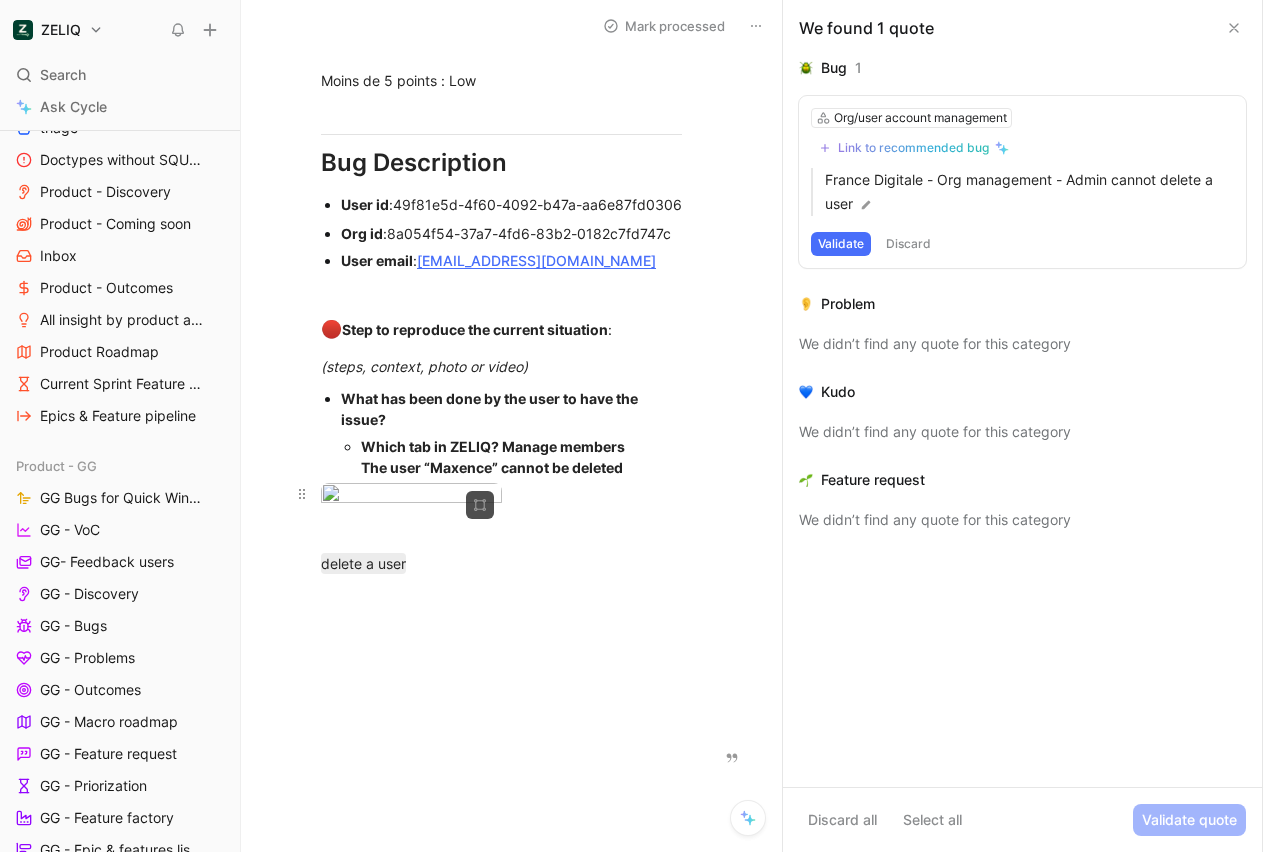 click on "ZELIQ Search ⌘ K Ask Cycle Workspace Home G then H Feedback G then F Requests G then R Releases G then L Customers Product areas Zeliq Global Product Product - Analyses triage Doctypes without SQUAD Product - Discovery Product - Coming soon Inbox Product - Outcomes All insight by product areas Product Roadmap Current Sprint Feature pipeline Epics & Feature pipeline Product - GG GG Bugs for Quick Wins days  GG - VoC GG- Feedback users GG - Discovery GG - Bugs GG - Problems GG - Outcomes GG - Macro roadmap GG - Feature request GG - Priorization GG - Feature factory GG - Epic & features listing Product - Marvel MA Bugs for Quick Wins days  VoC - Marvel All Epics MA - All features/epics/bugs MA - Insights/product area/date MA - Feedbacks MA - Bugs MA - Features Listing MA - Features pipeline MA - Roadmap  MA - Roadmap - Kanban Product - DC Design Feedback inbox design Design - Feature factory Design - UI Other Success Bugs for Quick Wins days  Bug Marvel [PERSON_NAME] Bug [PERSON_NAME] CSM Dashboard Squad - GG" at bounding box center [631, 426] 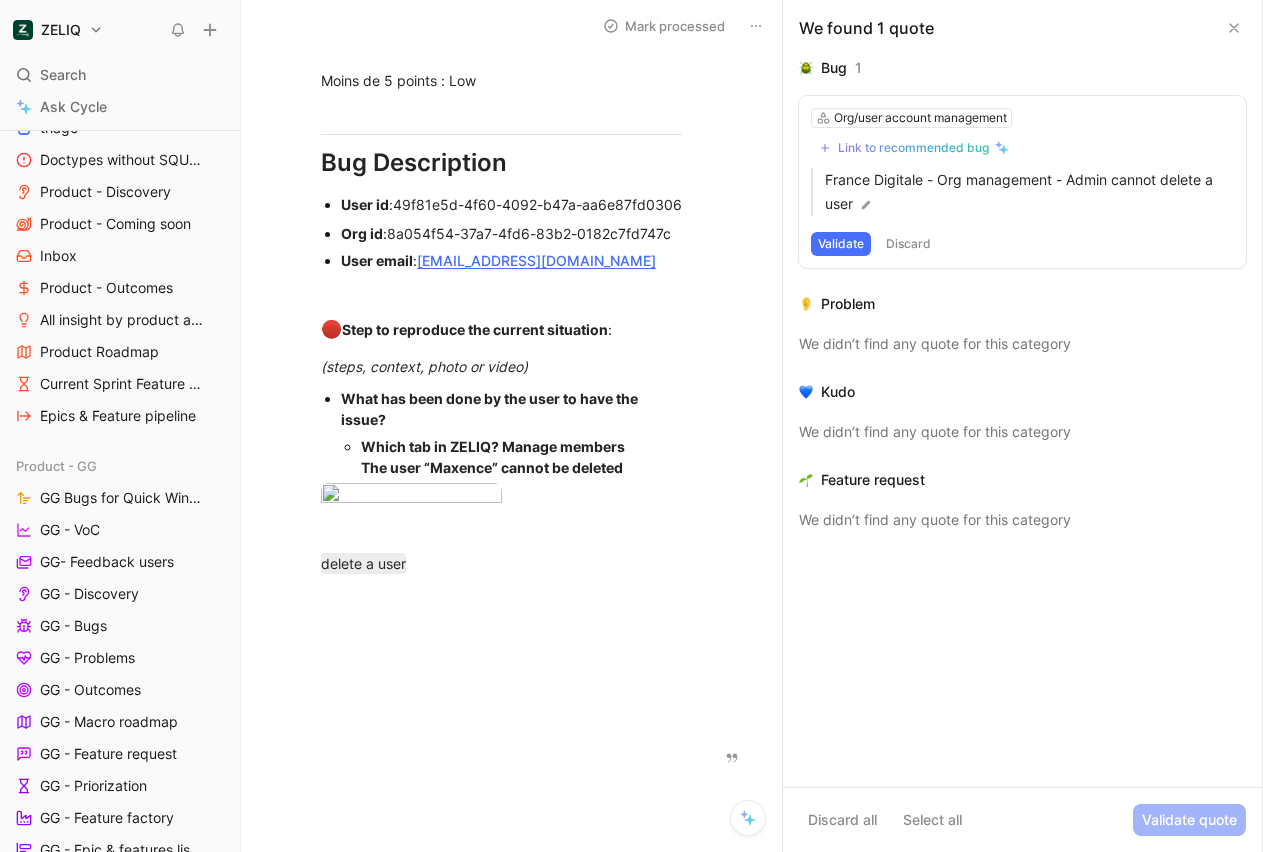 scroll, scrollTop: 1329, scrollLeft: 0, axis: vertical 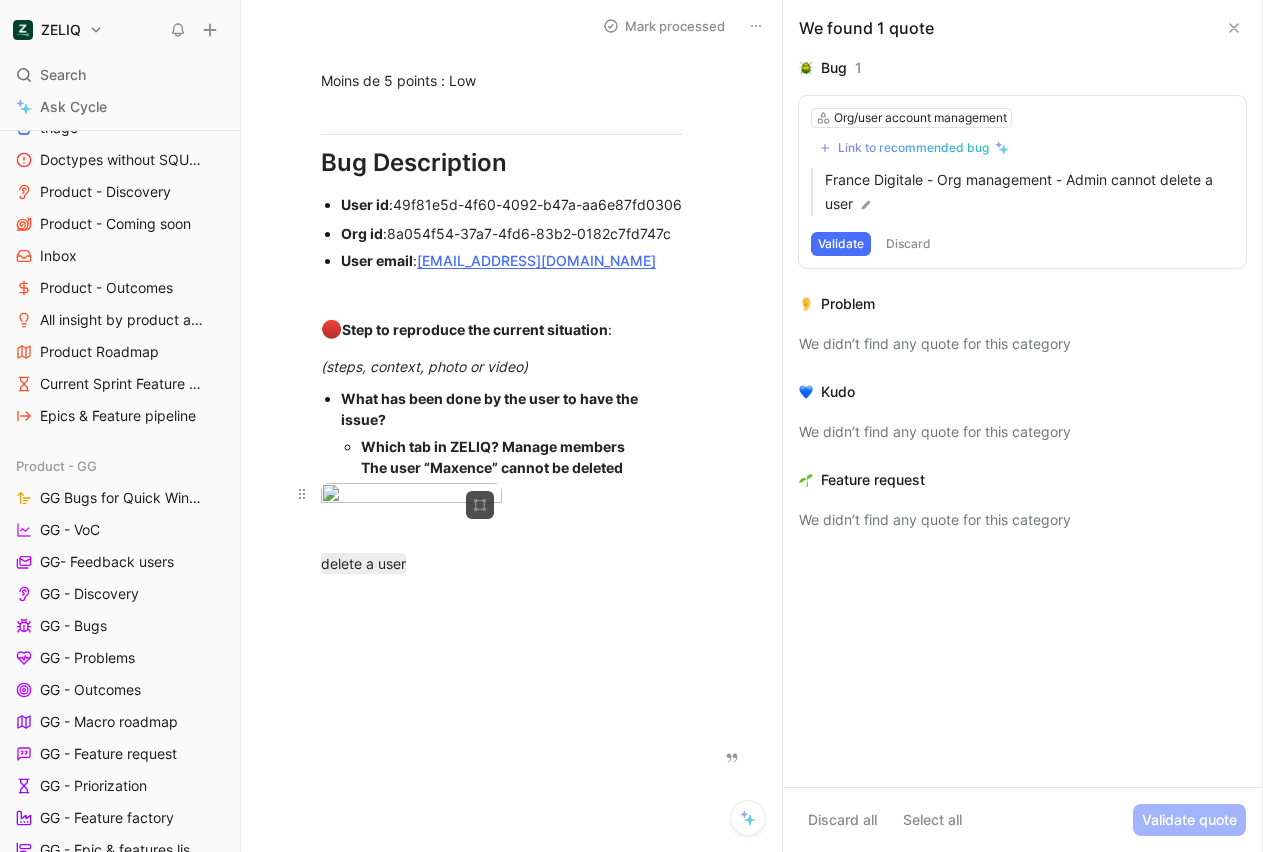 click on "ZELIQ Search ⌘ K Ask Cycle Workspace Home G then H Feedback G then F Requests G then R Releases G then L Customers Product areas Zeliq Global Product Product - Analyses triage Doctypes without SQUAD Product - Discovery Product - Coming soon Inbox Product - Outcomes All insight by product areas Product Roadmap Current Sprint Feature pipeline Epics & Feature pipeline Product - GG GG Bugs for Quick Wins days  GG - VoC GG- Feedback users GG - Discovery GG - Bugs GG - Problems GG - Outcomes GG - Macro roadmap GG - Feature request GG - Priorization GG - Feature factory GG - Epic & features listing Product - Marvel MA Bugs for Quick Wins days  VoC - Marvel All Epics MA - All features/epics/bugs MA - Insights/product area/date MA - Feedbacks MA - Bugs MA - Features Listing MA - Features pipeline MA - Roadmap  MA - Roadmap - Kanban Product - DC Design Feedback inbox design Design - Feature factory Design - UI Other Success Bugs for Quick Wins days  Bug Marvel [PERSON_NAME] Bug [PERSON_NAME] CSM Dashboard Squad - GG" at bounding box center [631, 426] 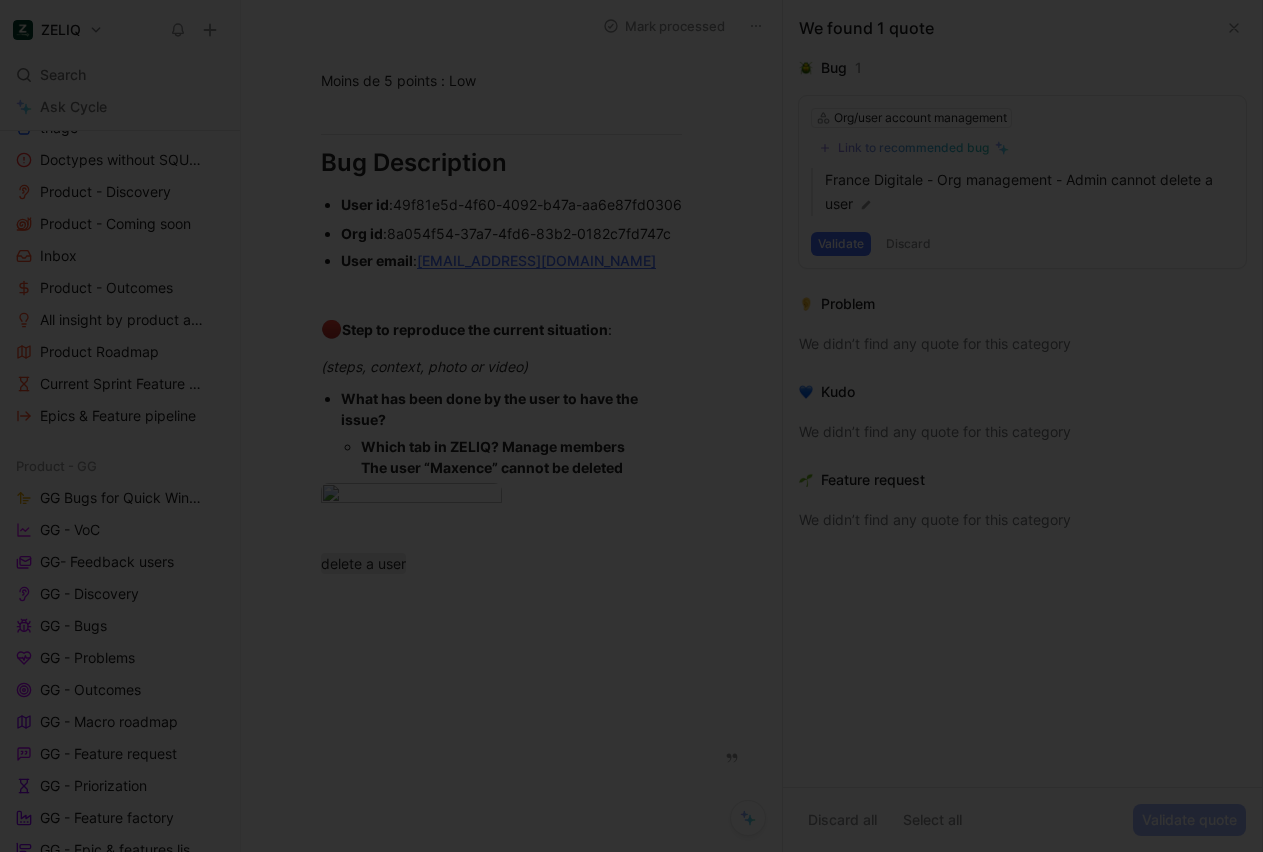 click at bounding box center [631, 852] 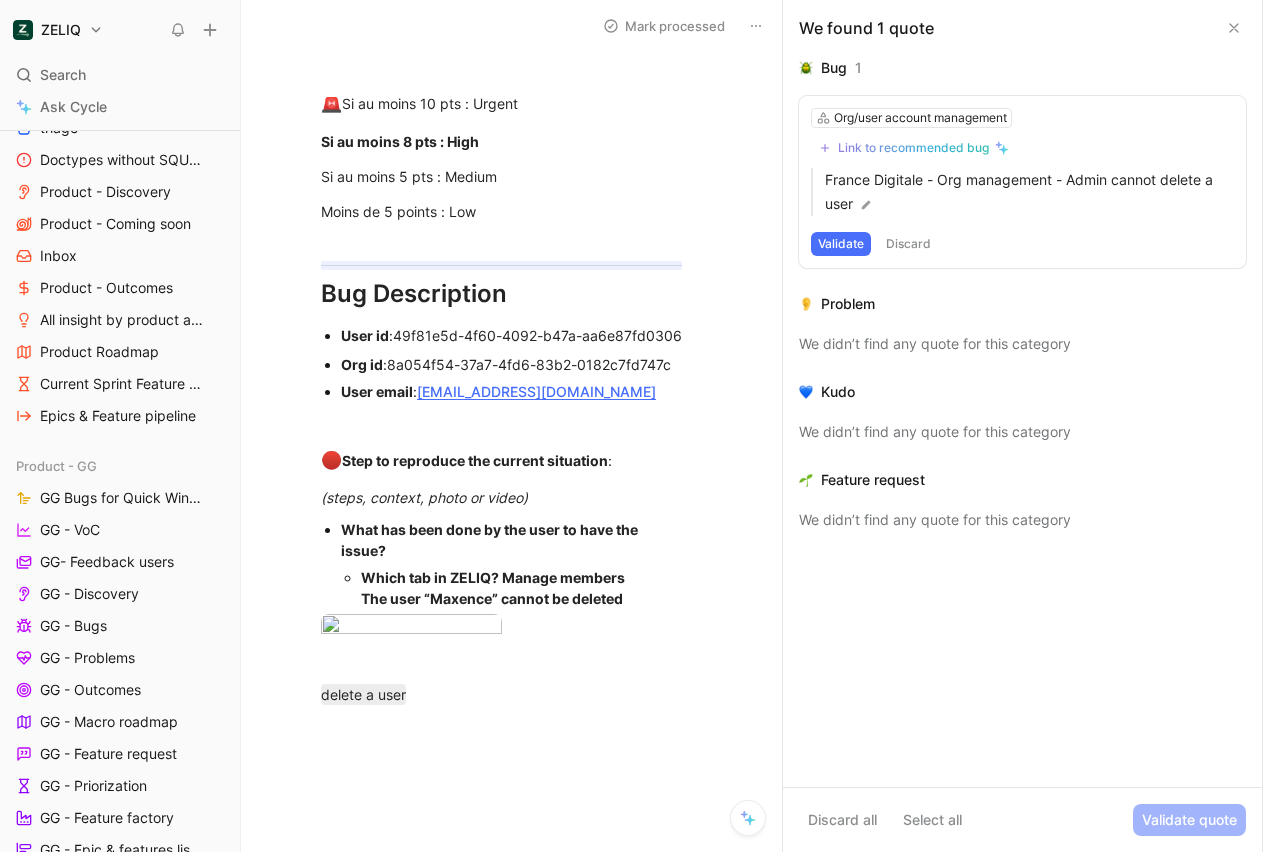 scroll, scrollTop: 1231, scrollLeft: 0, axis: vertical 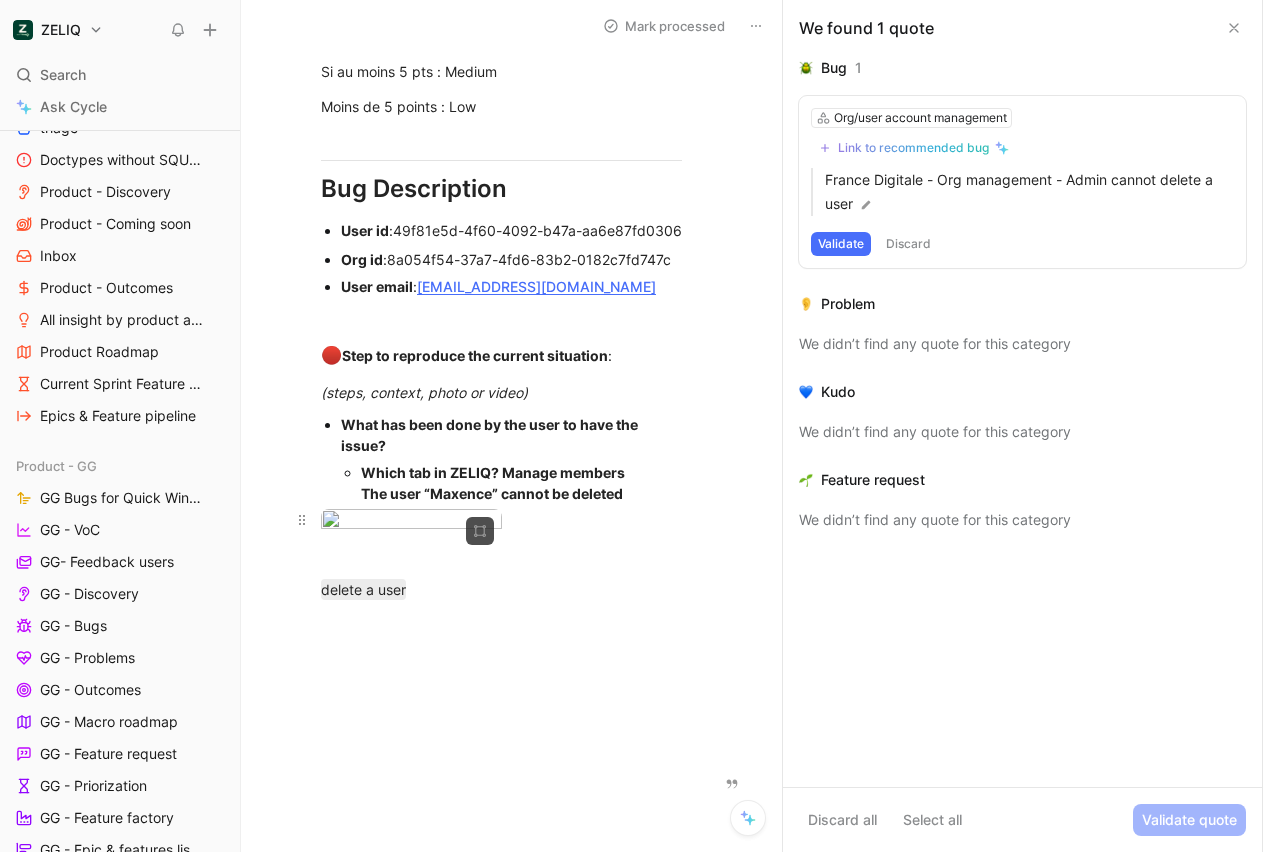 click on "ZELIQ Search ⌘ K Ask Cycle Workspace Home G then H Feedback G then F Requests G then R Releases G then L Customers Product areas Zeliq Global Product Product - Analyses triage Doctypes without SQUAD Product - Discovery Product - Coming soon Inbox Product - Outcomes All insight by product areas Product Roadmap Current Sprint Feature pipeline Epics & Feature pipeline Product - GG GG Bugs for Quick Wins days  GG - VoC GG- Feedback users GG - Discovery GG - Bugs GG - Problems GG - Outcomes GG - Macro roadmap GG - Feature request GG - Priorization GG - Feature factory GG - Epic & features listing Product - Marvel MA Bugs for Quick Wins days  VoC - Marvel All Epics MA - All features/epics/bugs MA - Insights/product area/date MA - Feedbacks MA - Bugs MA - Features Listing MA - Features pipeline MA - Roadmap  MA - Roadmap - Kanban Product - DC Design Feedback inbox design Design - Feature factory Design - UI Other Success Bugs for Quick Wins days  Bug Marvel [PERSON_NAME] Bug [PERSON_NAME] CSM Dashboard Squad - GG" at bounding box center [631, 426] 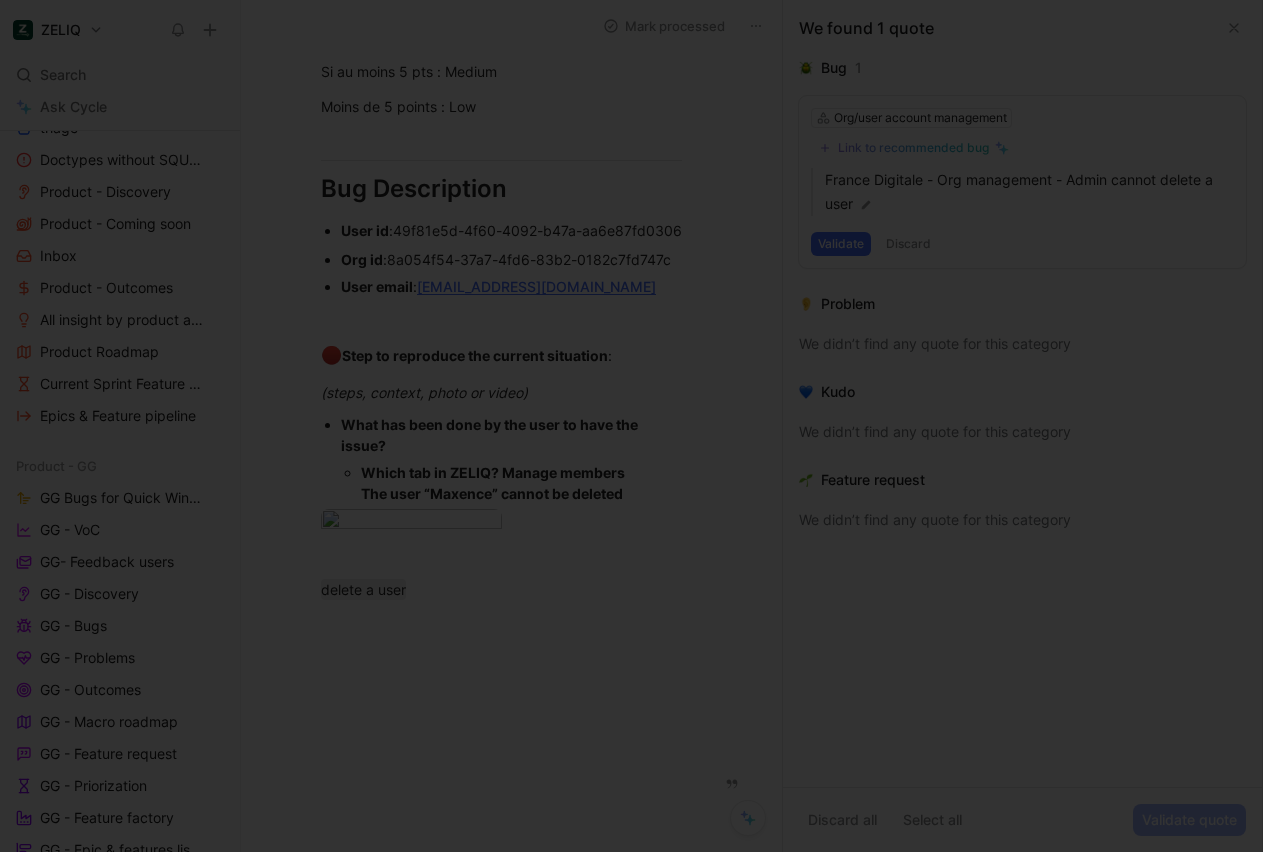 click at bounding box center [631, 852] 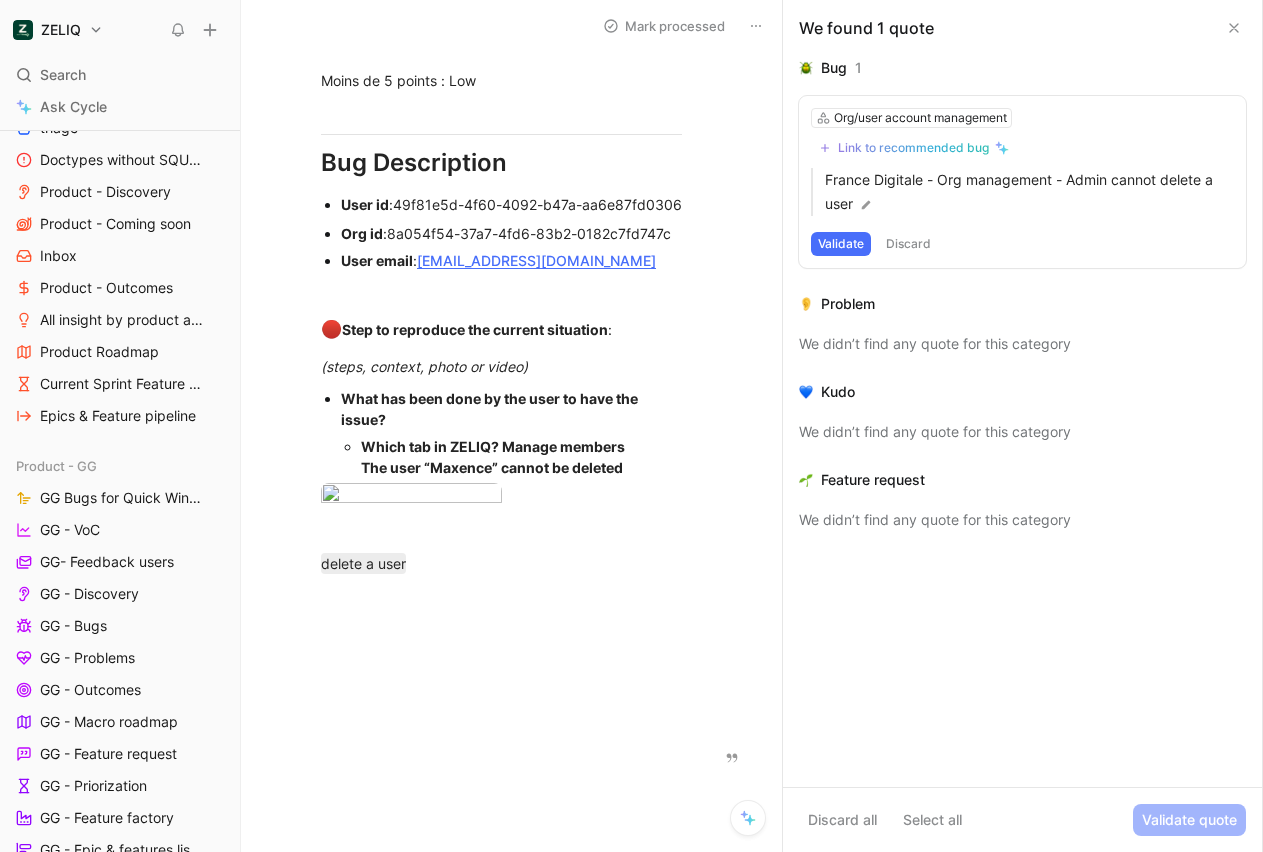 scroll, scrollTop: 1378, scrollLeft: 0, axis: vertical 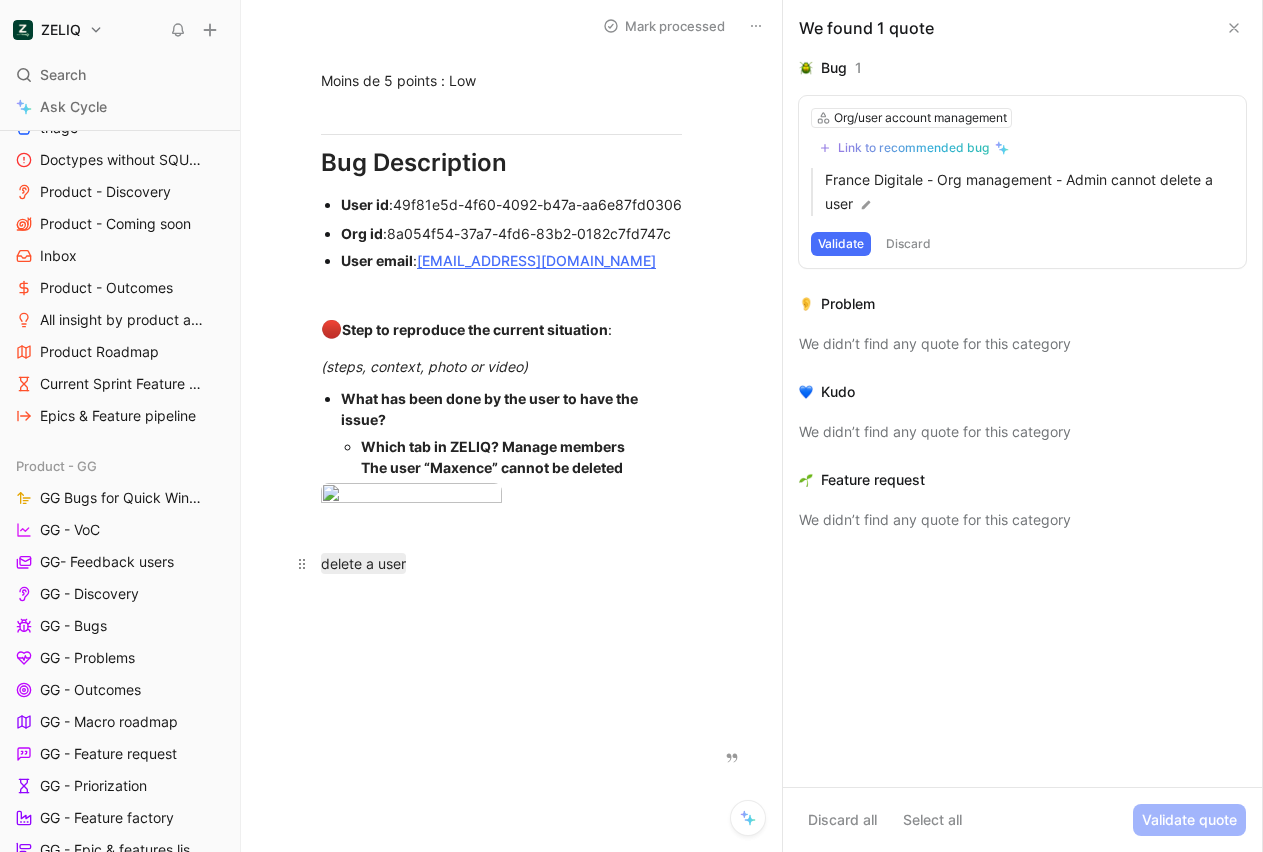 click on "delete a user" at bounding box center [501, 563] 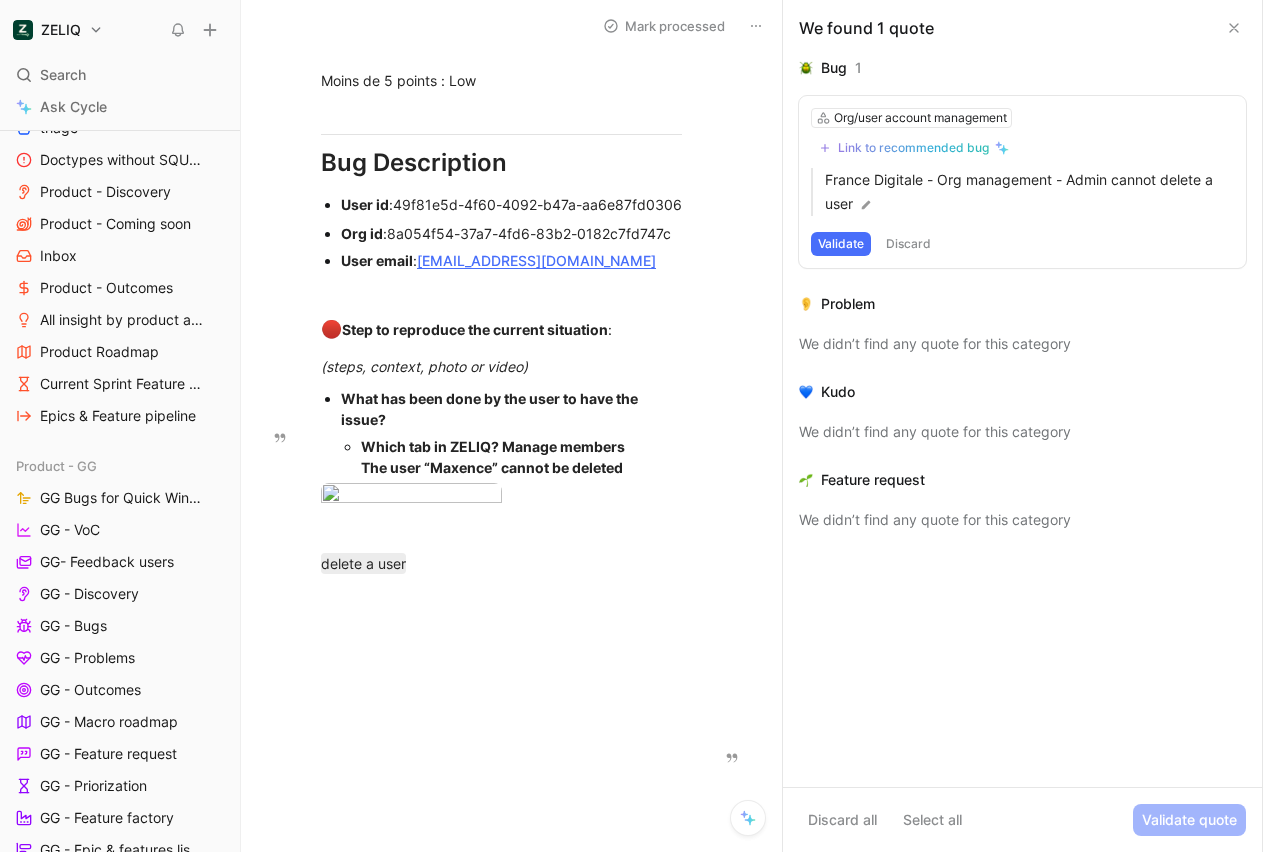 click at bounding box center [1234, 28] 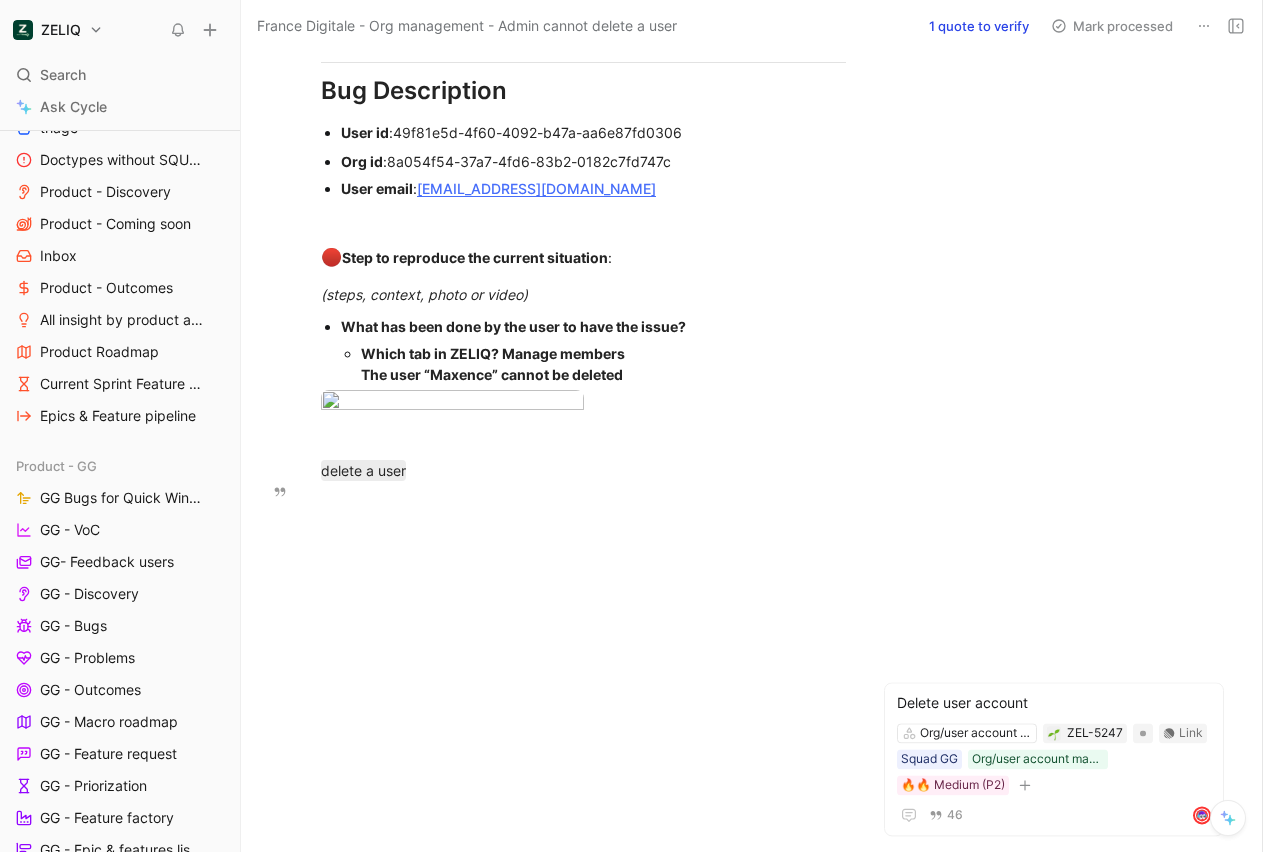 scroll, scrollTop: 1240, scrollLeft: 0, axis: vertical 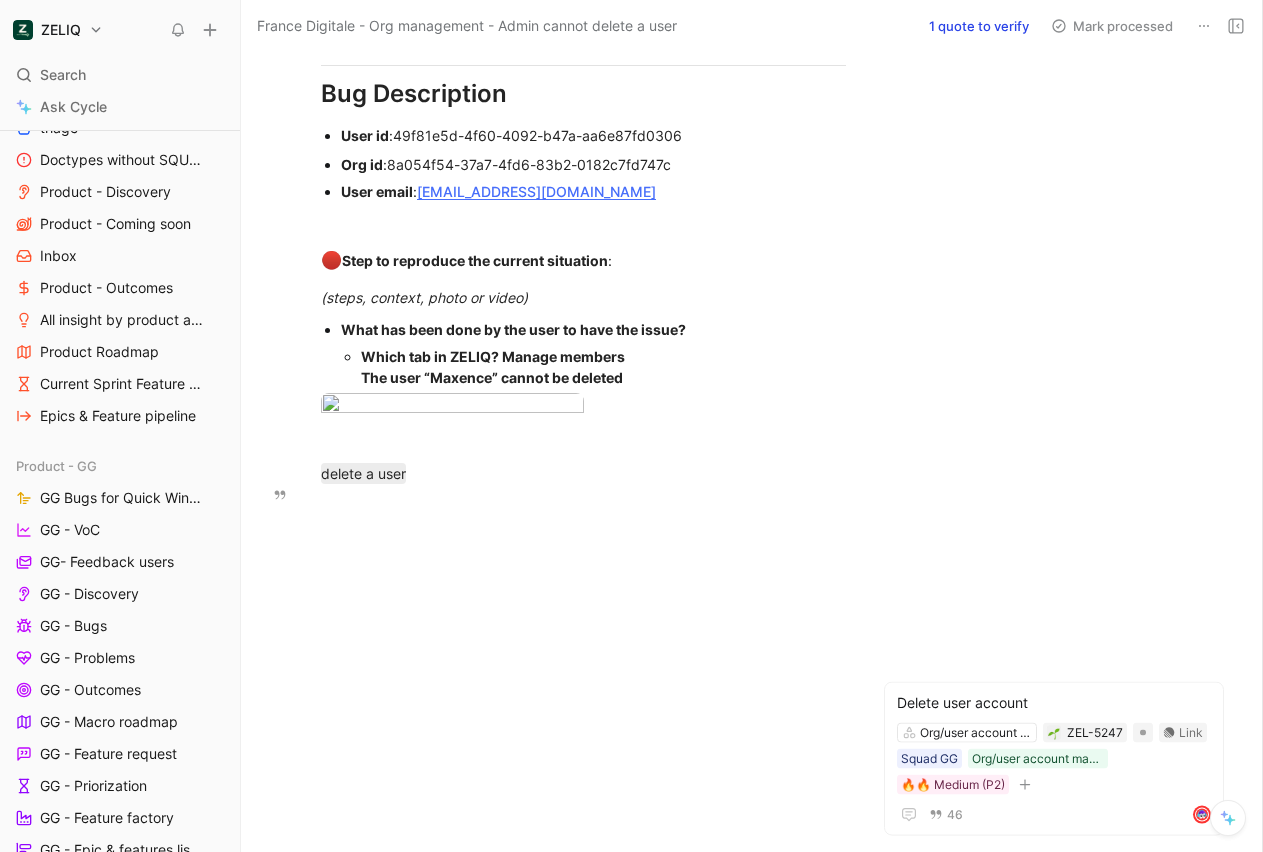 click at bounding box center [1236, 26] 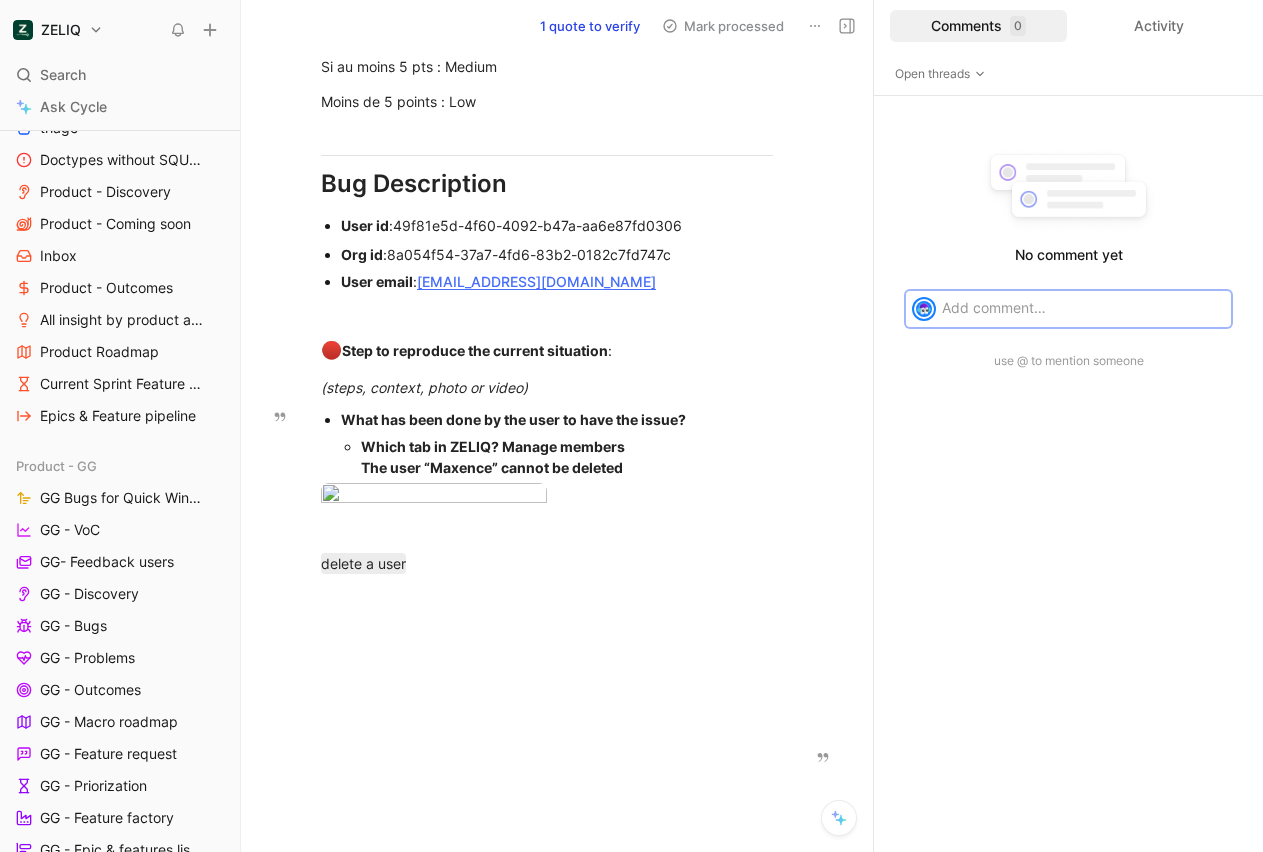 scroll, scrollTop: 0, scrollLeft: 0, axis: both 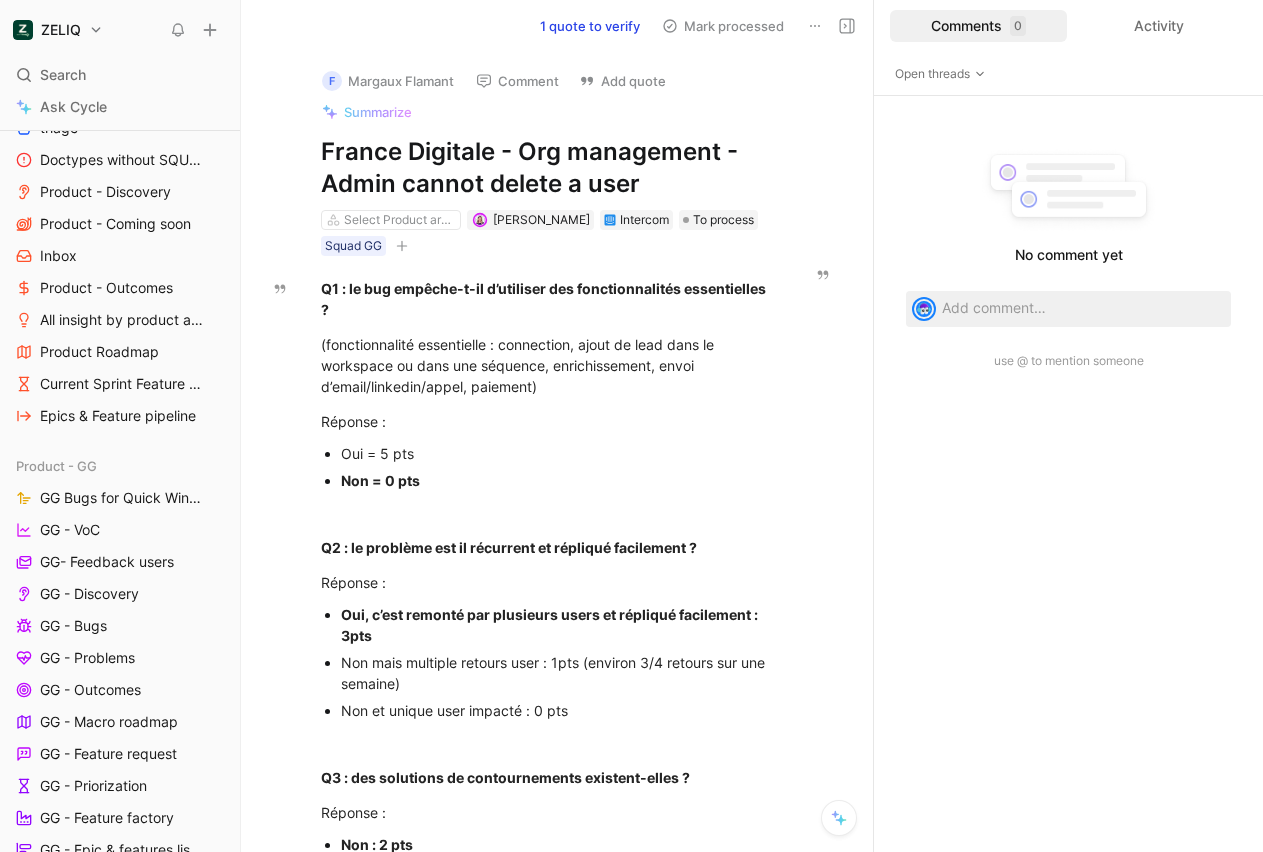 click 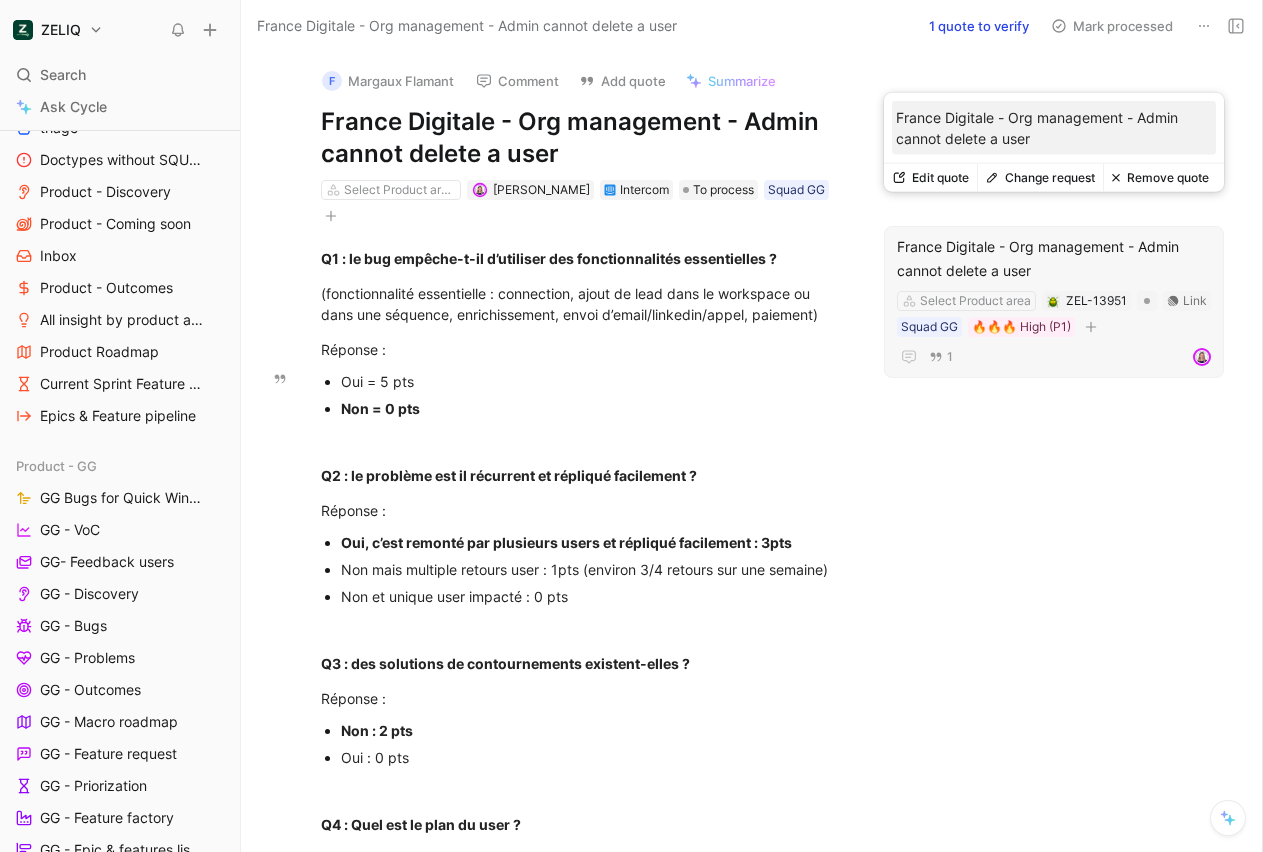 click on "France Digitale - Org management - Admin cannot delete a user" at bounding box center (1054, 259) 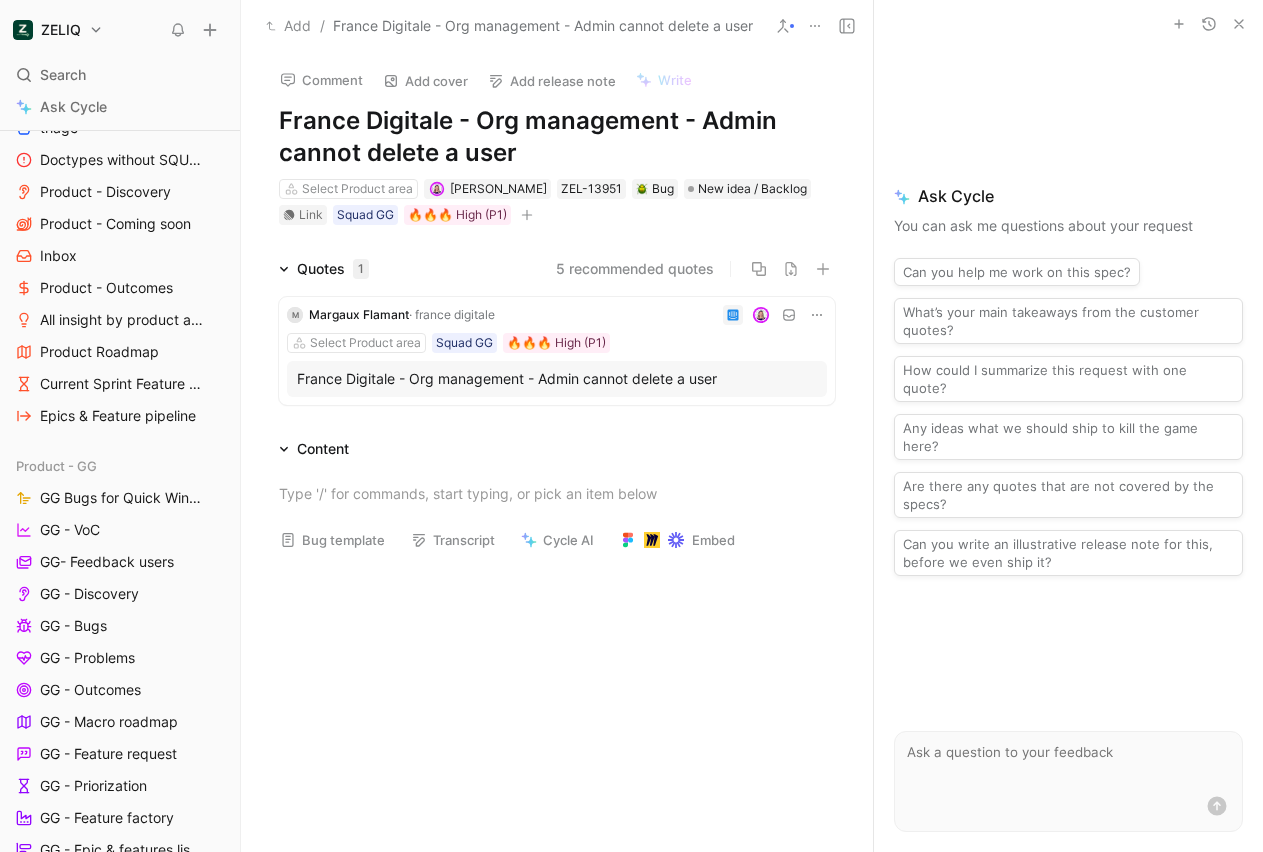 click 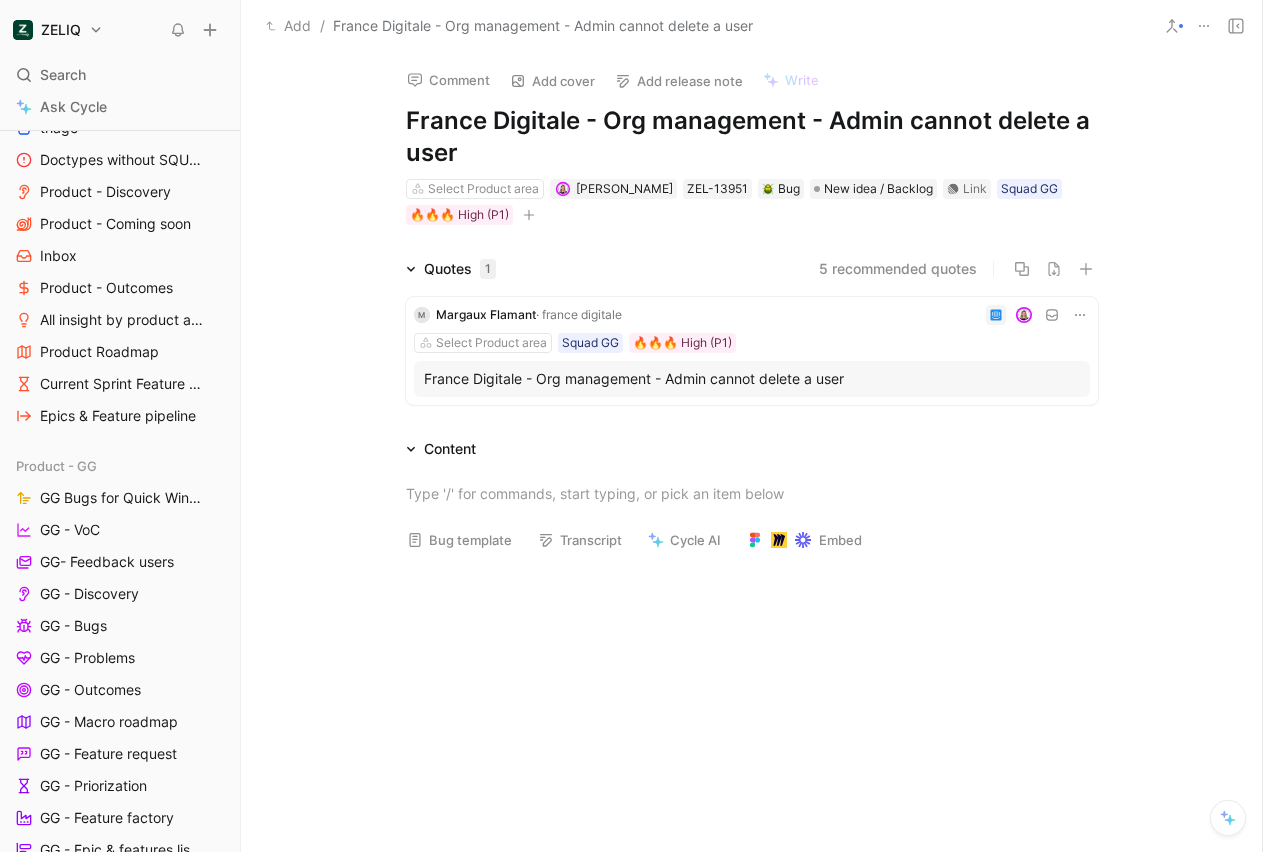 click 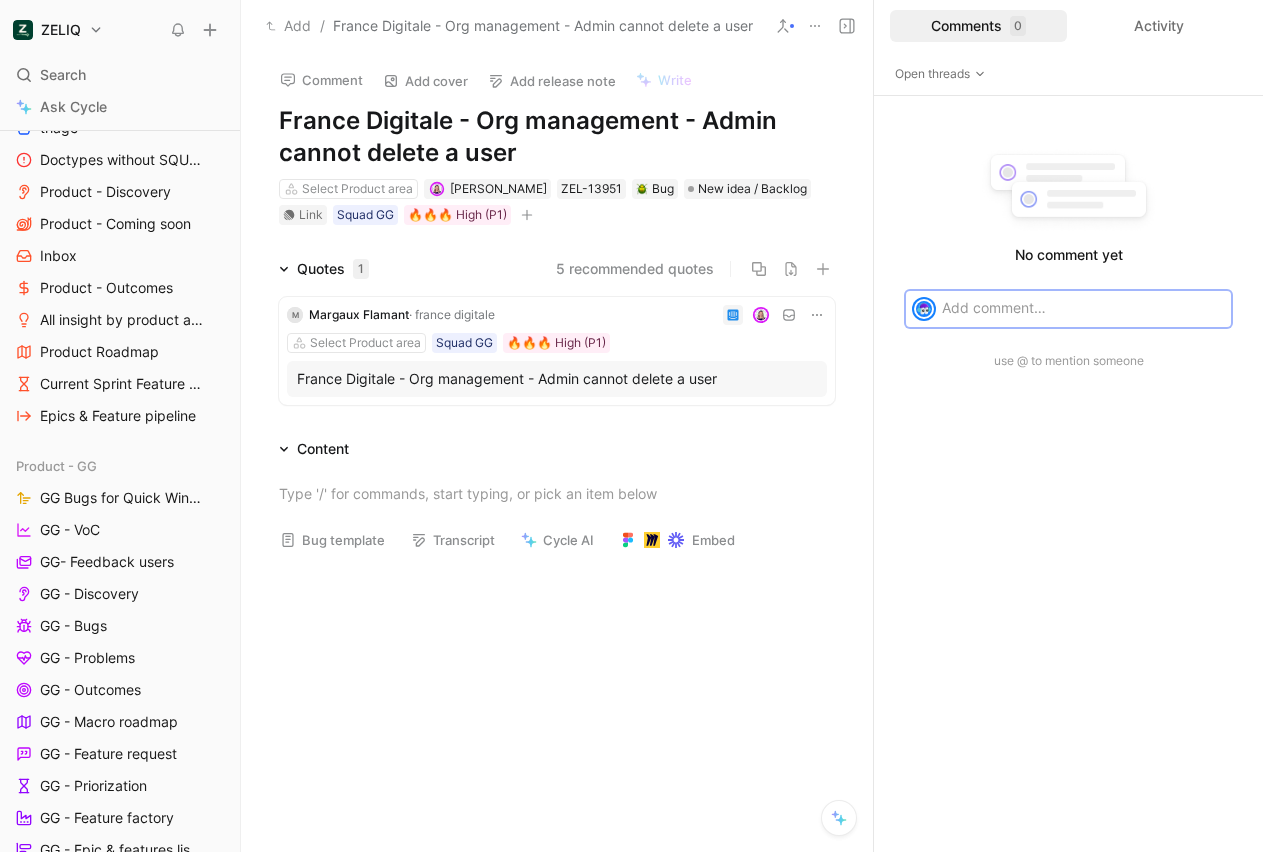 type 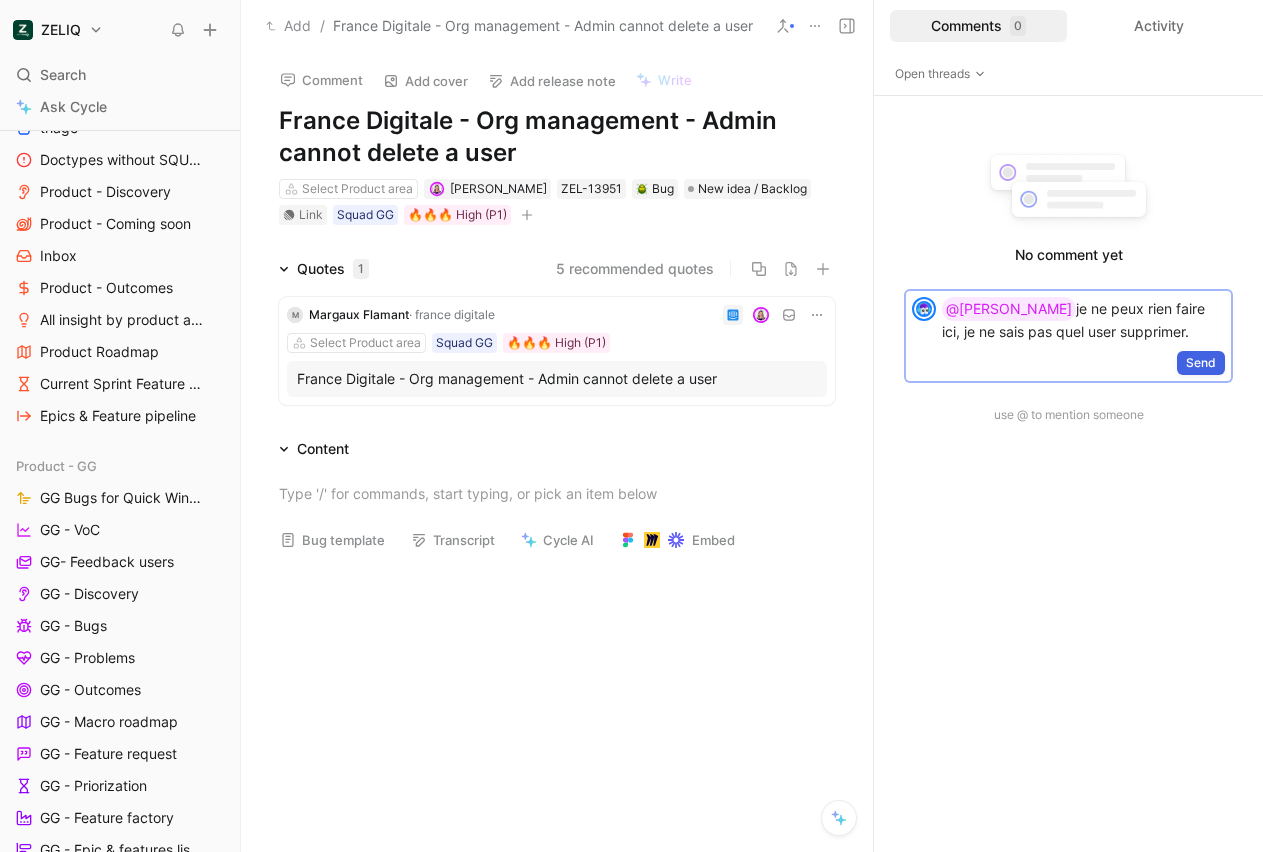 click on "Send" at bounding box center (1201, 363) 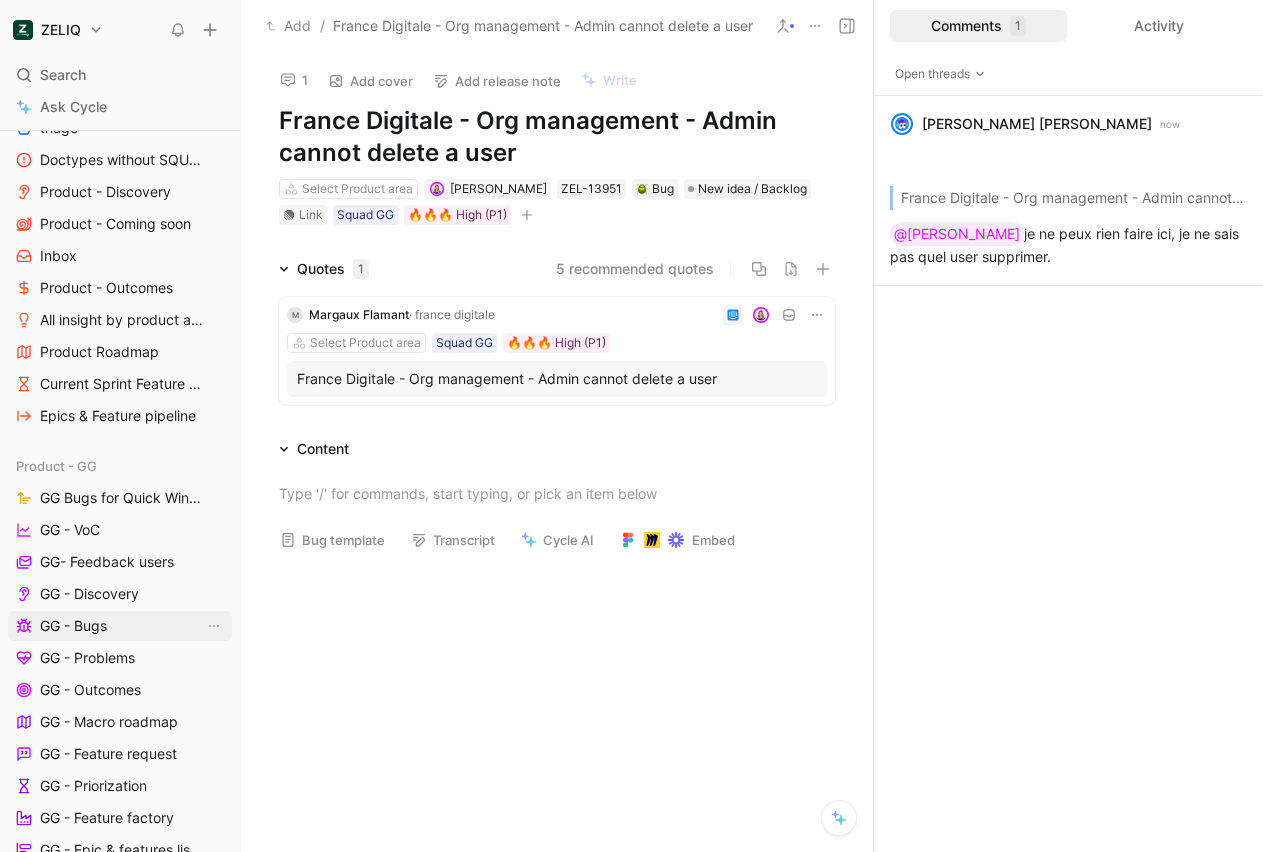 click on "GG - Bugs" at bounding box center [120, 626] 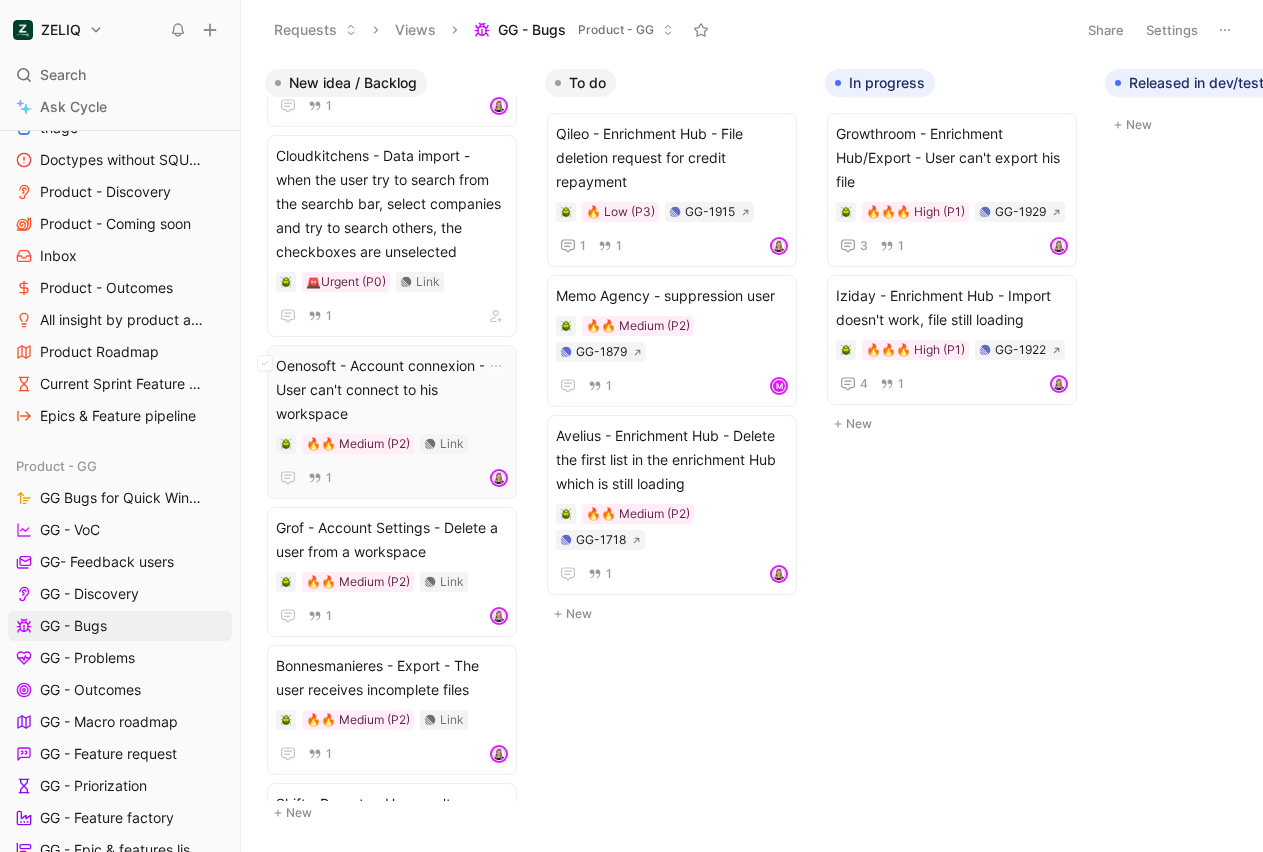 scroll, scrollTop: 309, scrollLeft: 0, axis: vertical 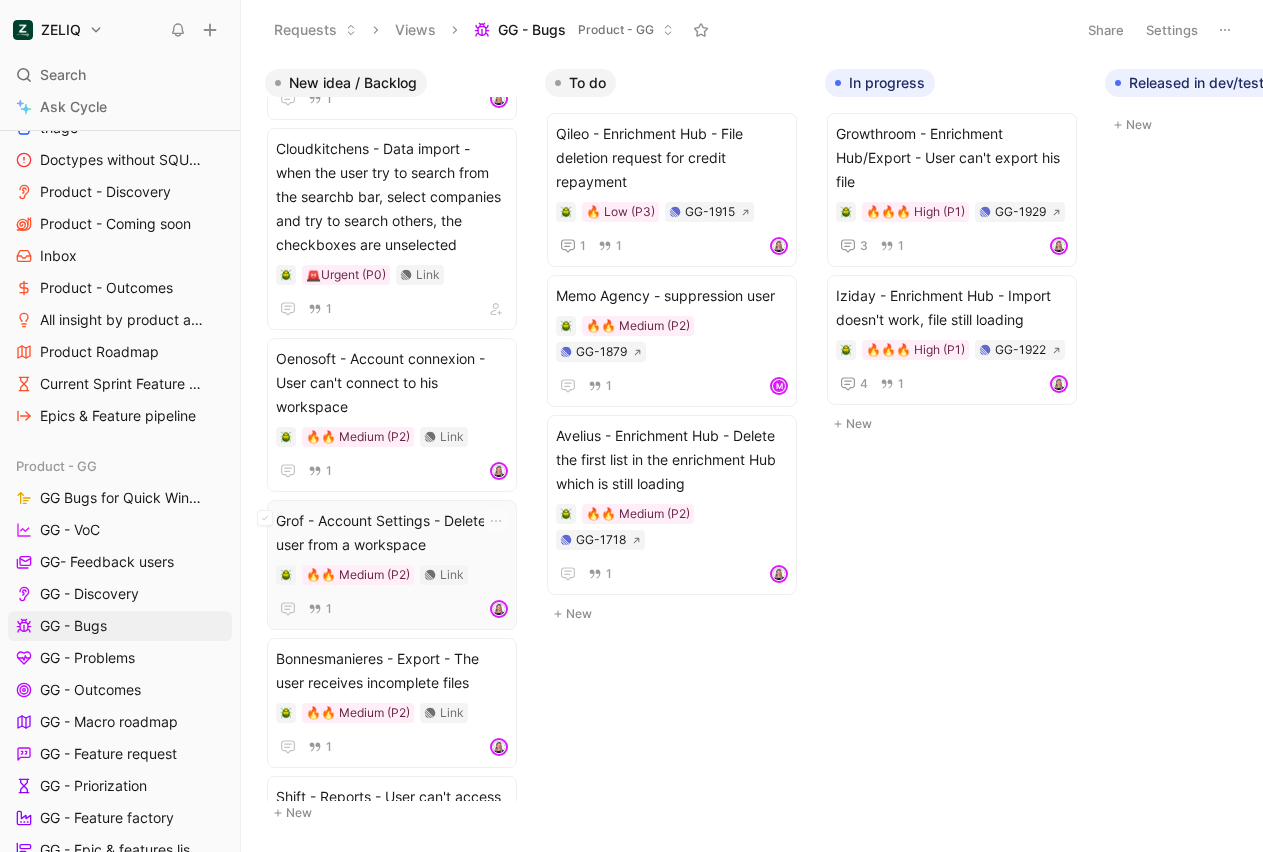 click on "Grof - Account Settings - Delete a user from a workspace" at bounding box center (392, 533) 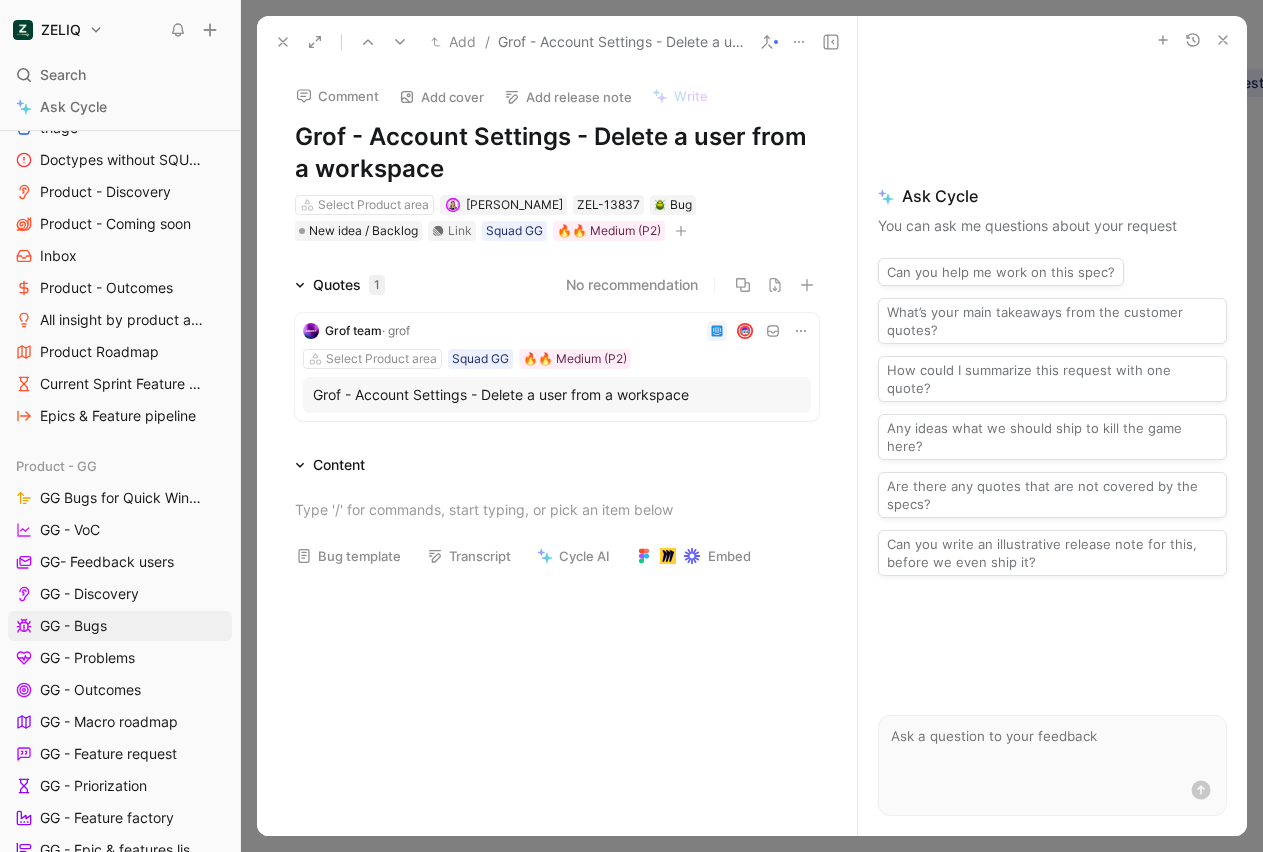 click on "Grof - Account Settings - Delete a user from a workspace" at bounding box center (557, 395) 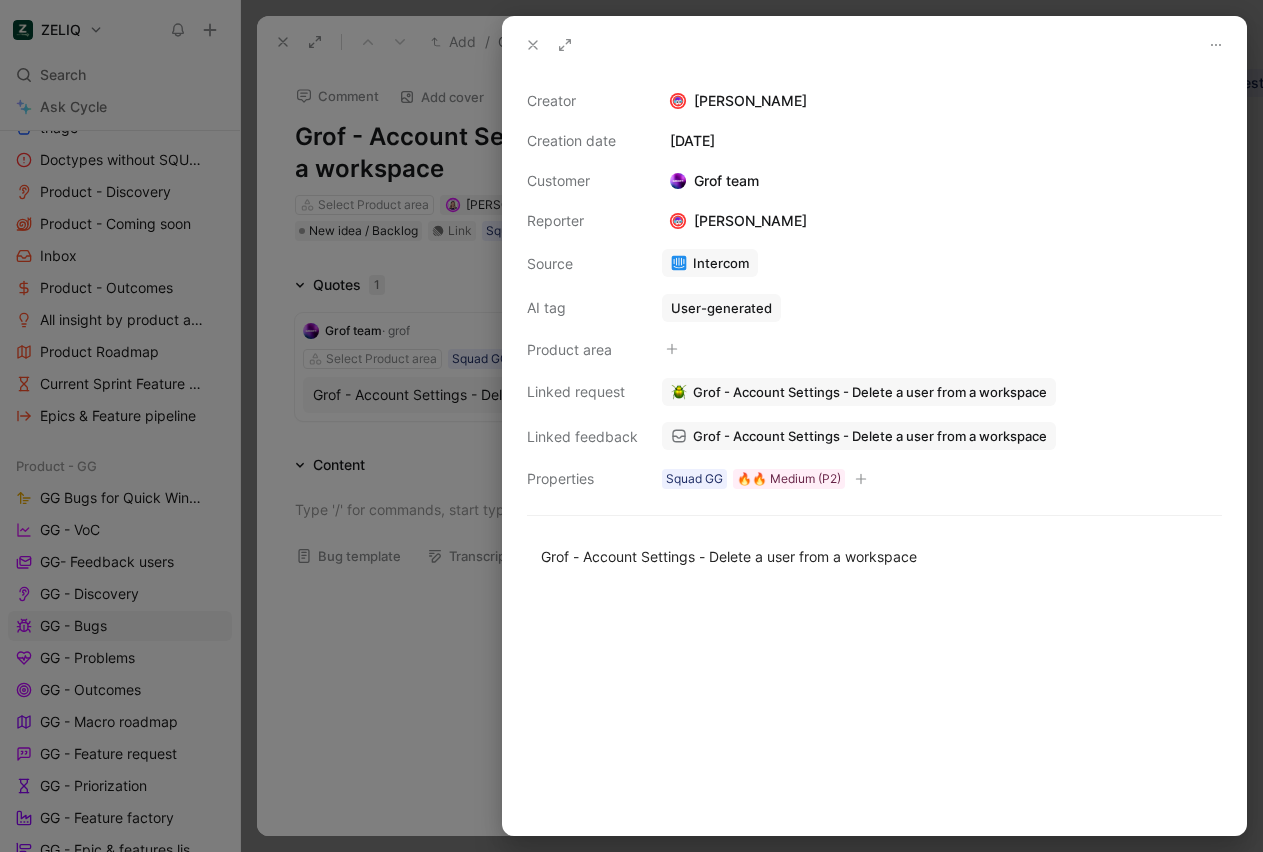 click on "Grof - Account Settings - Delete a user from a workspace" at bounding box center [870, 436] 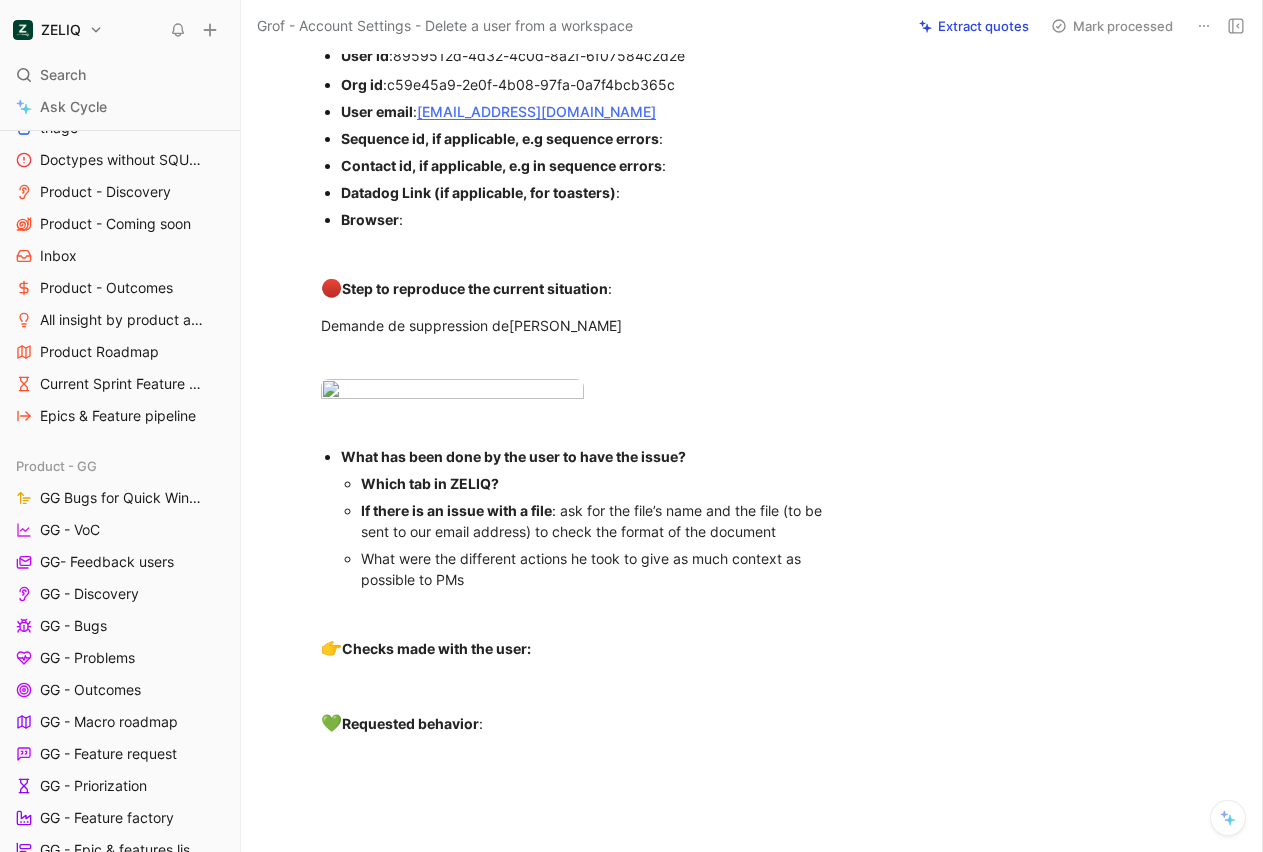 scroll, scrollTop: 1009, scrollLeft: 0, axis: vertical 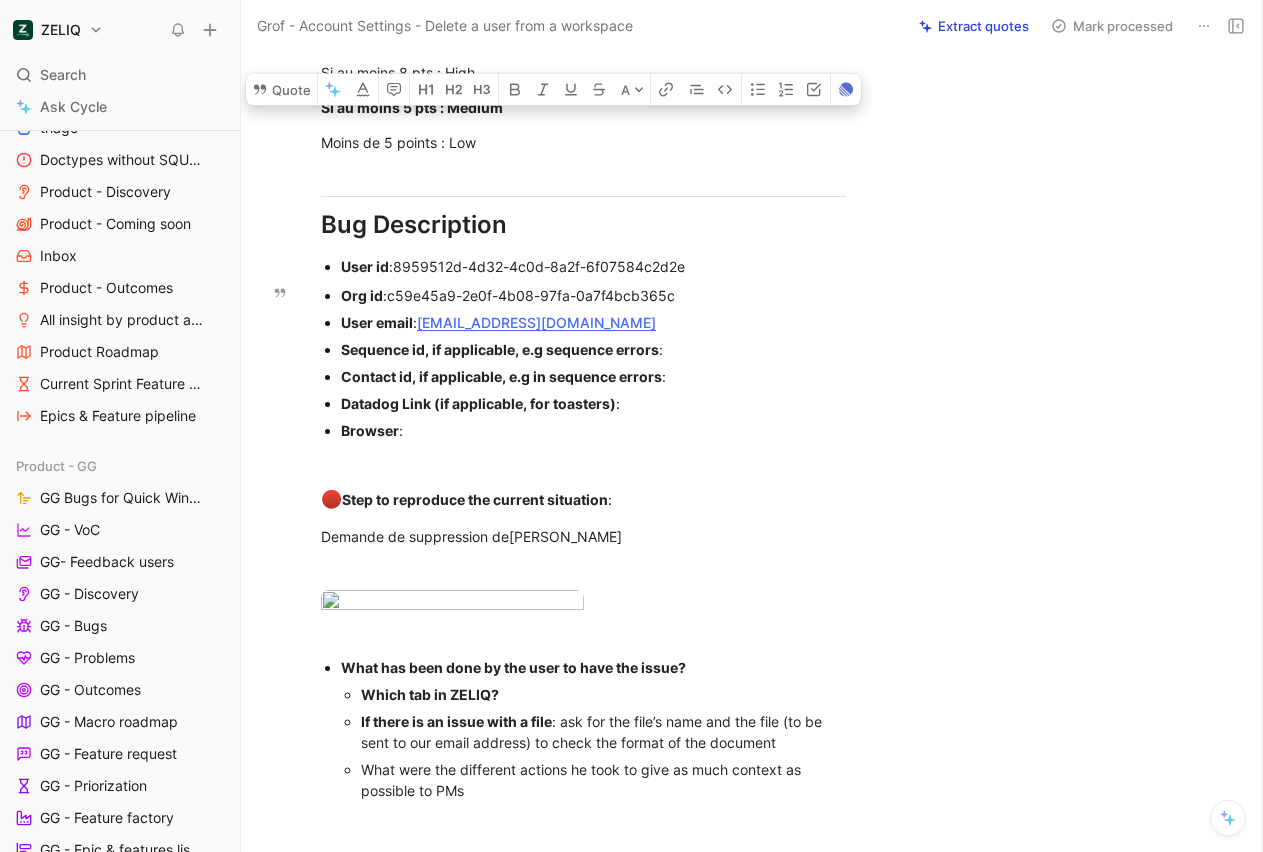 drag, startPoint x: 542, startPoint y: 318, endPoint x: 269, endPoint y: 270, distance: 277.18765 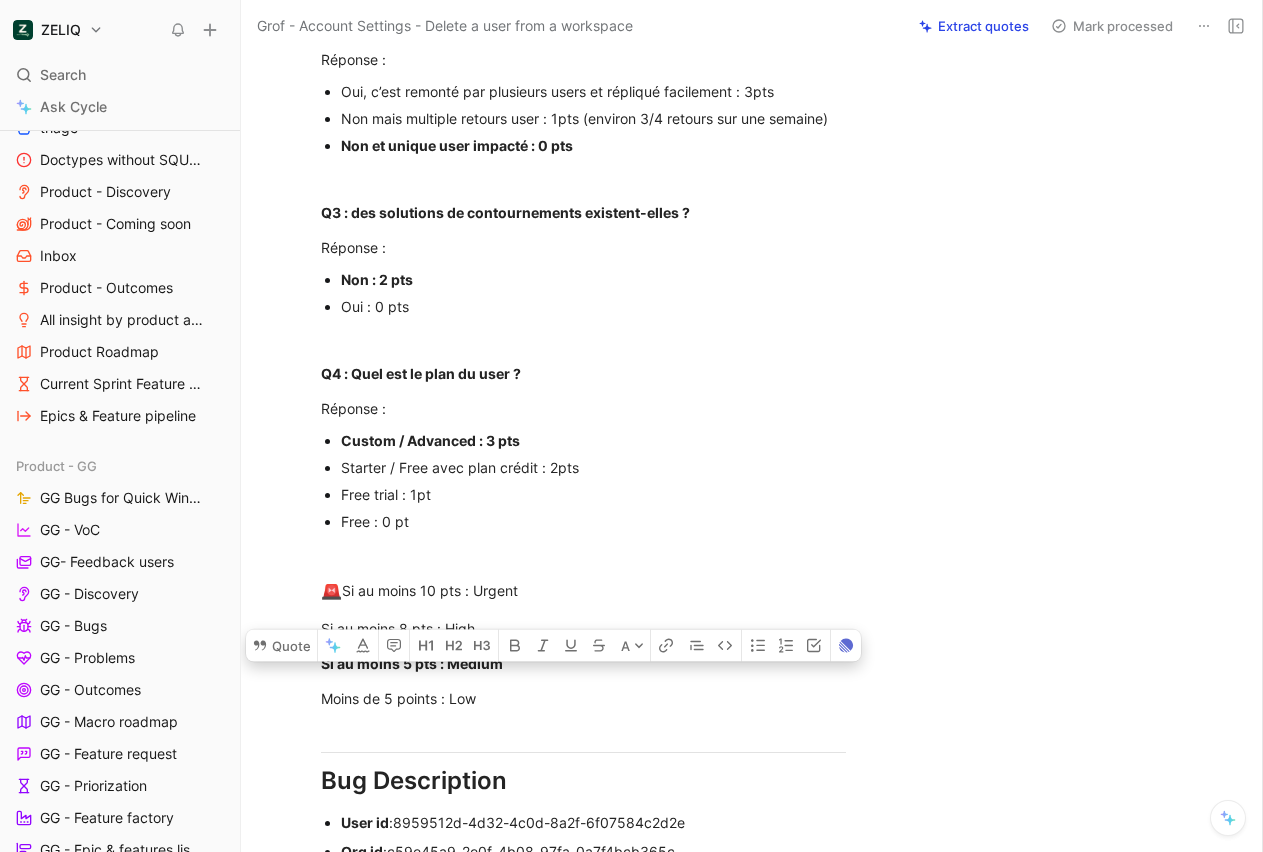 scroll, scrollTop: 0, scrollLeft: 0, axis: both 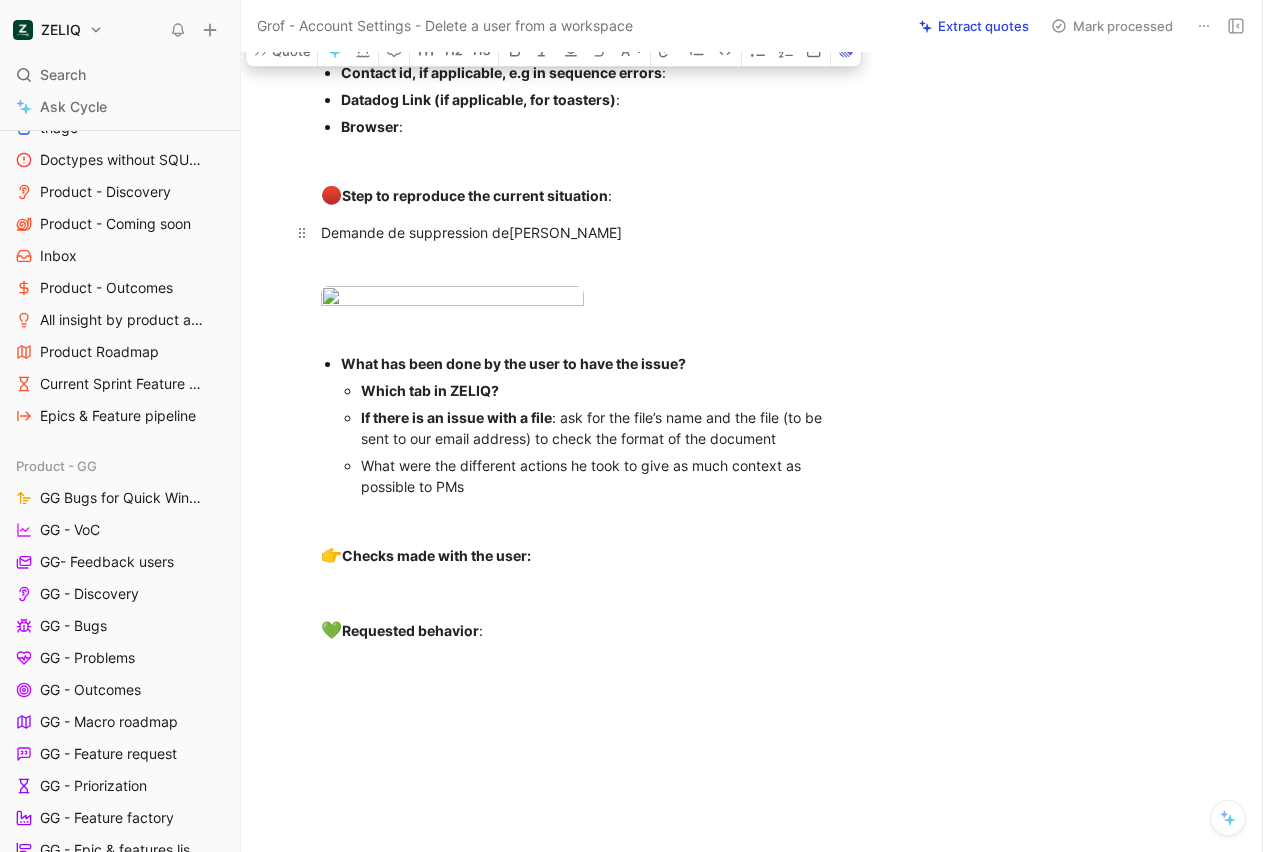 click on "Demande de suppression de  [PERSON_NAME]" at bounding box center (583, 232) 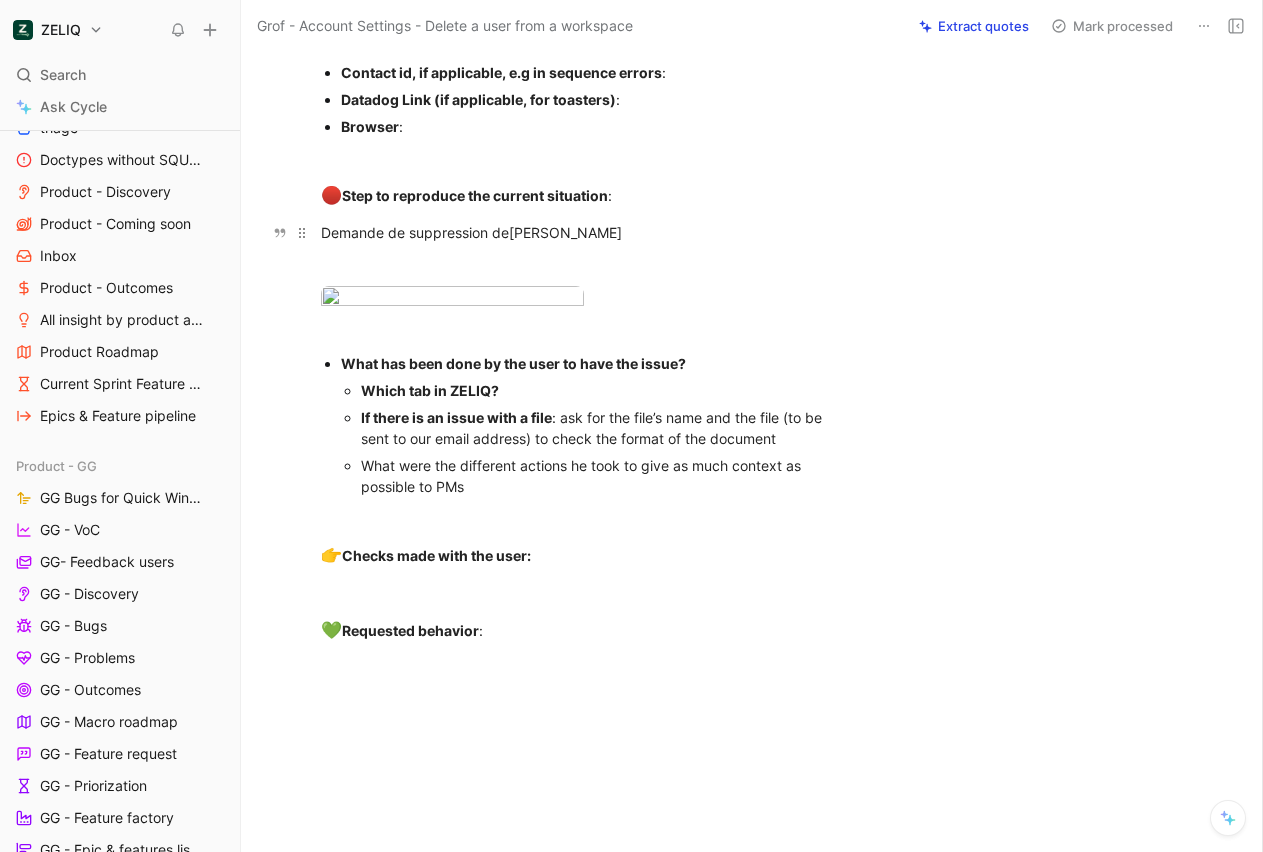 click on "Demande de suppression de  [PERSON_NAME]" at bounding box center (583, 232) 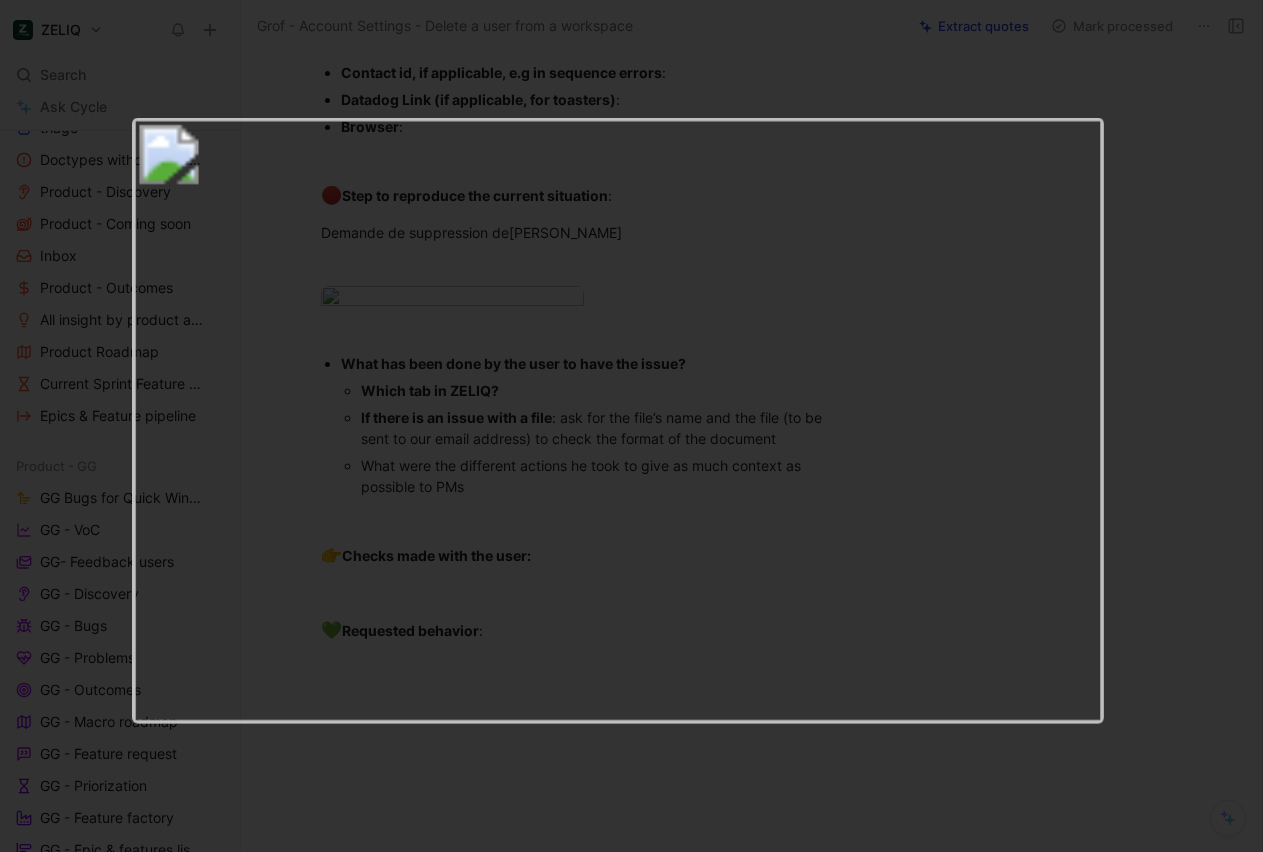 click at bounding box center [631, 852] 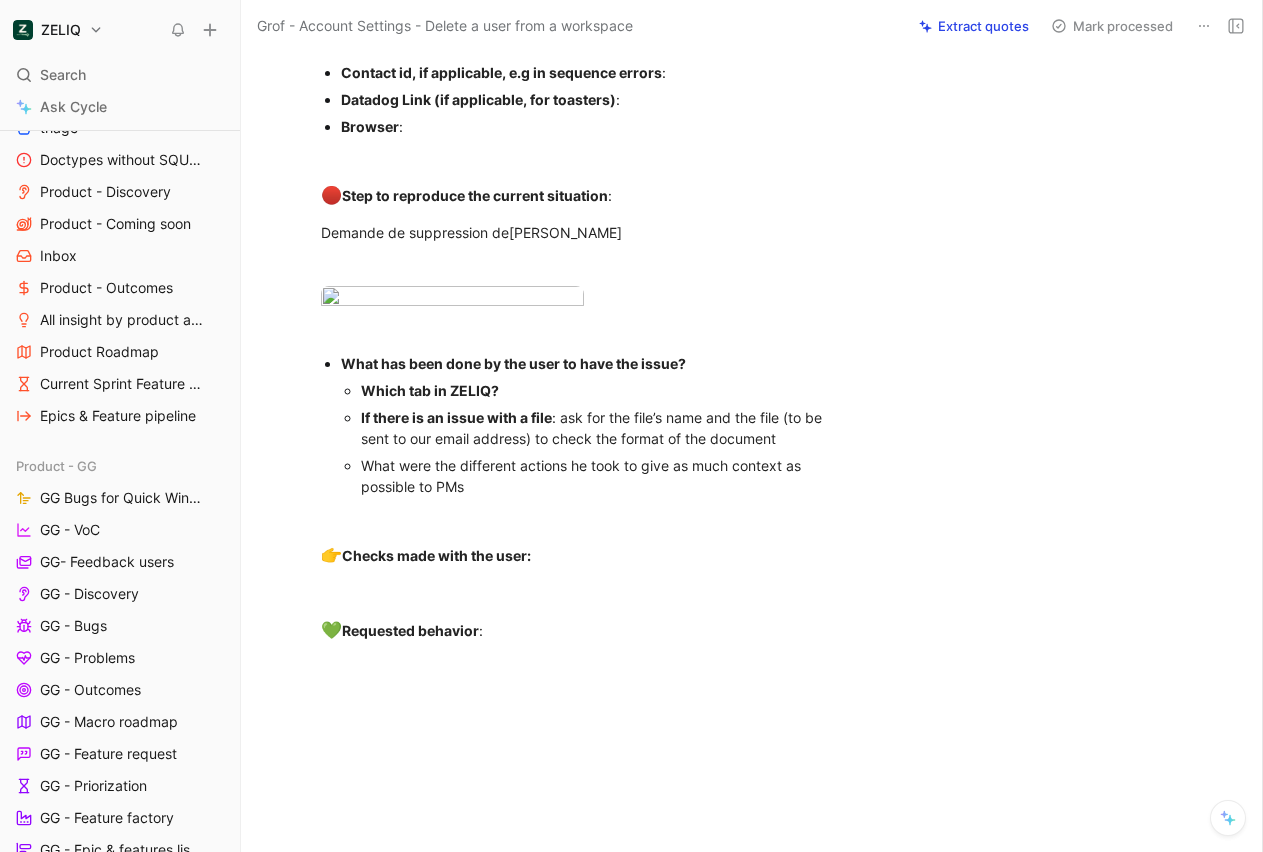 scroll, scrollTop: 0, scrollLeft: 0, axis: both 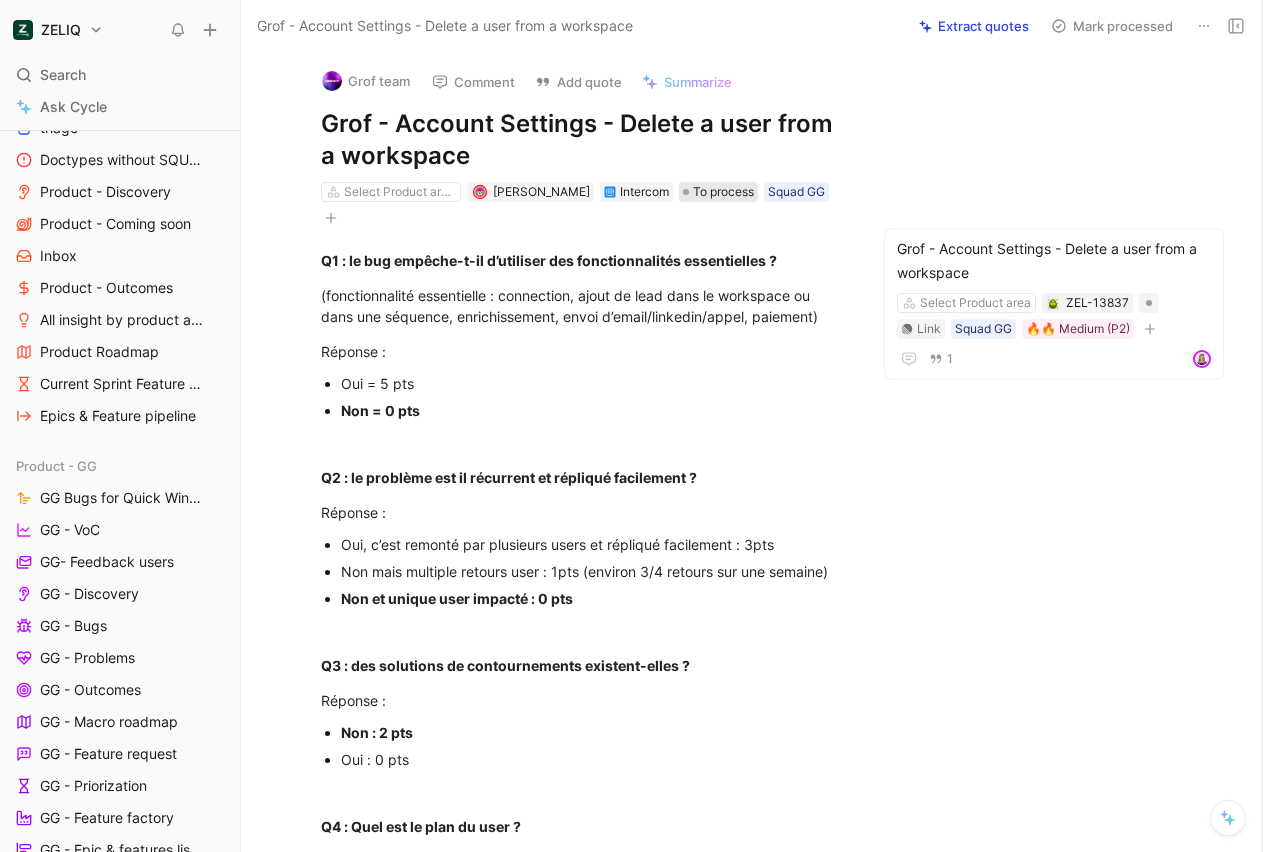 click on "To process" at bounding box center [723, 192] 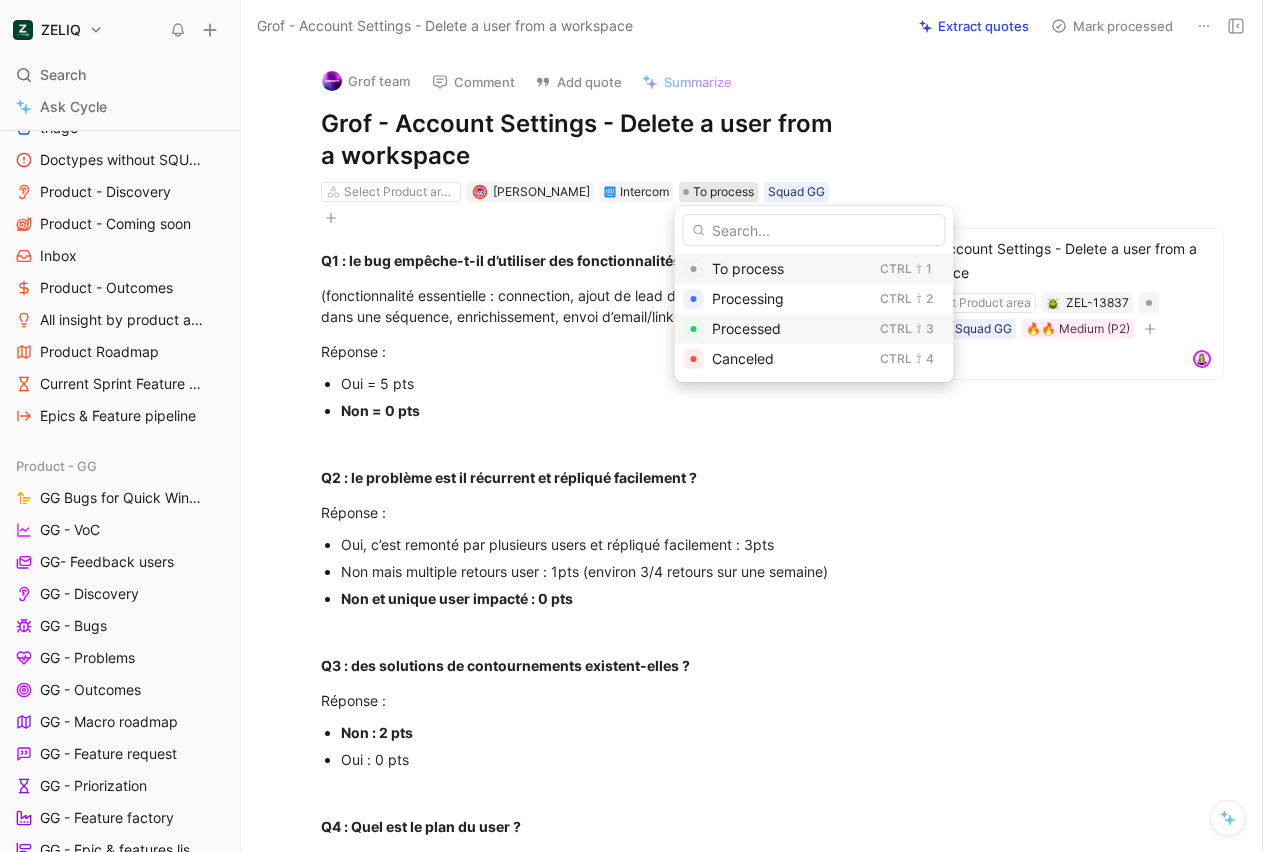 click on "Processed" at bounding box center [746, 328] 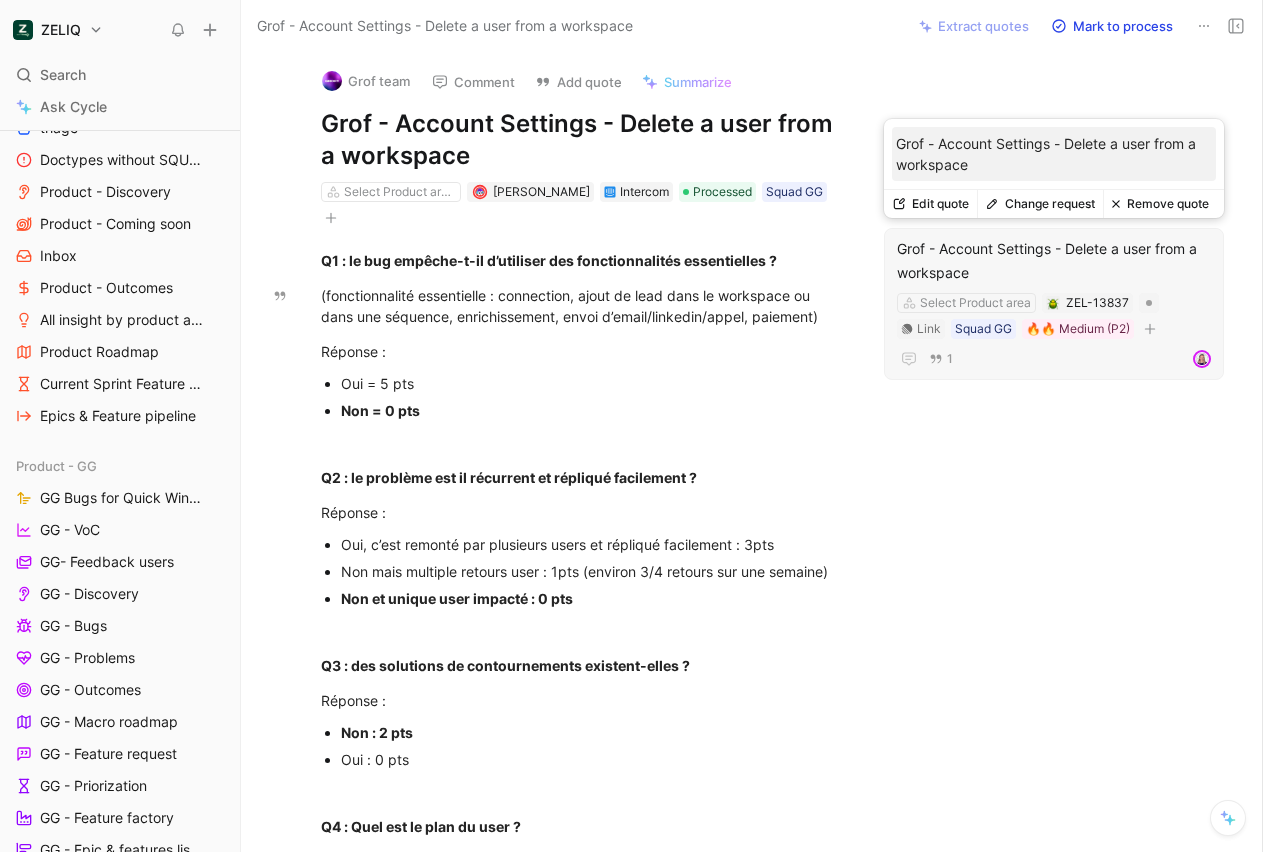 click on "Grof - Account Settings - Delete a user from a workspace" at bounding box center [1054, 261] 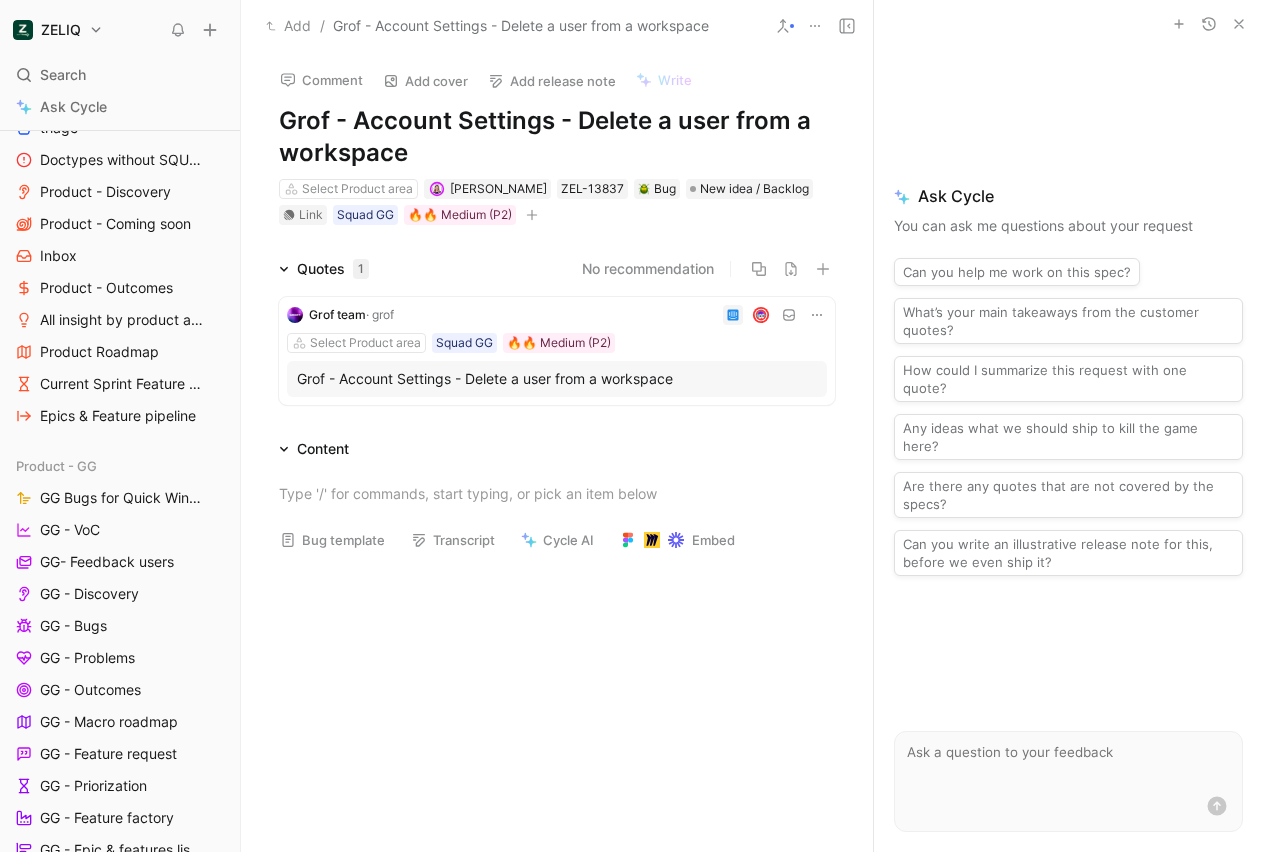 click on "Select Product area [PERSON_NAME] ZEL-13837 Bug New idea / Backlog Link Squad GG 🔥🔥 Medium (P2)" at bounding box center [557, 202] 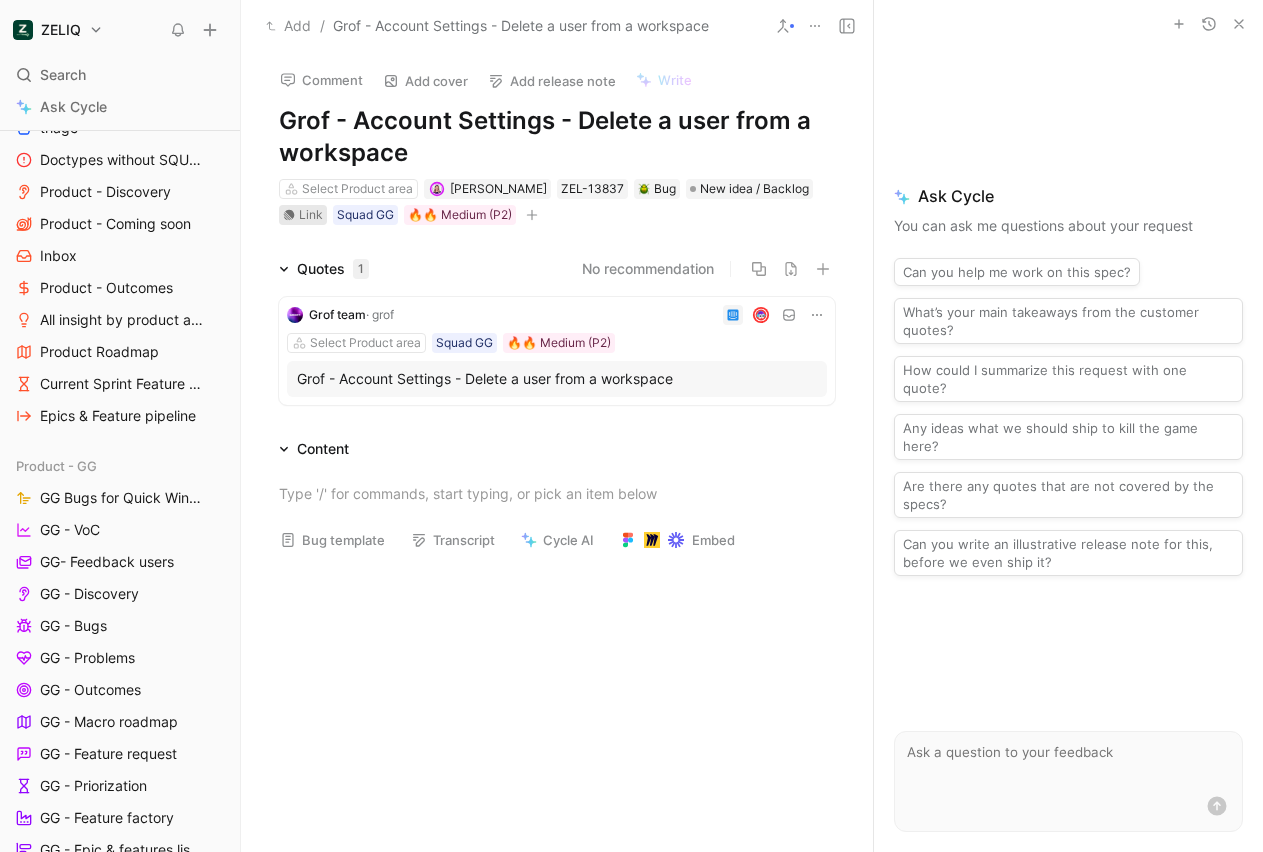 click on "Link" at bounding box center (311, 215) 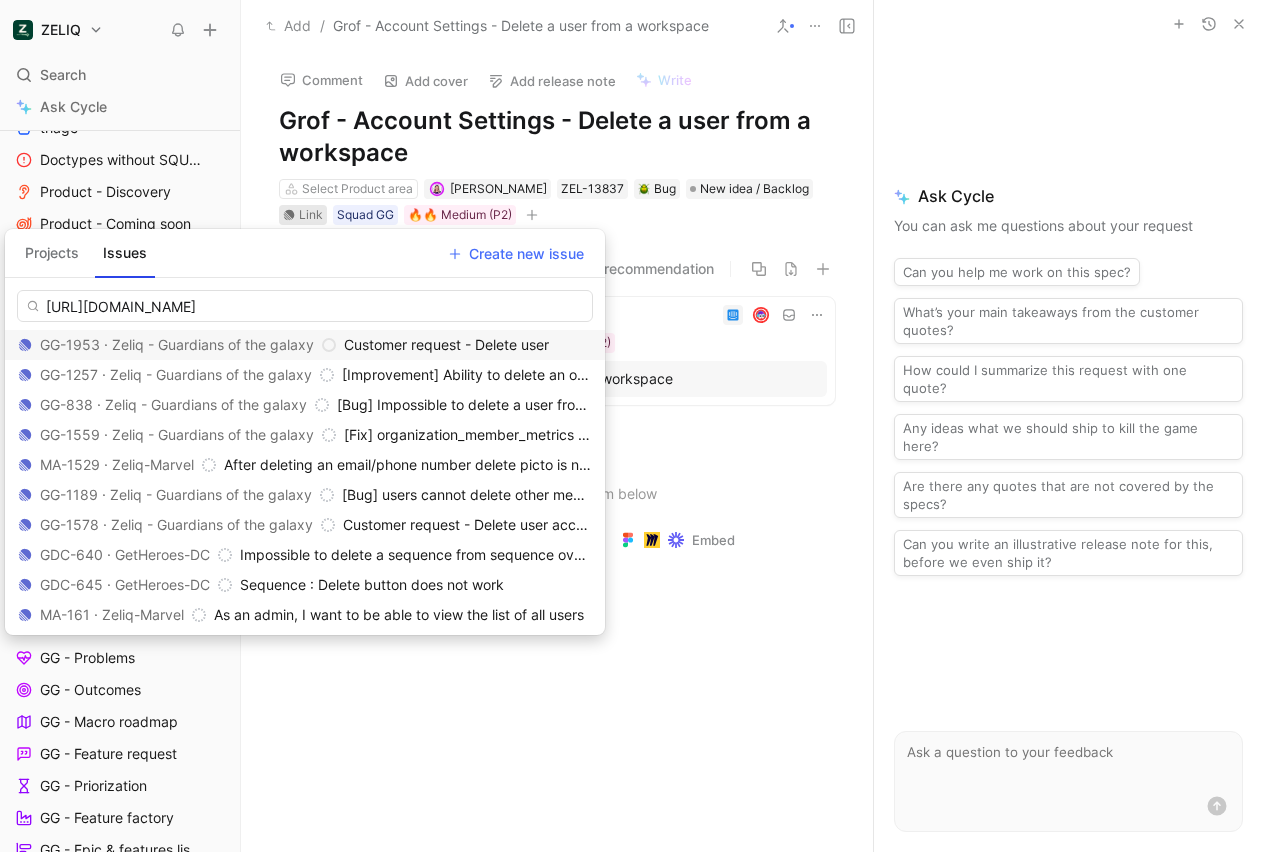 type on "[URL][DOMAIN_NAME]" 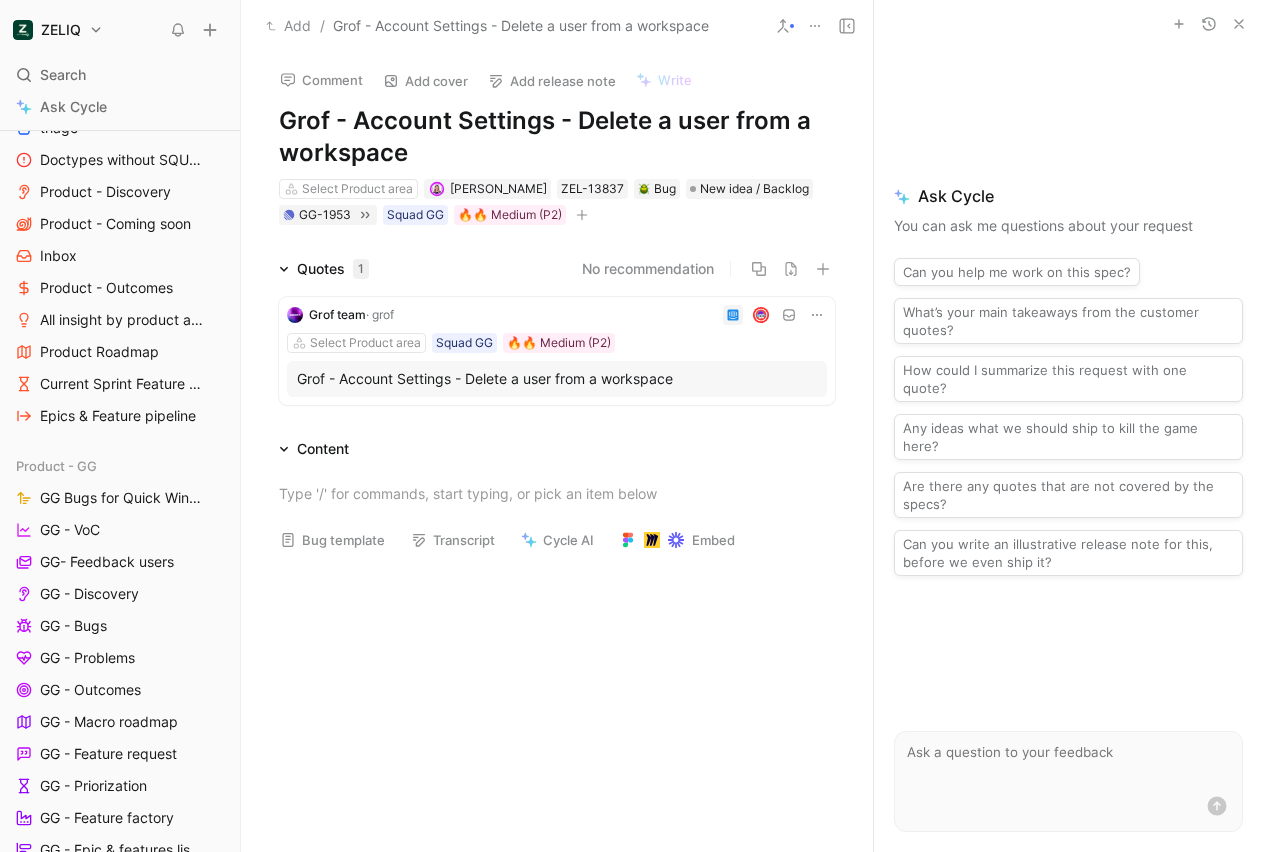click on "Select Product area [PERSON_NAME] ZEL-13837 Bug New idea / Backlog GG-1953 Squad GG 🔥🔥 Medium (P2)" at bounding box center (557, 202) 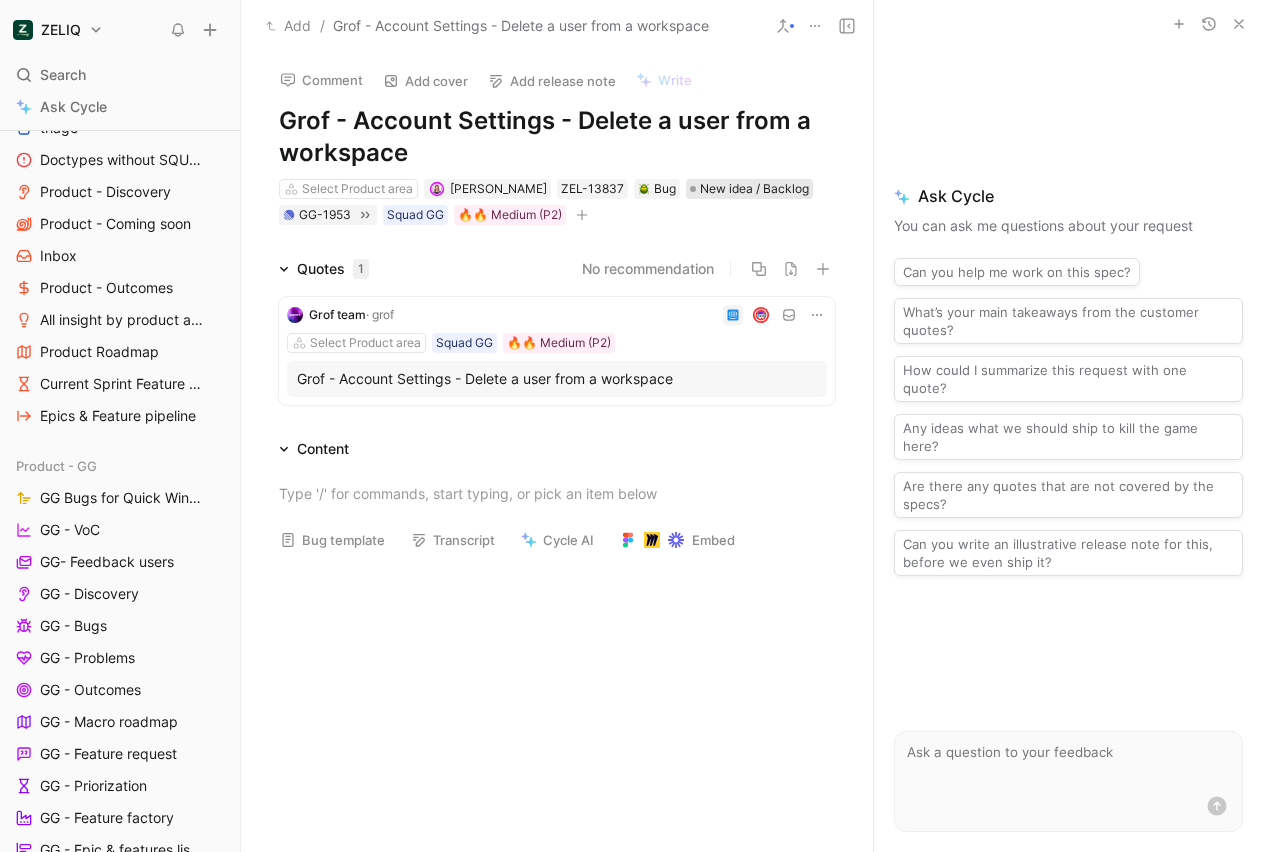 click on "New idea / Backlog" at bounding box center [754, 189] 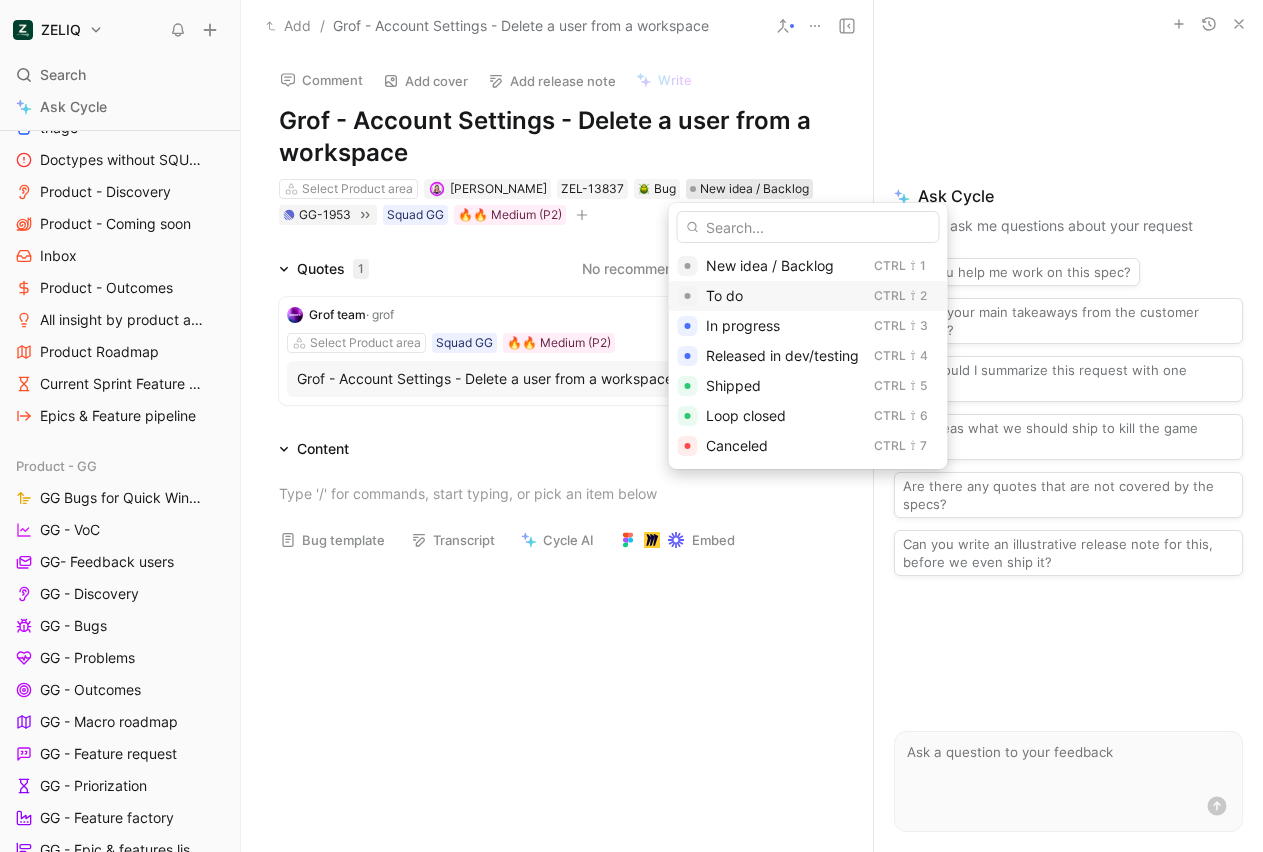 click on "To do" at bounding box center (724, 295) 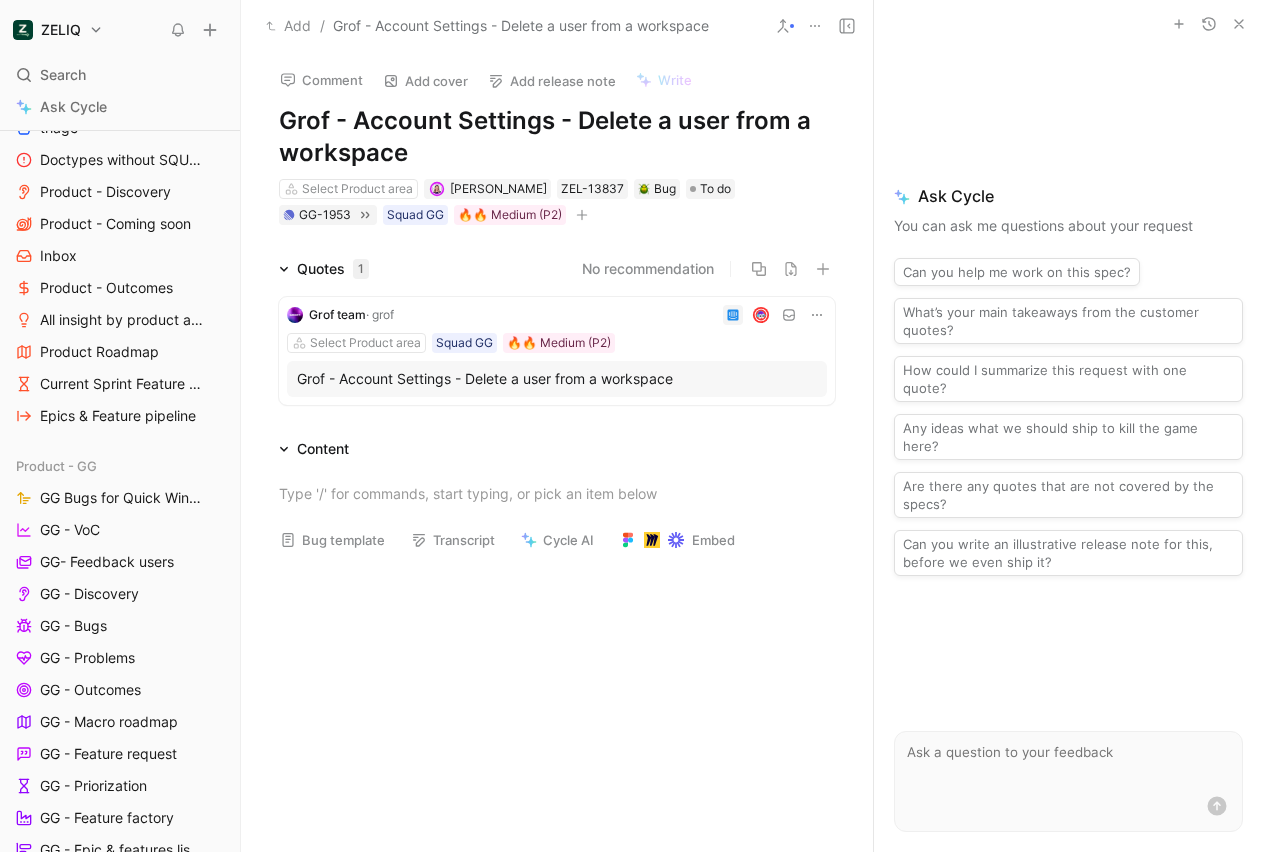 click on "Comment Add cover Add release note Write Grof - Account Settings - Delete a user from a workspace Select Product area [PERSON_NAME] ZEL-13837 Bug To do GG-1953 Squad GG 🔥🔥 Medium (P2) Quotes 1 No recommendation Grof team  · grof Select Product area Squad GG 🔥🔥 Medium (P2) Grof - Account Settings - Delete a user from a workspace Content Bug template Transcript Cycle AI Embed" at bounding box center [557, 452] 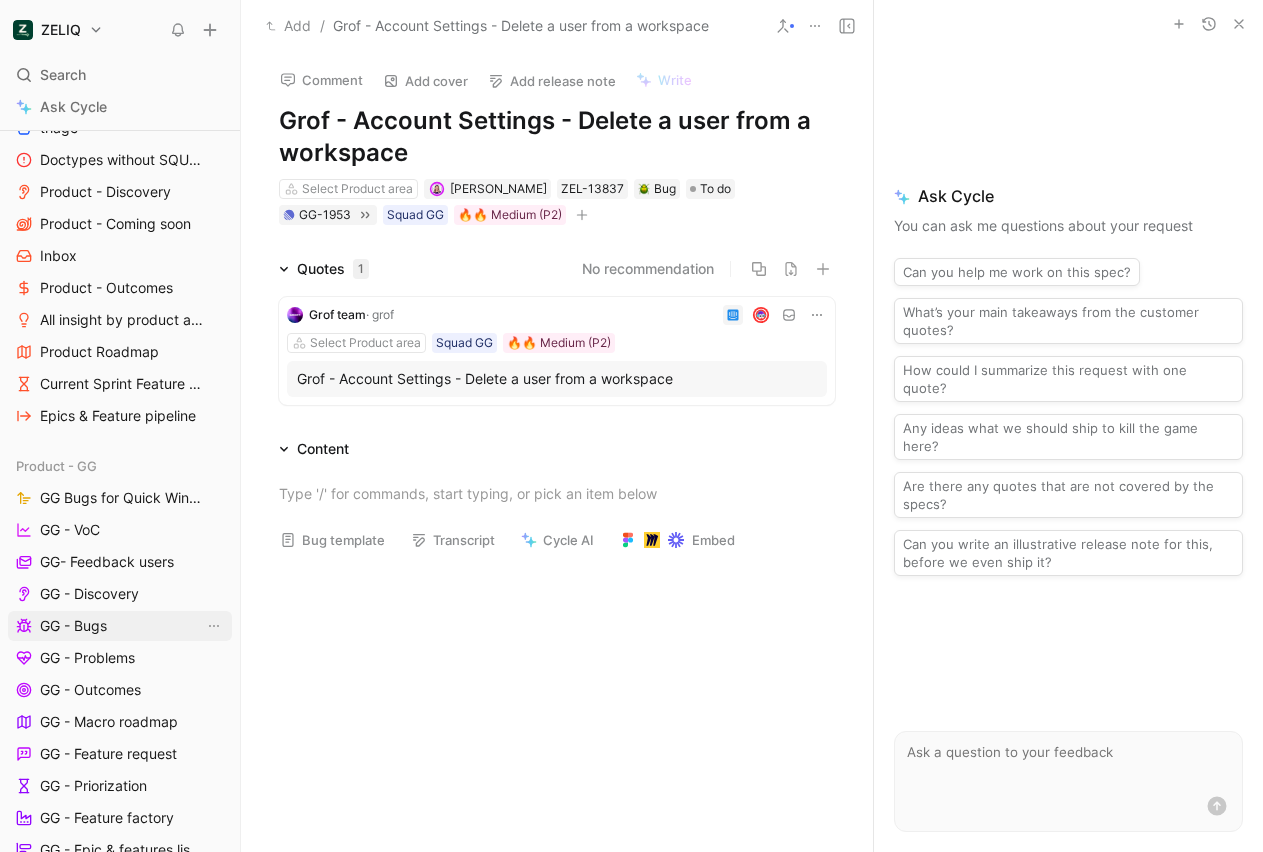 click on "GG - Bugs" at bounding box center (73, 626) 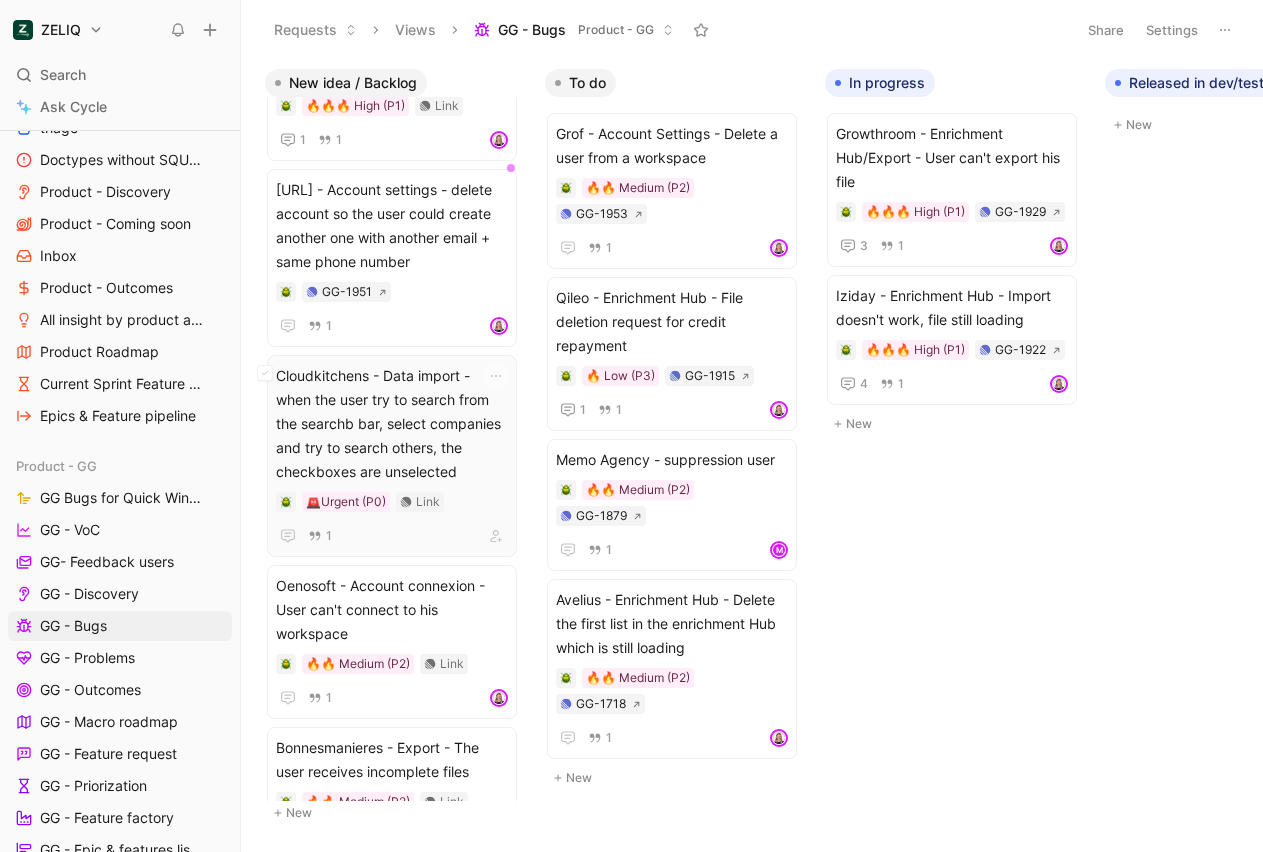 scroll, scrollTop: 0, scrollLeft: 0, axis: both 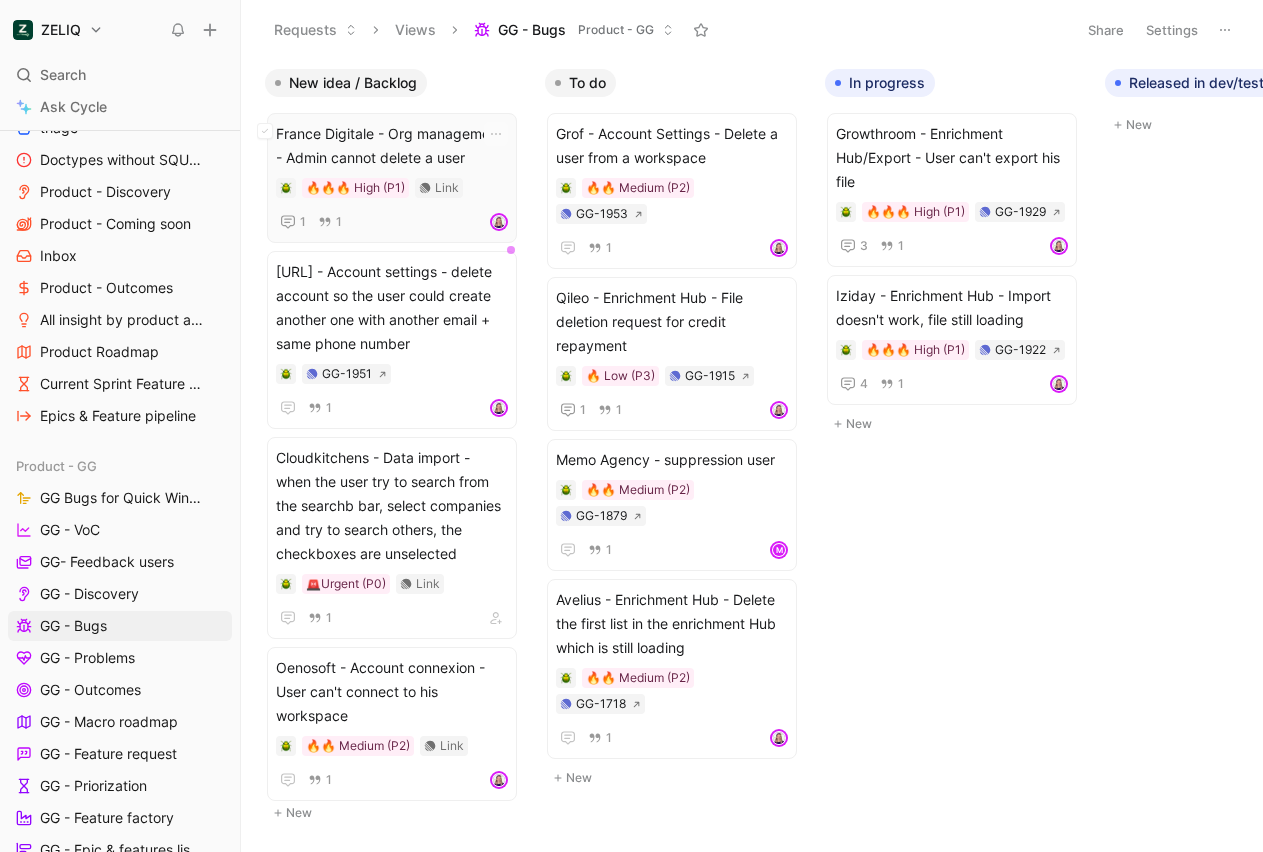 click on "France Digitale - Org management - Admin cannot delete a user" at bounding box center [392, 146] 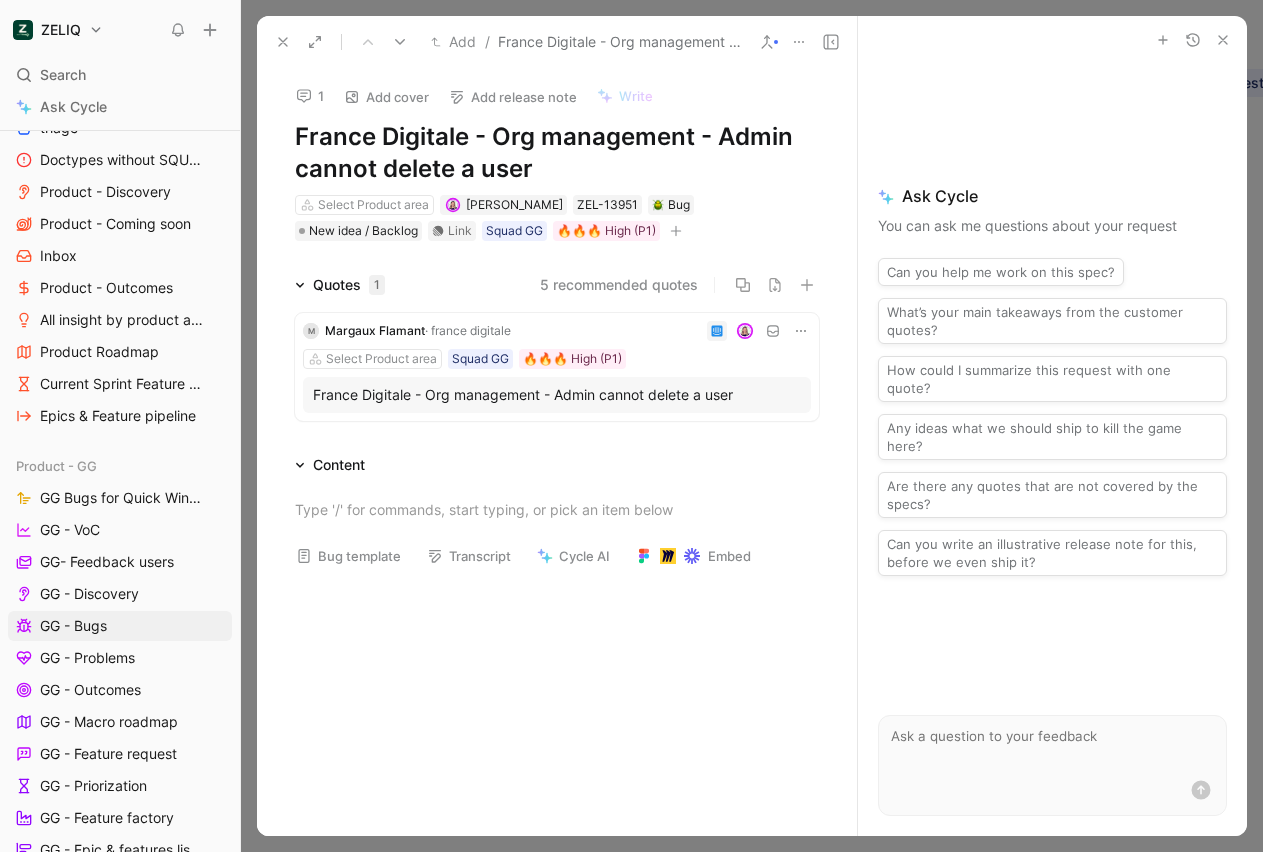 click on "France Digitale - Org management - Admin cannot delete a user" at bounding box center (557, 395) 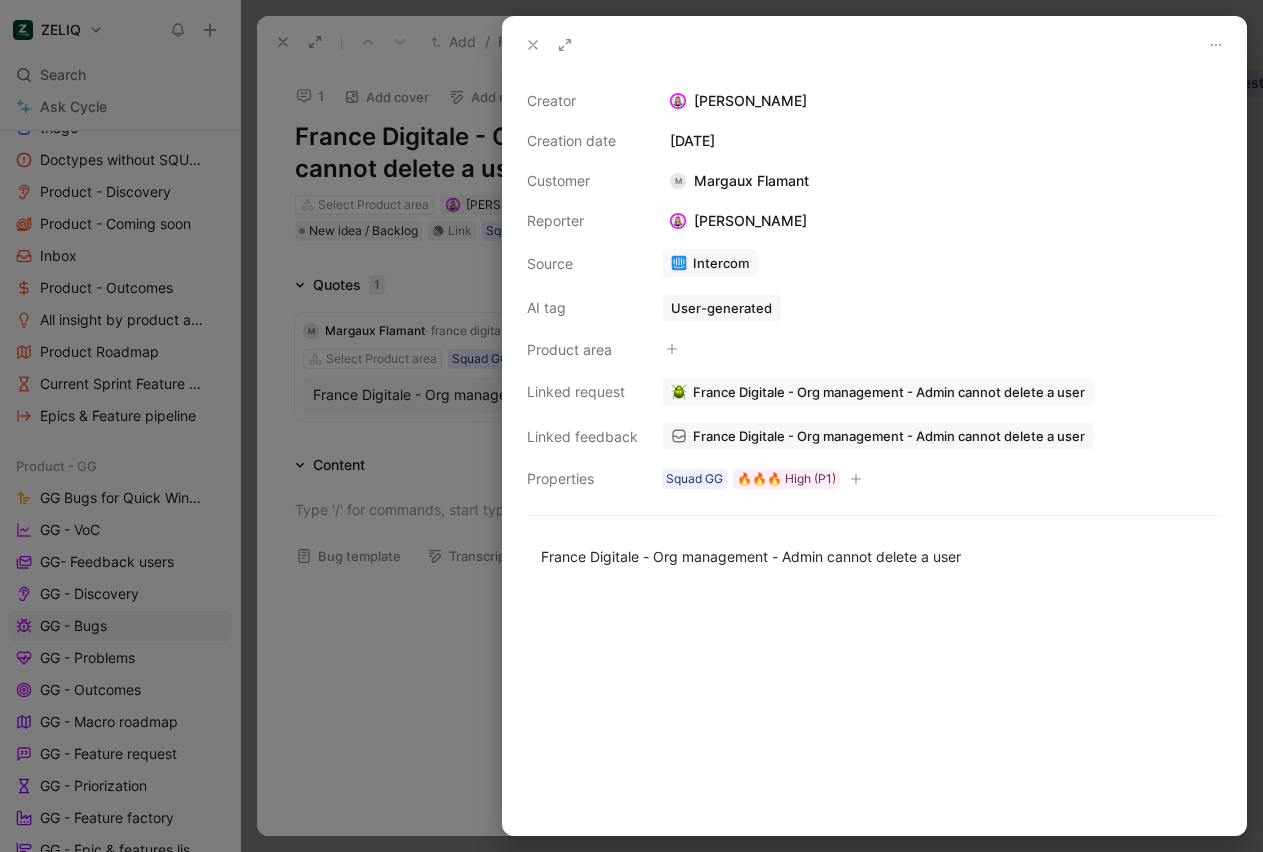 click on "France Digitale - Org management - Admin cannot delete a user" at bounding box center [942, 436] 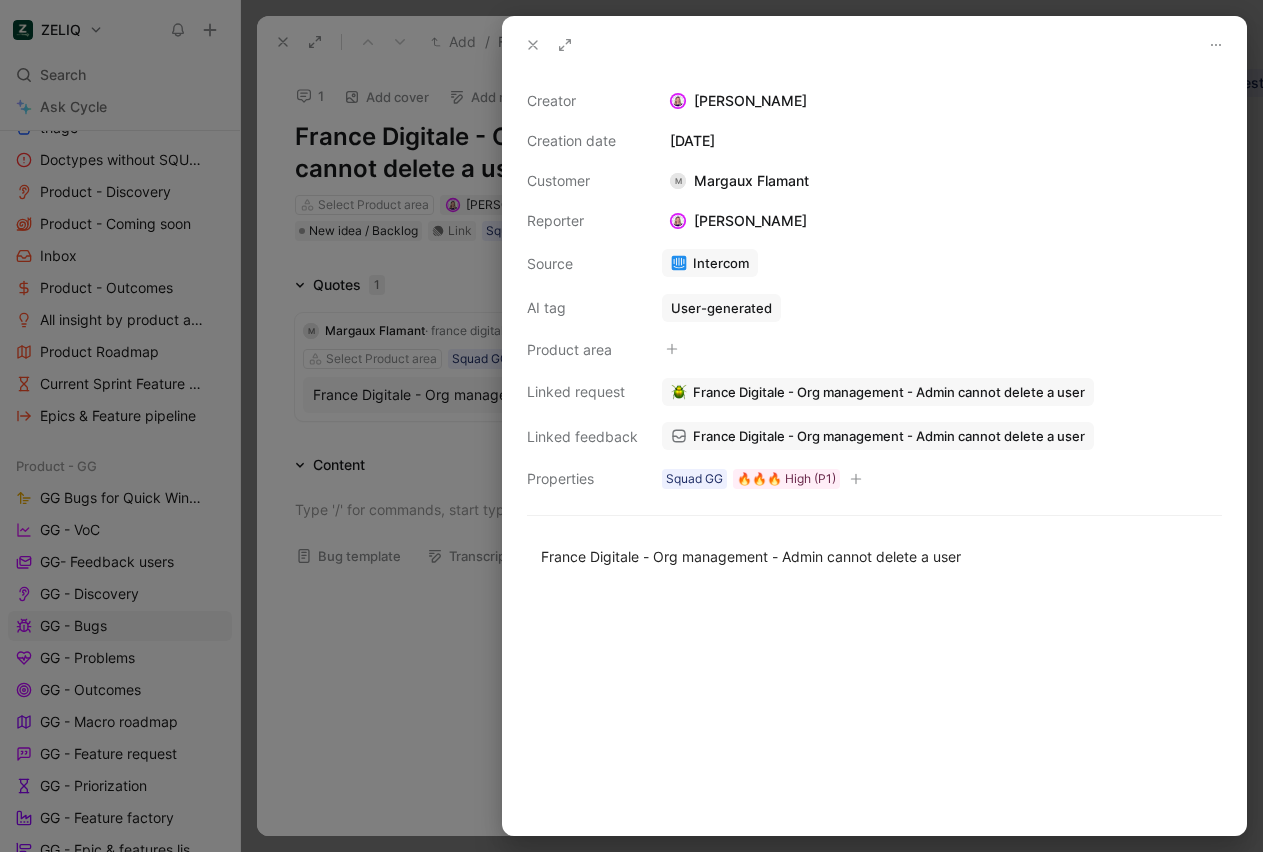click on "France Digitale - Org management - Admin cannot delete a user" at bounding box center (889, 436) 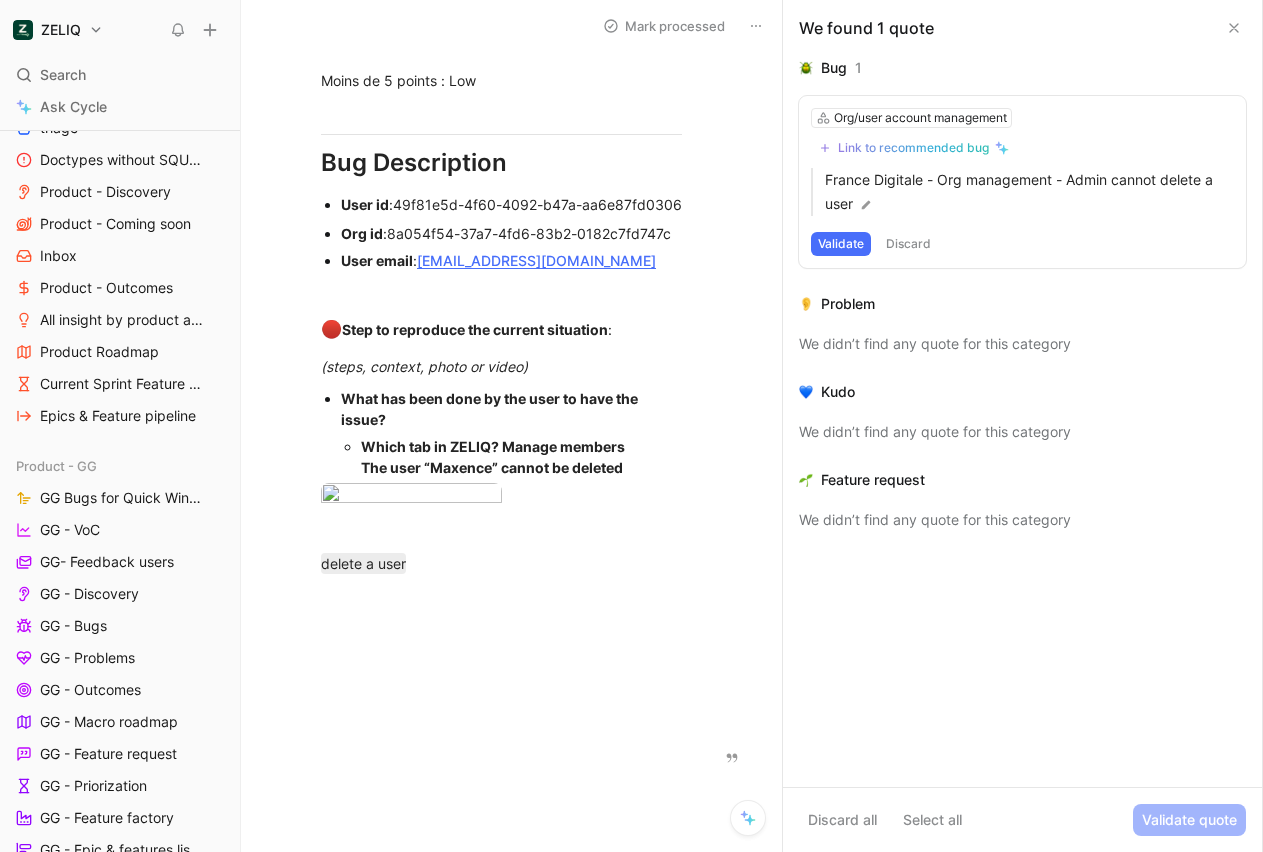 scroll, scrollTop: 1389, scrollLeft: 0, axis: vertical 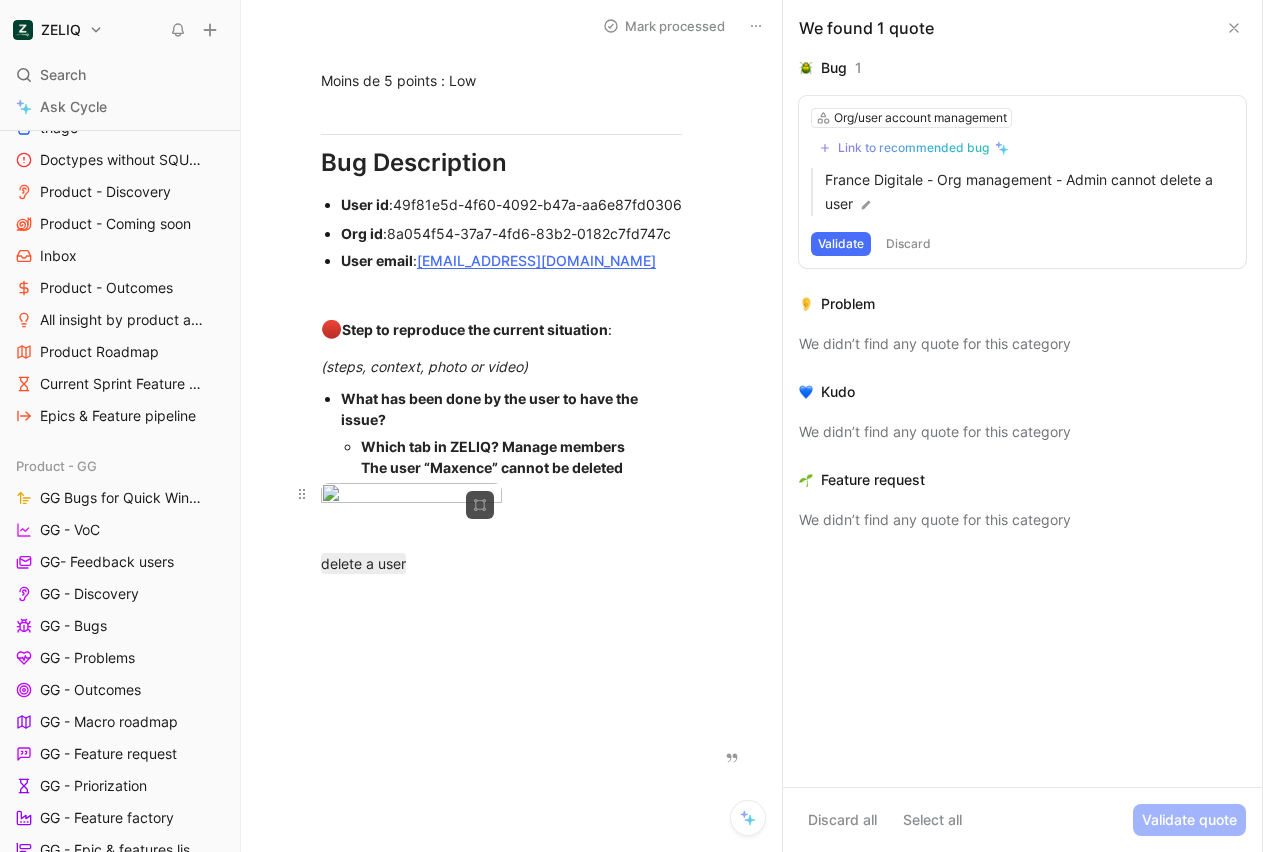click on "ZELIQ Search ⌘ K Ask Cycle Workspace Home G then H Feedback G then F Requests G then R Releases G then L Customers Product areas Zeliq Global Product Product - Analyses triage Doctypes without SQUAD Product - Discovery Product - Coming soon Inbox Product - Outcomes All insight by product areas Product Roadmap Current Sprint Feature pipeline Epics & Feature pipeline Product - GG GG Bugs for Quick Wins days  GG - VoC GG- Feedback users GG - Discovery GG - Bugs GG - Problems GG - Outcomes GG - Macro roadmap GG - Feature request GG - Priorization GG - Feature factory GG - Epic & features listing Product - Marvel MA Bugs for Quick Wins days  VoC - Marvel All Epics MA - All features/epics/bugs MA - Insights/product area/date MA - Feedbacks MA - Bugs MA - Features Listing MA - Features pipeline MA - Roadmap  MA - Roadmap - Kanban Product - DC Design Feedback inbox design Design - Feature factory Design - UI Other Success Bugs for Quick Wins days  Bug Marvel [PERSON_NAME] Bug [PERSON_NAME] CSM Dashboard Squad - GG" at bounding box center (631, 426) 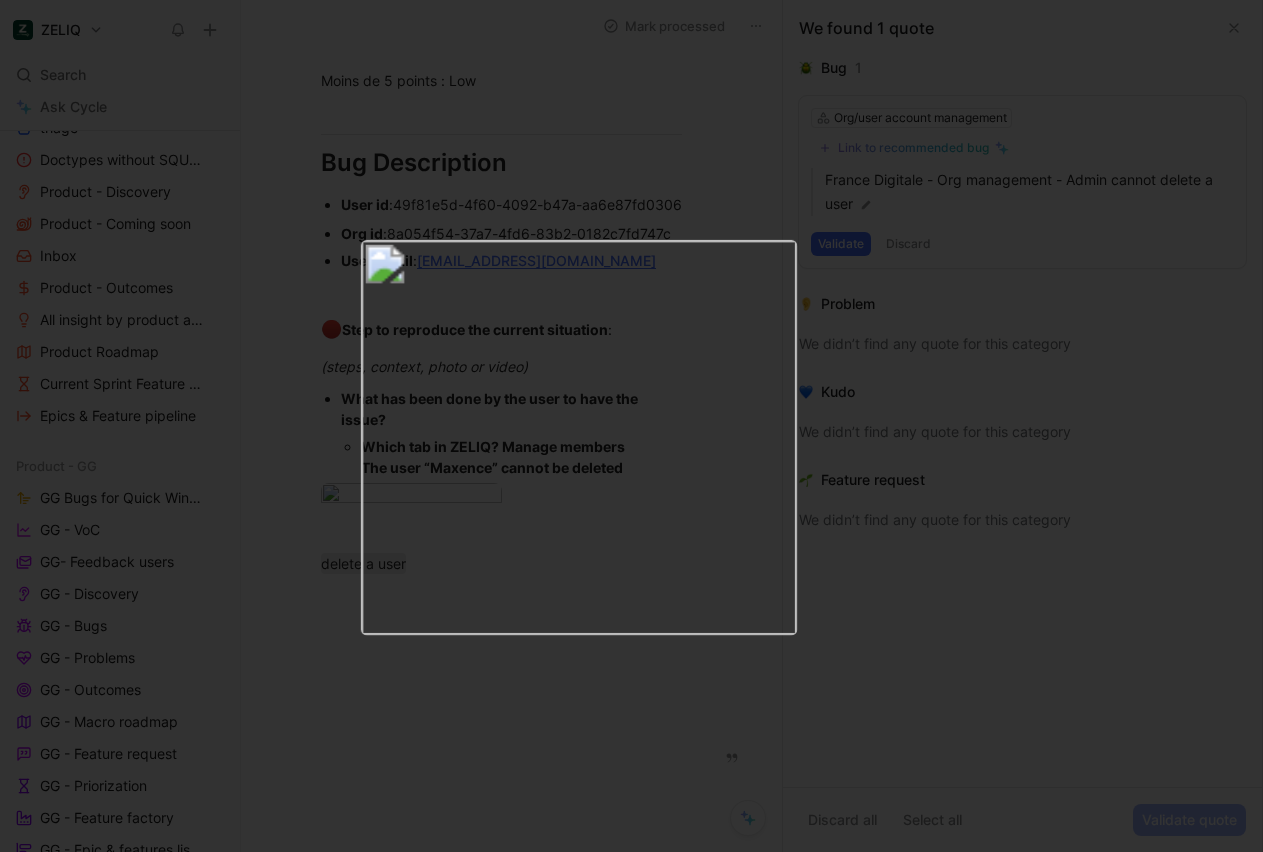 click at bounding box center (631, 852) 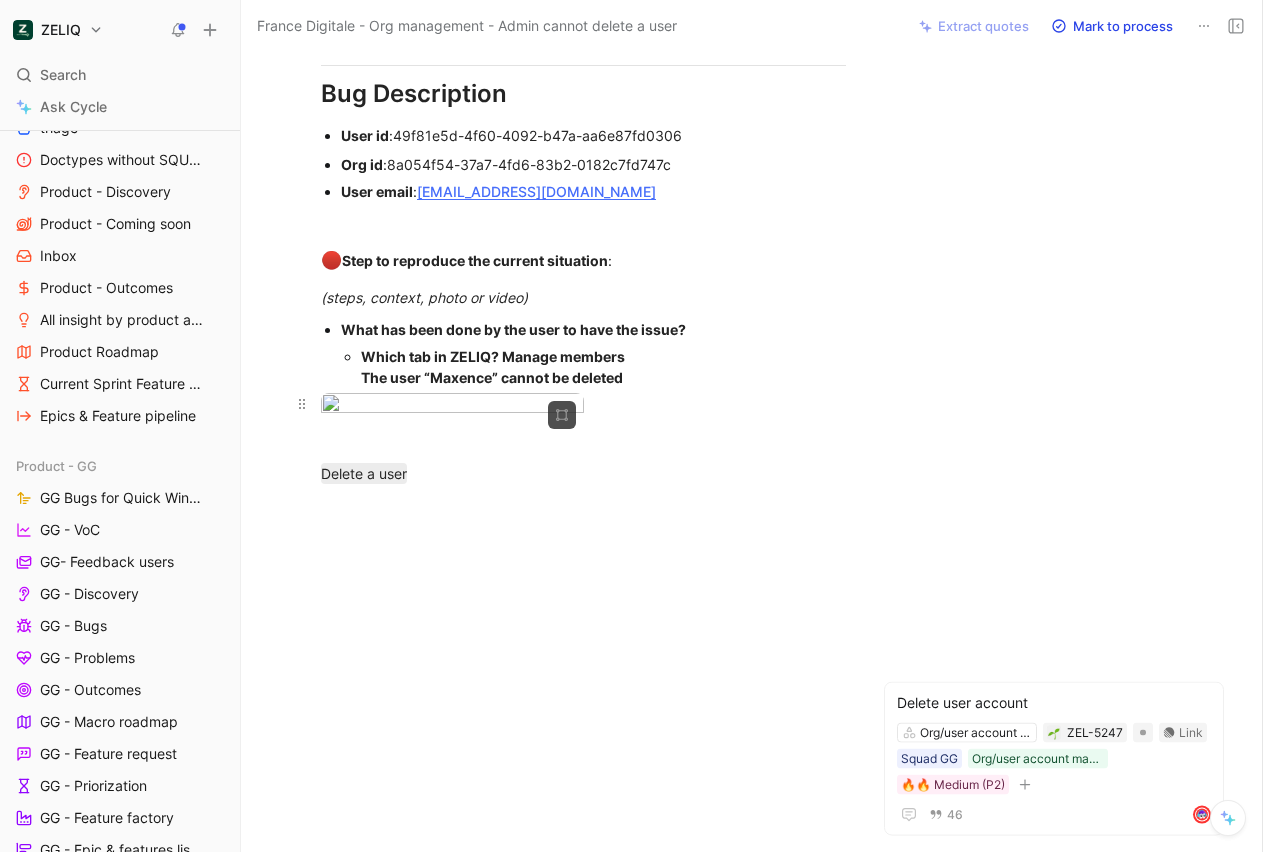 scroll, scrollTop: 0, scrollLeft: 0, axis: both 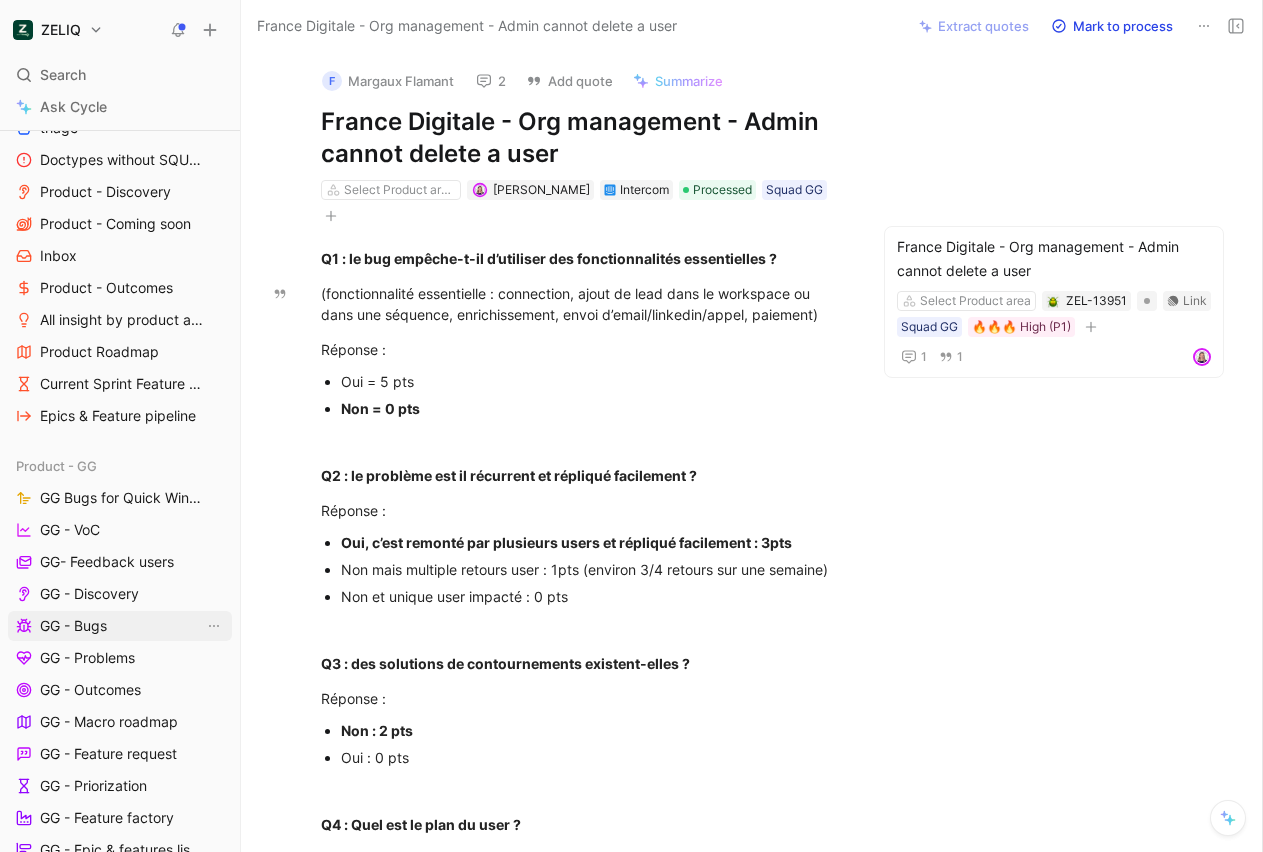 click on "GG - Bugs" at bounding box center (73, 626) 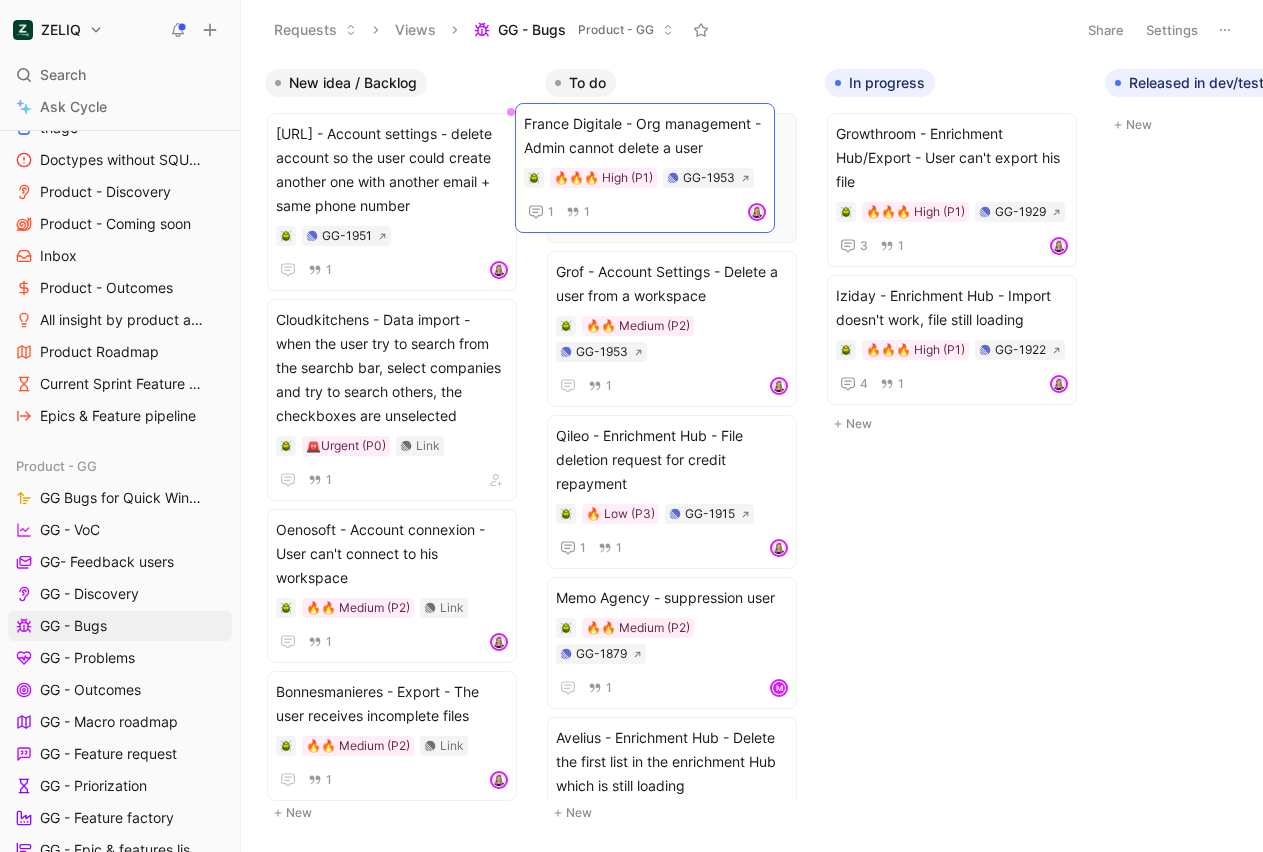 drag, startPoint x: 351, startPoint y: 148, endPoint x: 600, endPoint y: 138, distance: 249.20073 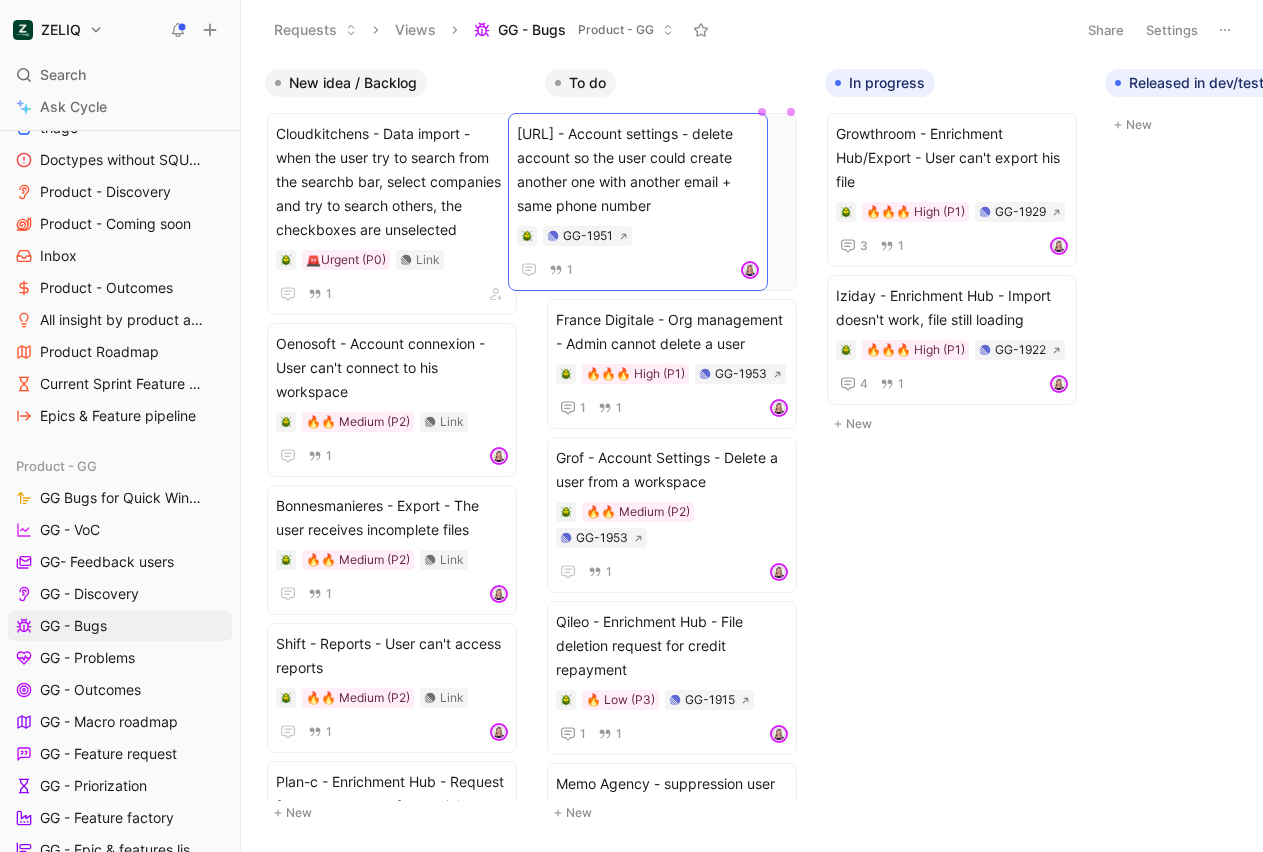 drag, startPoint x: 410, startPoint y: 137, endPoint x: 652, endPoint y: 138, distance: 242.00206 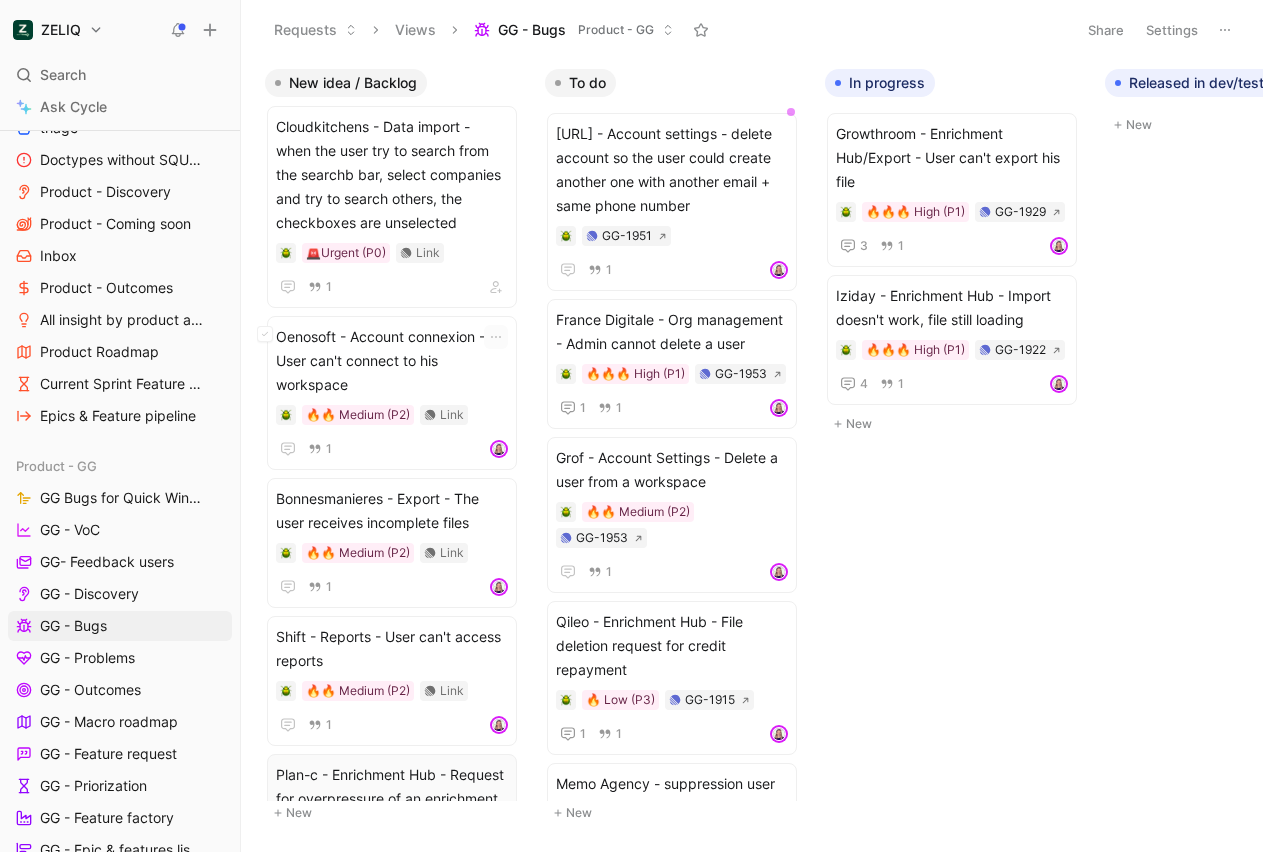 scroll, scrollTop: 0, scrollLeft: 0, axis: both 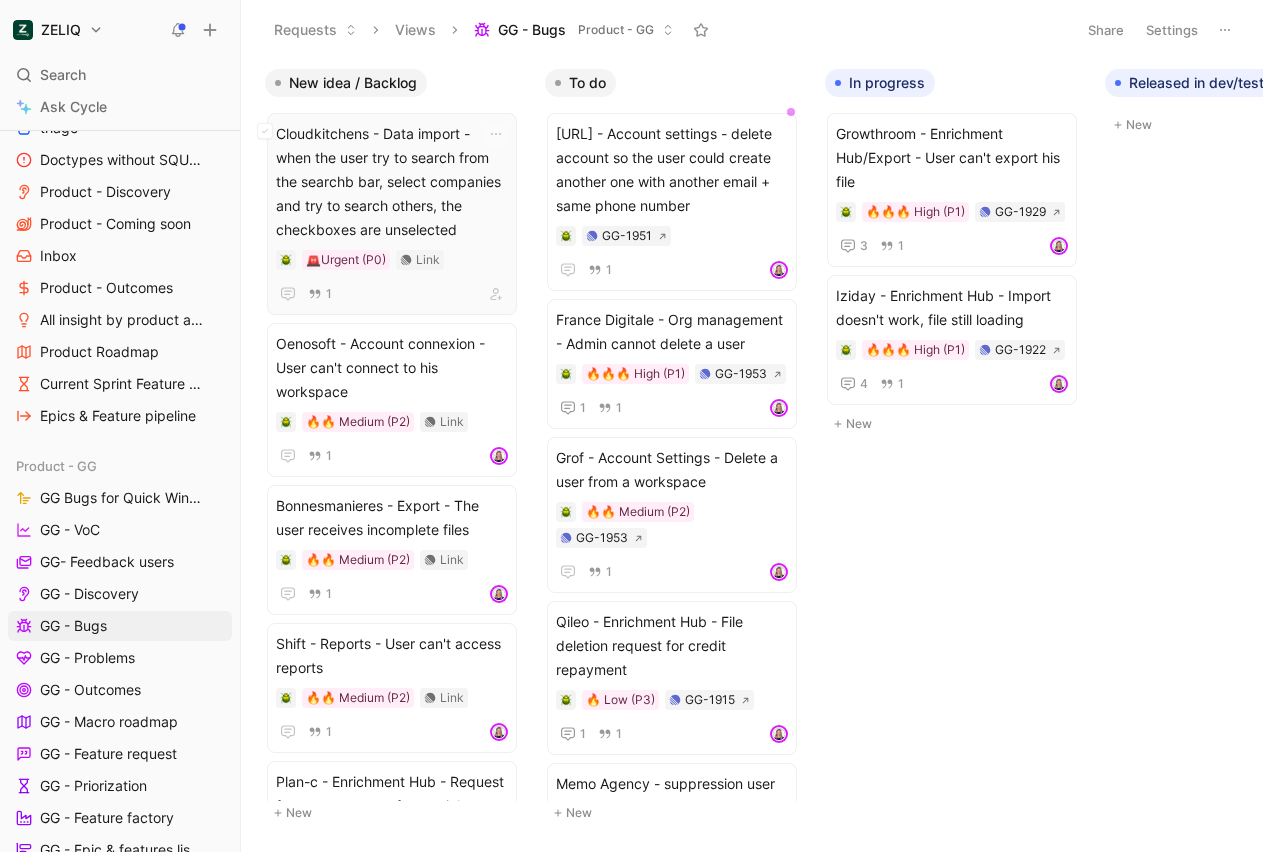 click on "Cloudkitchens - Data import - when the user try to search from the searchb bar, select companies and try to search others, the checkboxes are unselected" at bounding box center [392, 182] 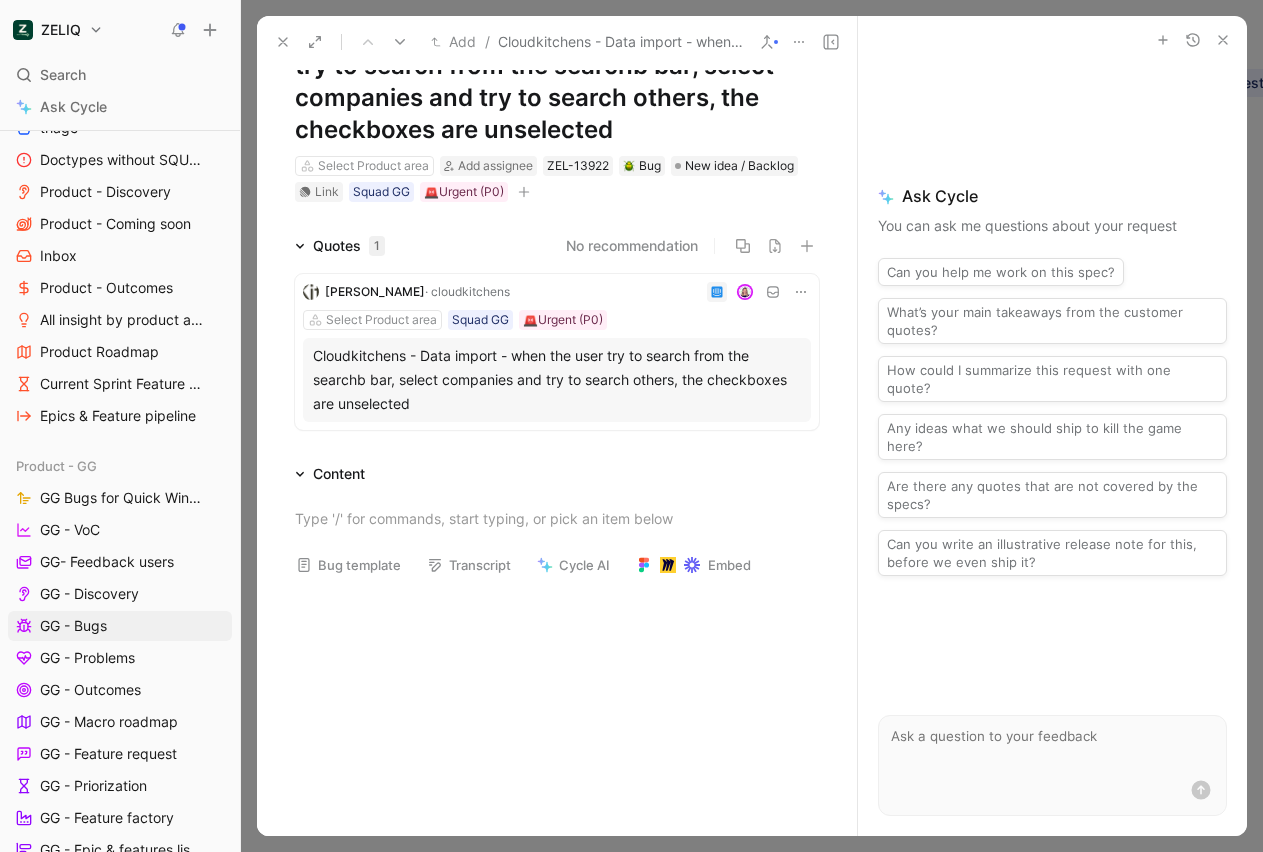 scroll, scrollTop: 133, scrollLeft: 0, axis: vertical 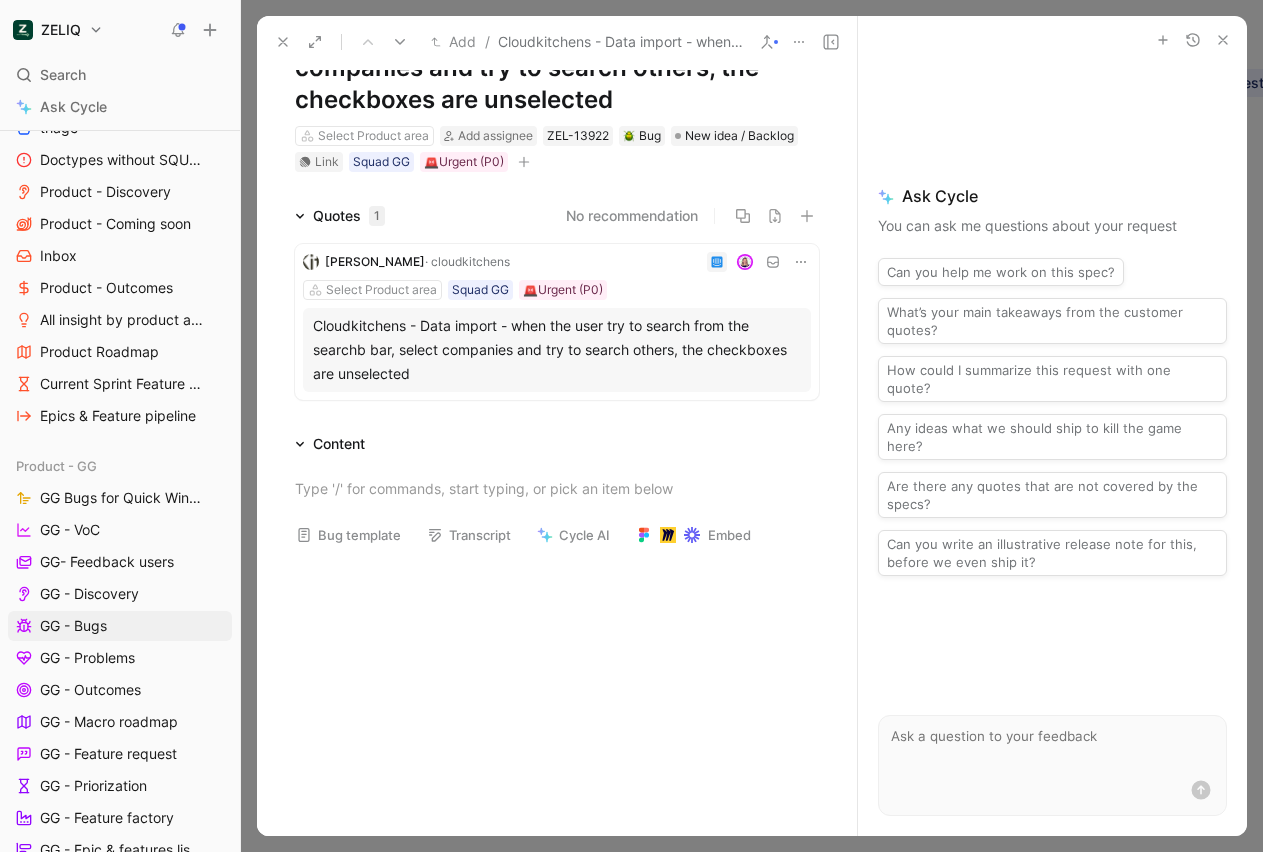 click on "Cloudkitchens - Data import - when the user try to search from the searchb bar, select companies and try to search others, the checkboxes are unselected" at bounding box center (557, 350) 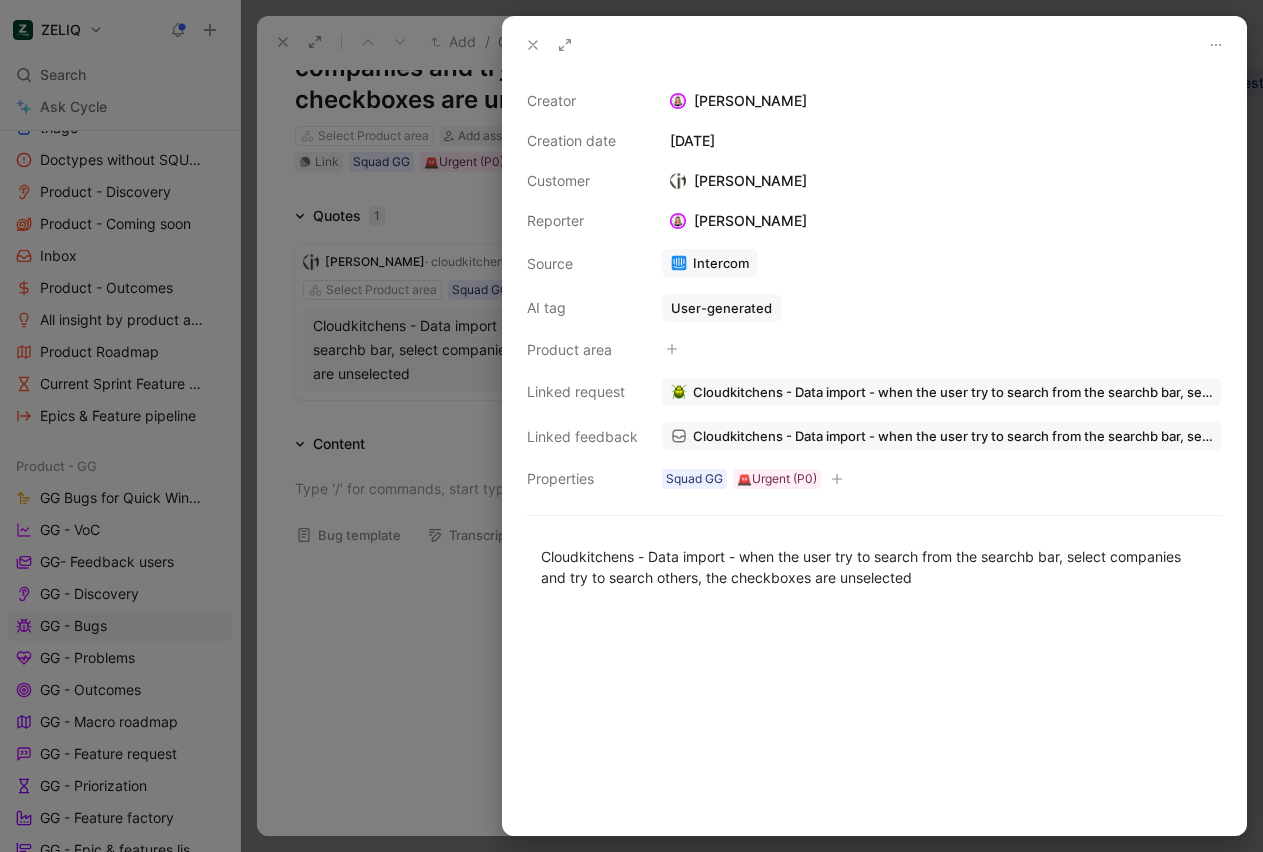 click on "Cloudkitchens - Data import - when the user try to search from the searchb bar, select companies and try to search others, the checkboxes are unselected" at bounding box center [953, 436] 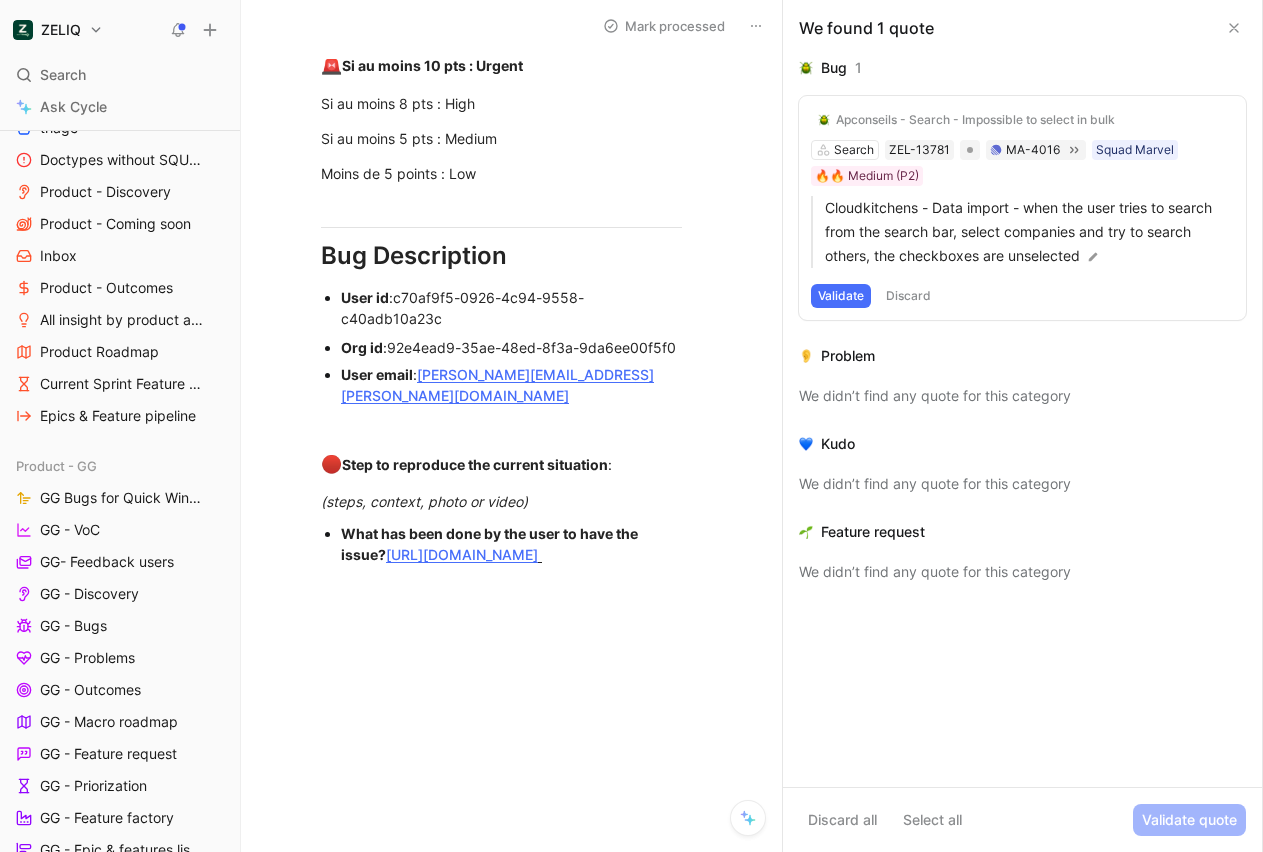scroll, scrollTop: 1311, scrollLeft: 0, axis: vertical 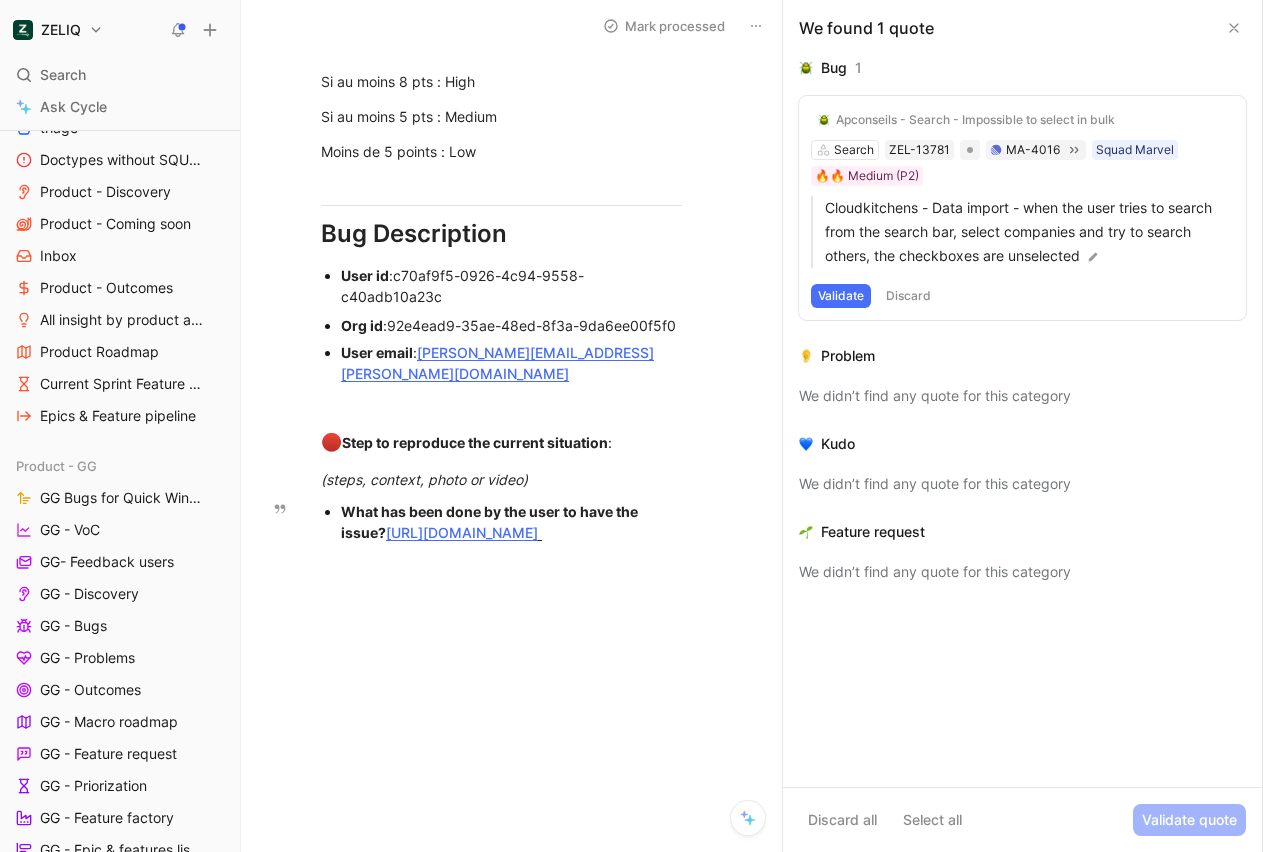 click on "[URL][DOMAIN_NAME]" at bounding box center [462, 532] 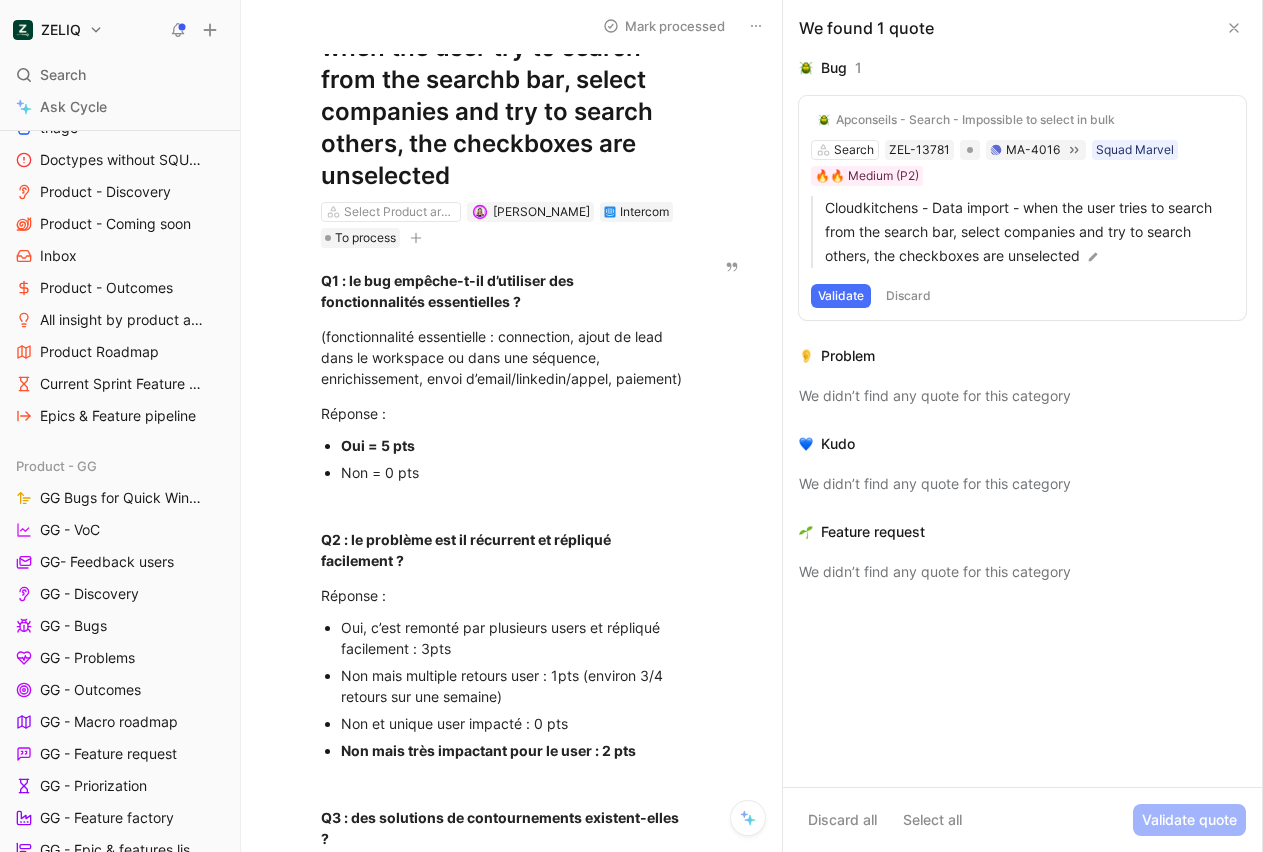 scroll, scrollTop: 0, scrollLeft: 0, axis: both 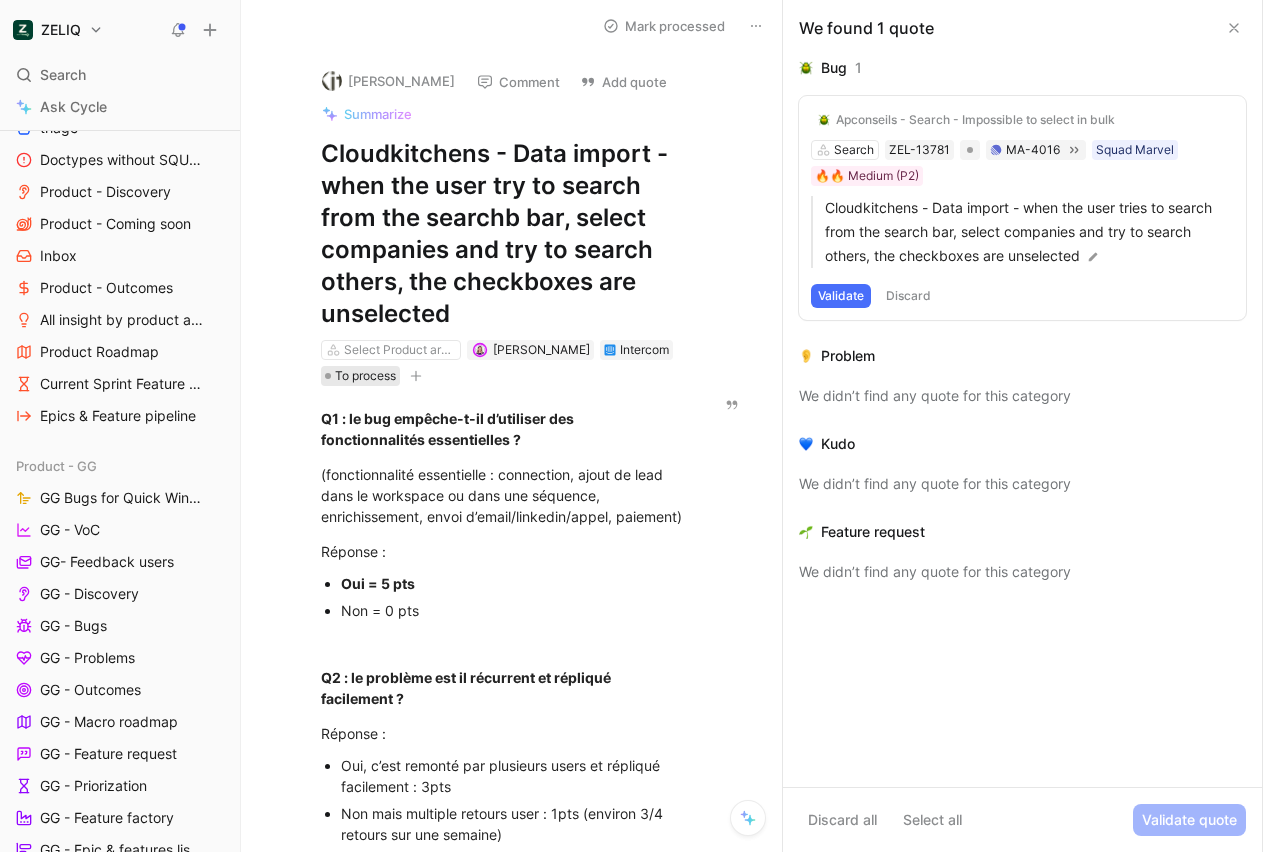 click on "To process" at bounding box center [365, 376] 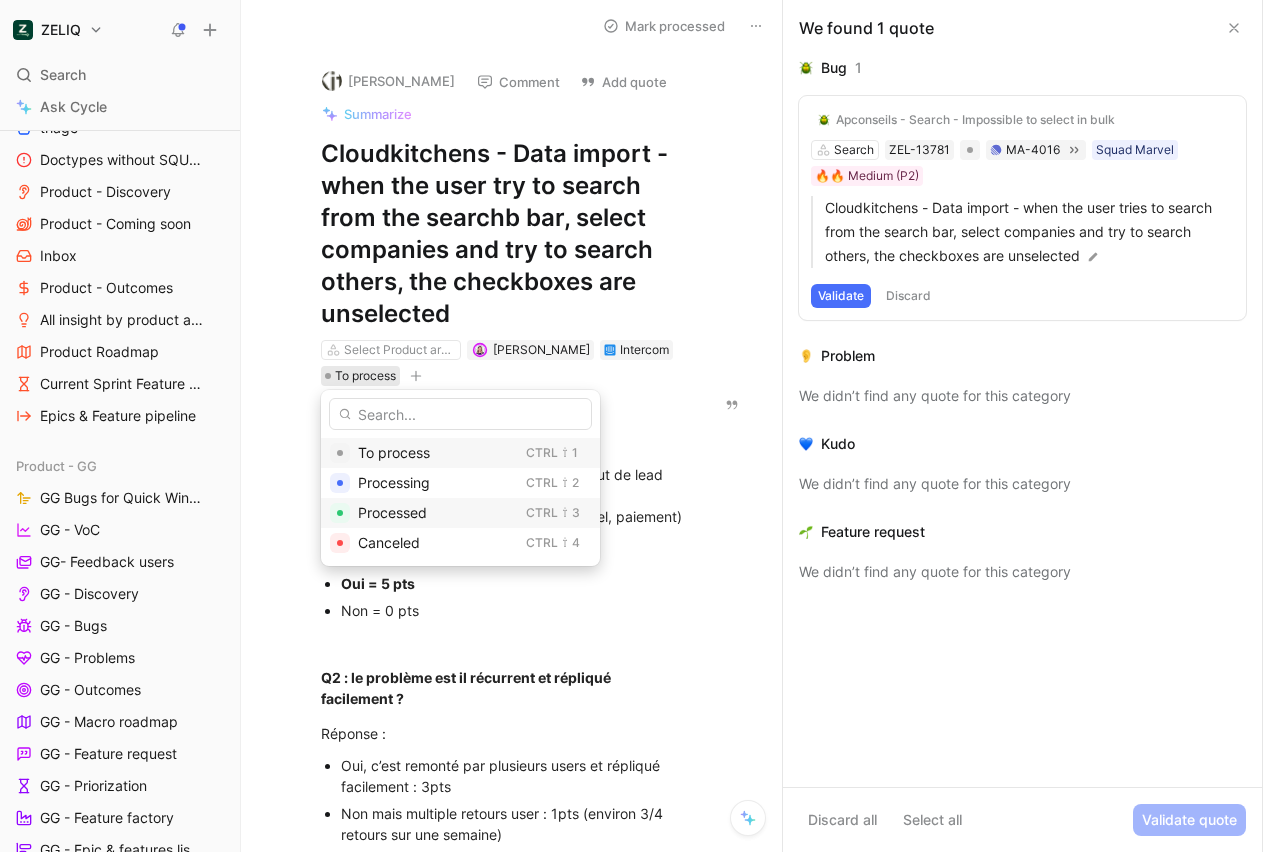 click on "Processed" at bounding box center [392, 512] 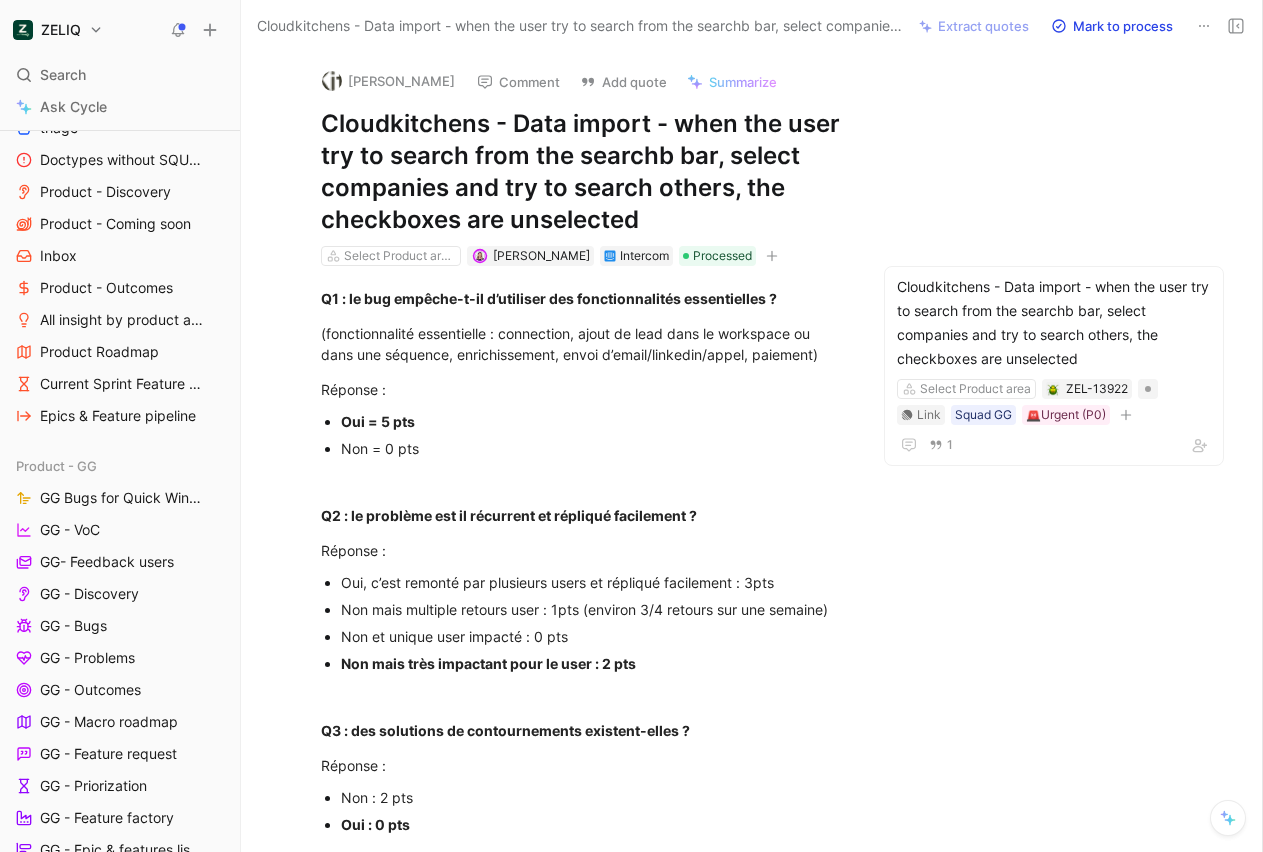 drag, startPoint x: 1237, startPoint y: 30, endPoint x: 1099, endPoint y: 230, distance: 242.98972 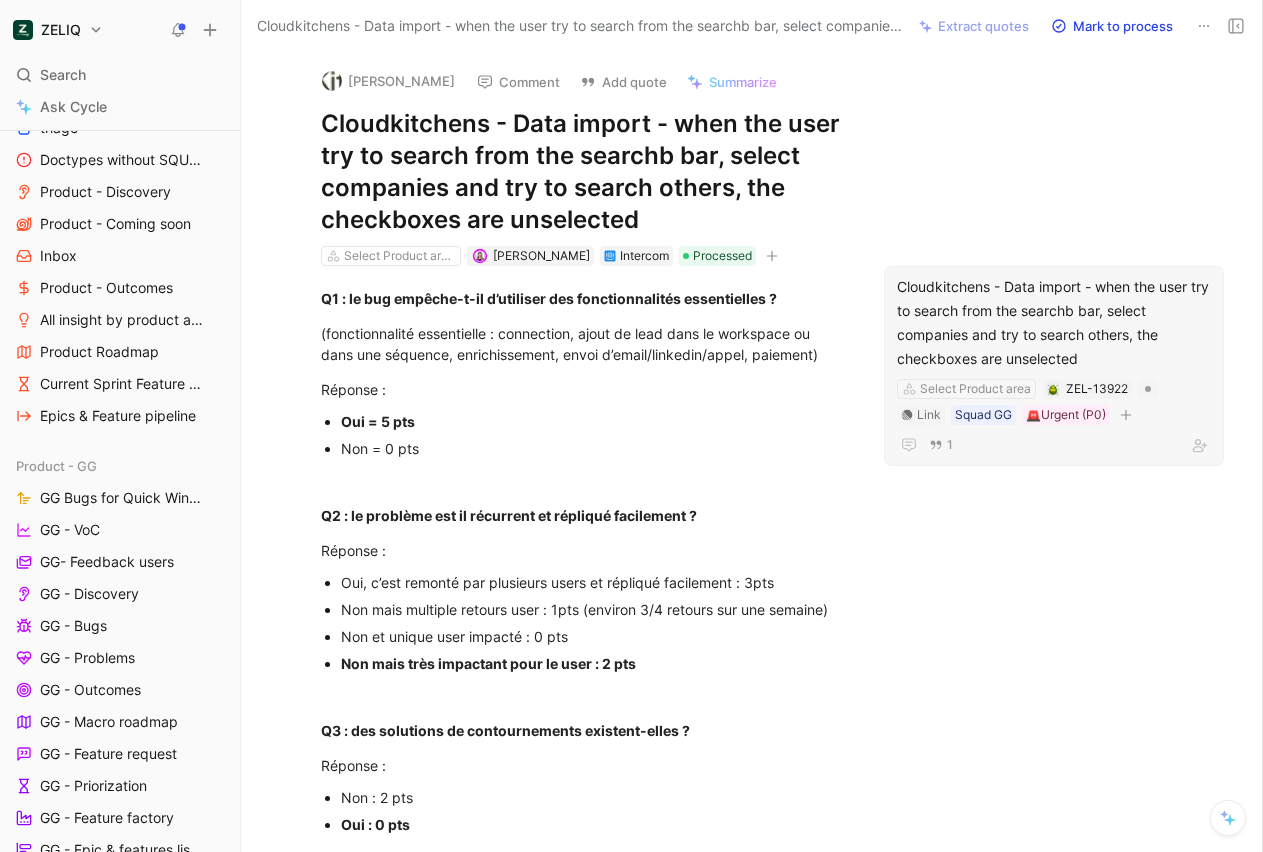 click on "Cloudkitchens - Data import - when the user try to search from the searchb bar, select companies and try to search others, the checkboxes are unselected" at bounding box center (1054, 323) 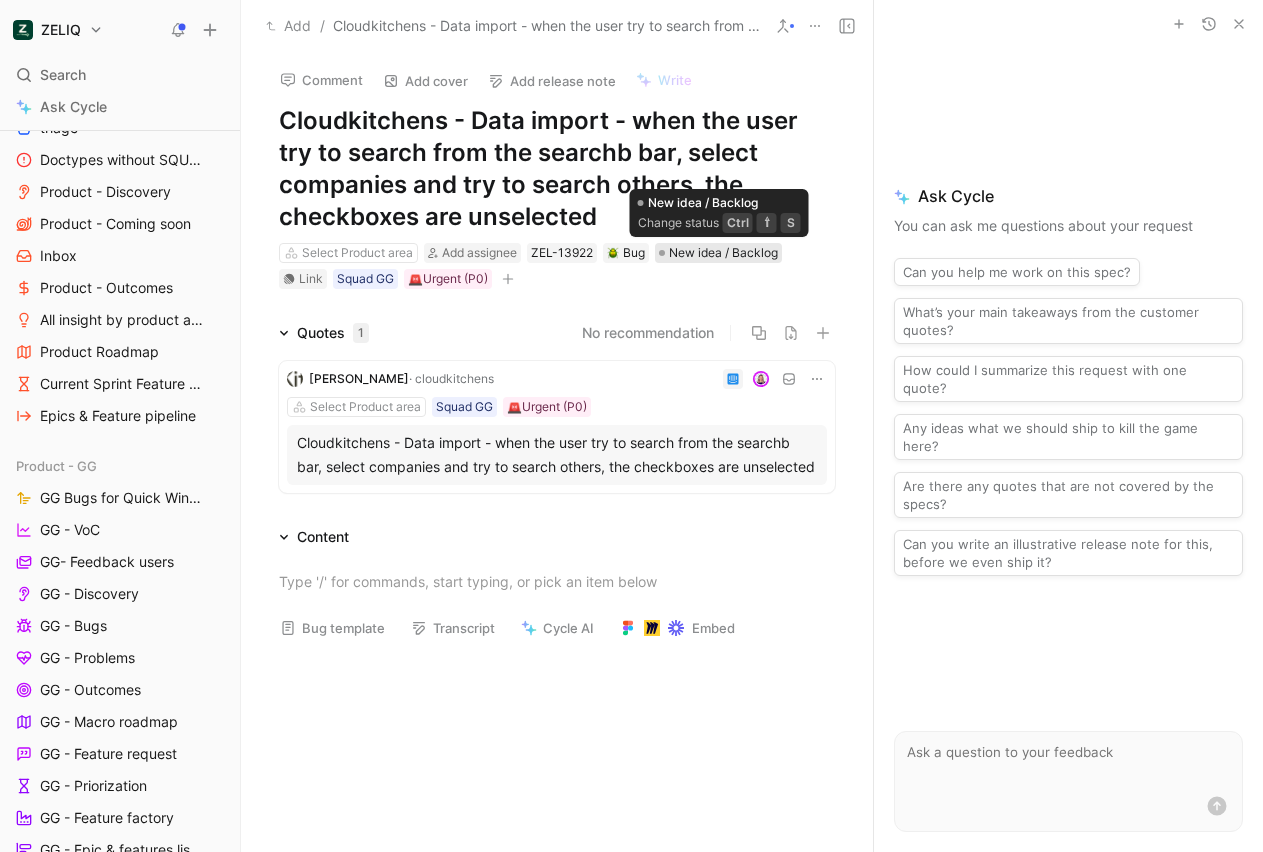 click on "New idea / Backlog" at bounding box center [723, 253] 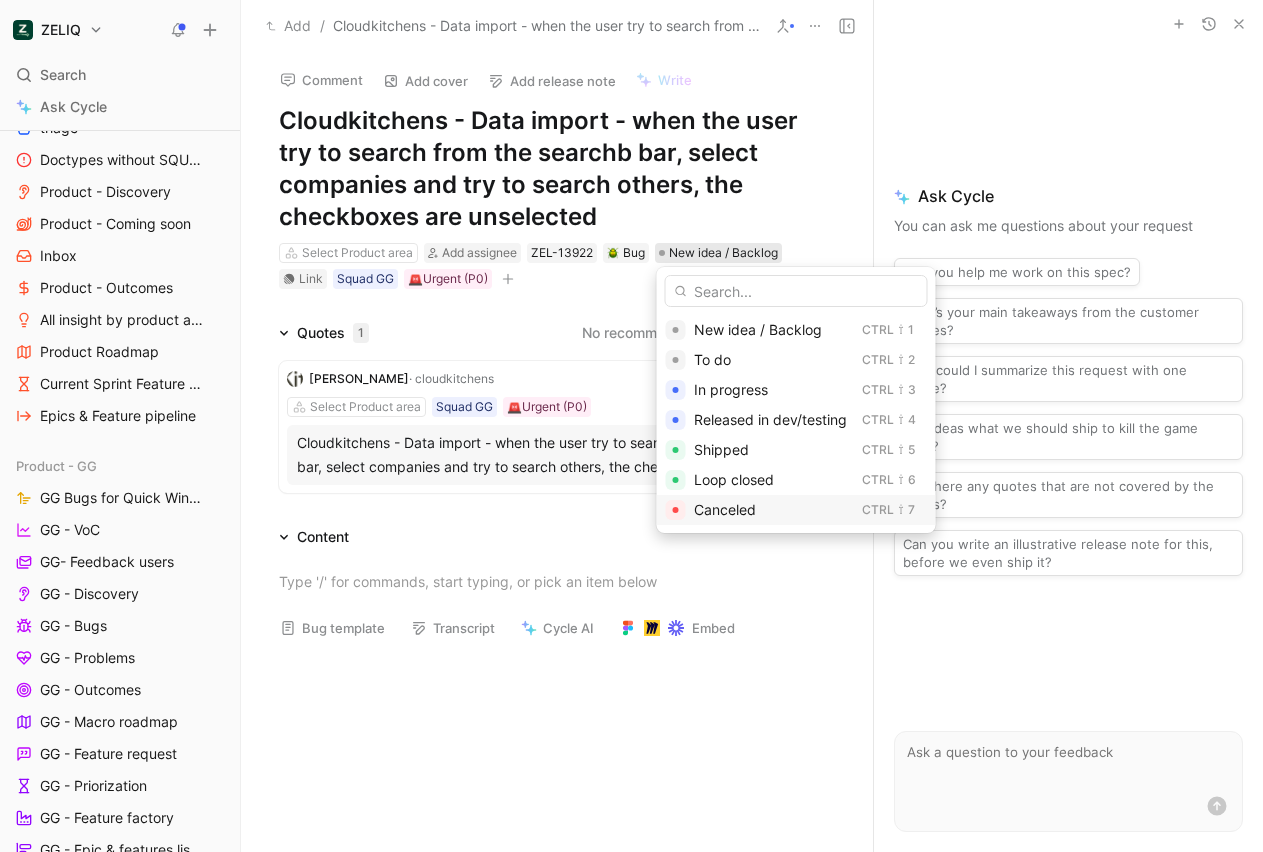 click on "Canceled" at bounding box center (774, 510) 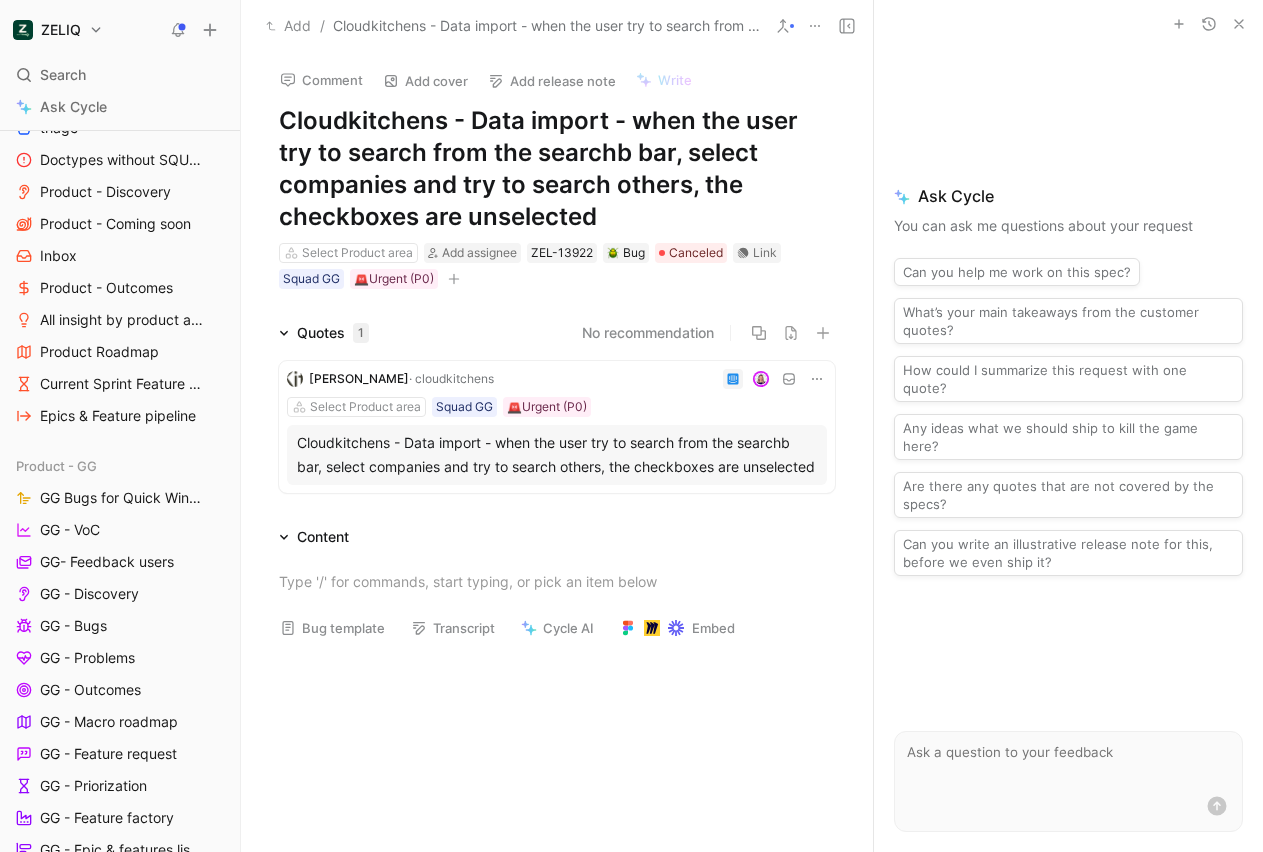 click 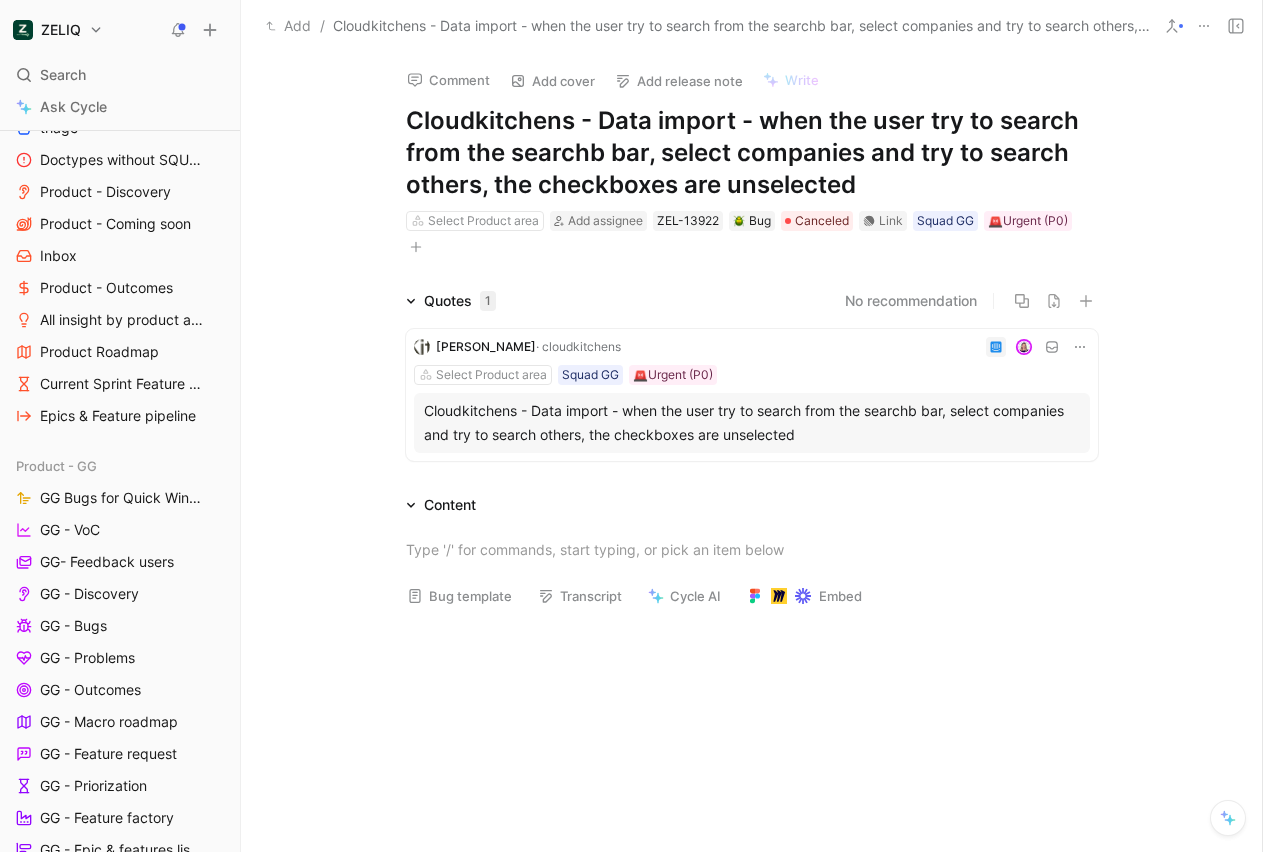 click 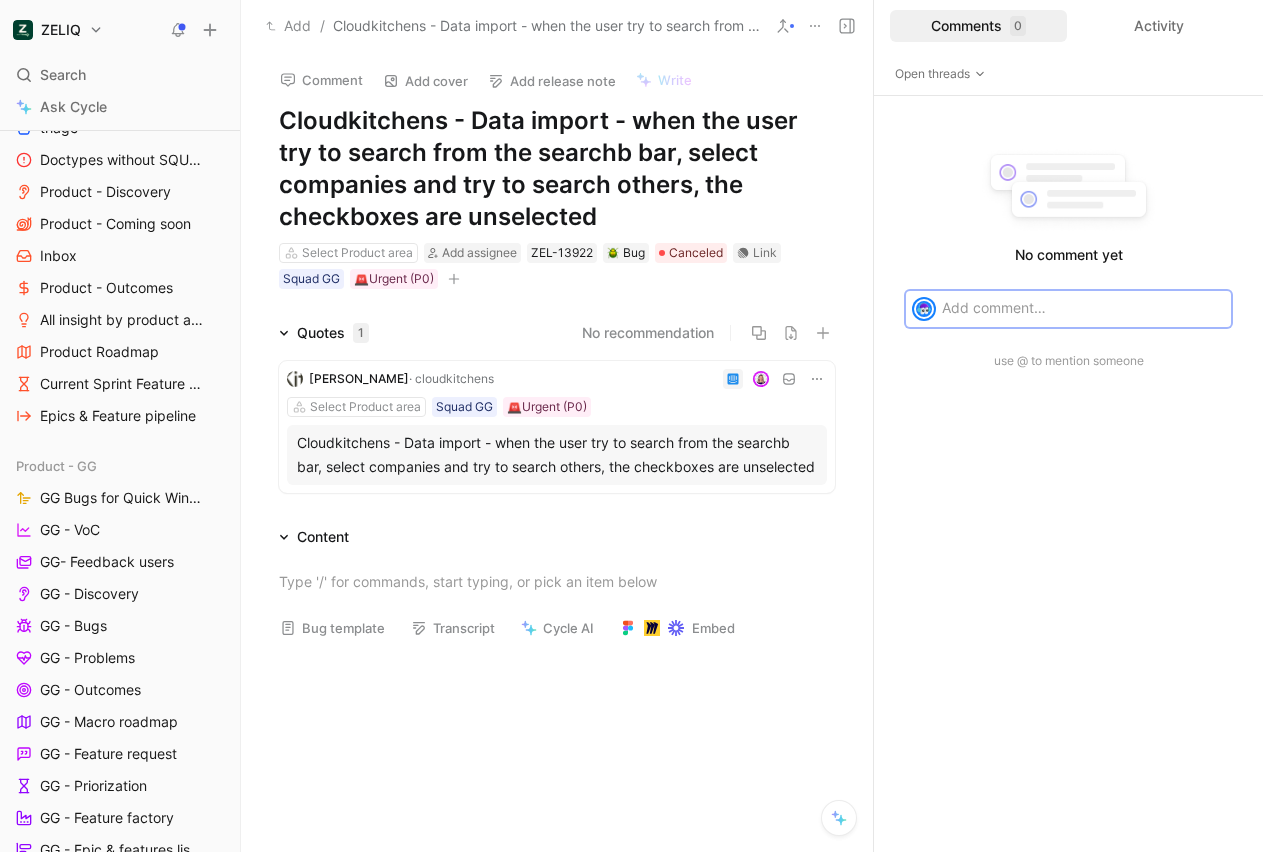 click at bounding box center [815, 26] 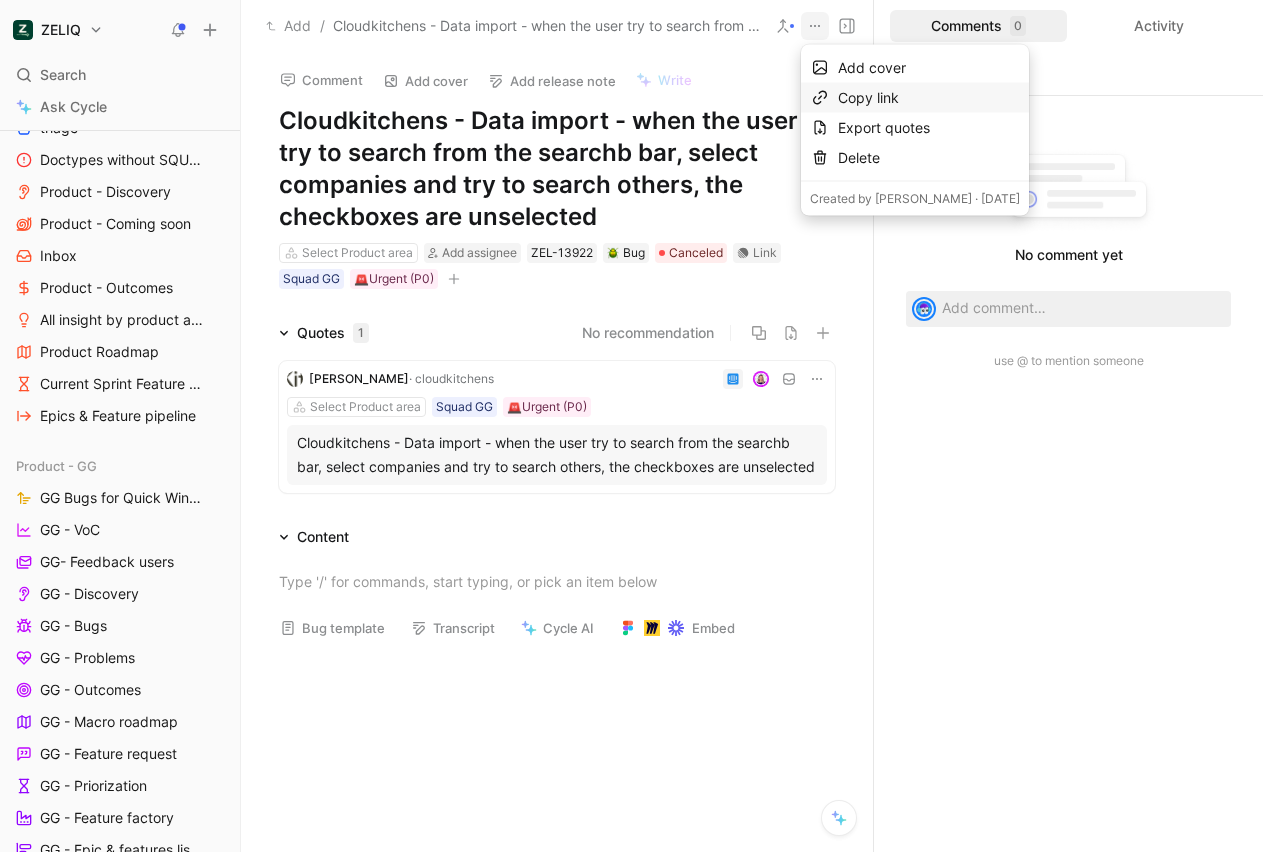 click on "Copy link" at bounding box center [915, 98] 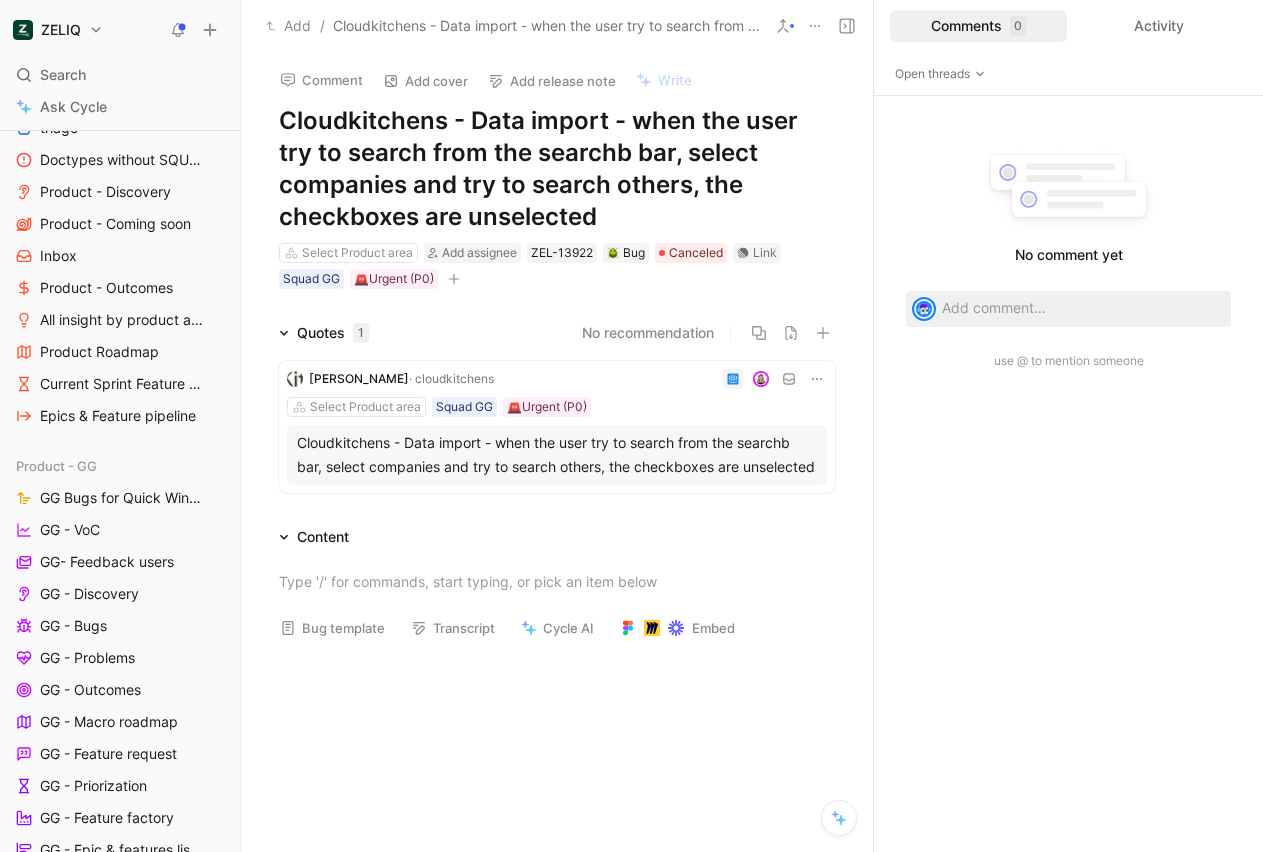 click on "Cloudkitchens - Data import - when the user try to search from the searchb bar, select companies and try to search others, the checkboxes are unselected" at bounding box center [557, 169] 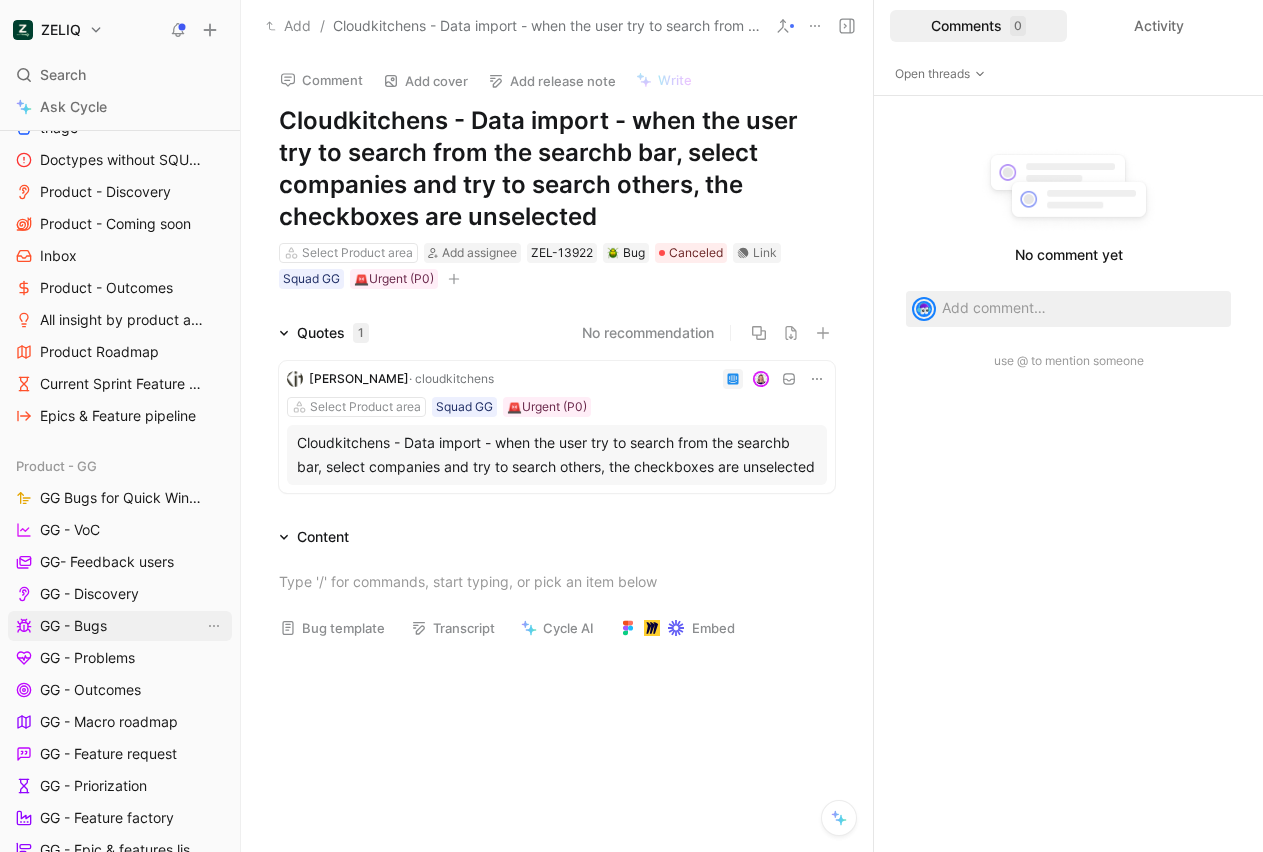 click on "GG - Bugs" at bounding box center [73, 626] 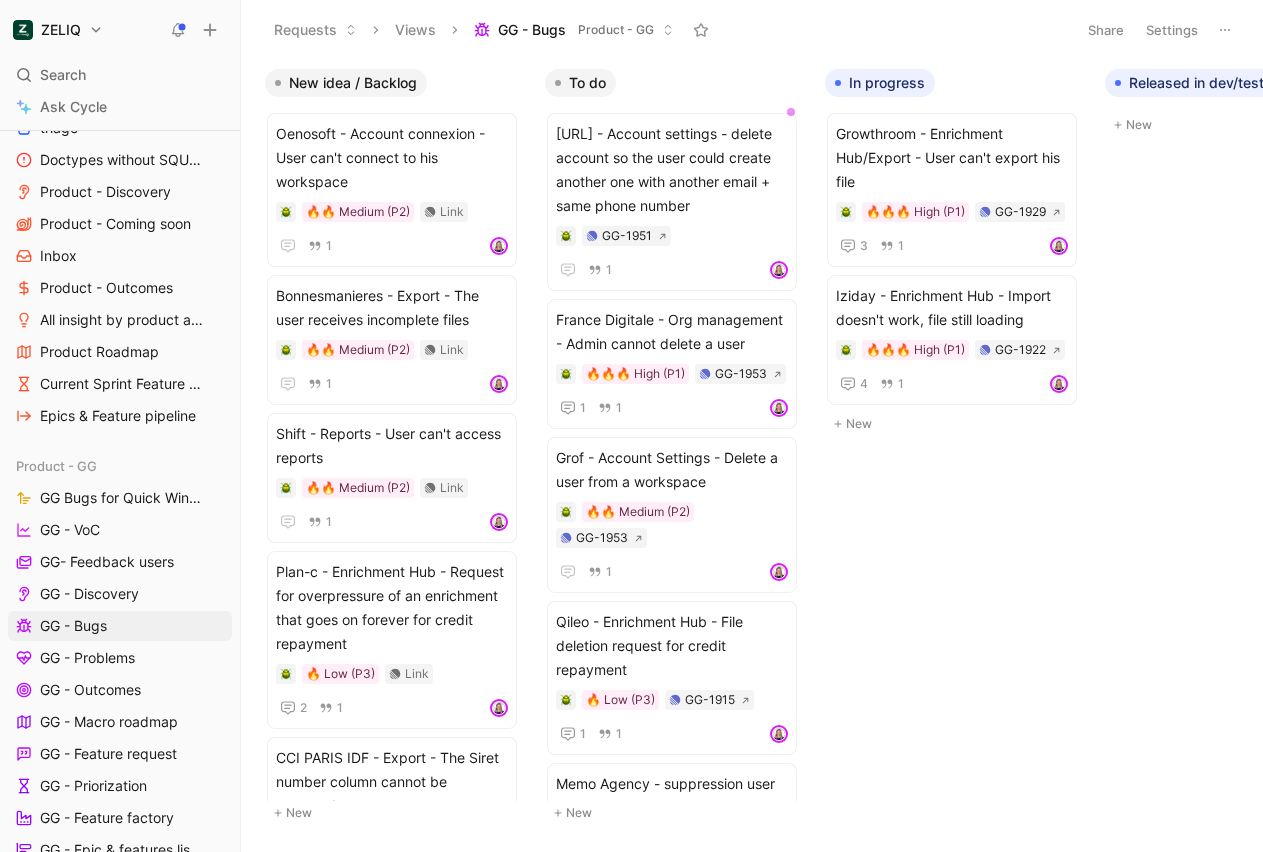 click on "ZELIQ Search ⌘ K Ask Cycle Workspace Home G then H Feedback G then F Requests G then R Releases G then L Customers Product areas Zeliq Global Product Product - Analyses triage Doctypes without SQUAD Product - Discovery Product - Coming soon Inbox Product - Outcomes All insight by product areas Product Roadmap Current Sprint Feature pipeline Epics & Feature pipeline Product - GG GG Bugs for Quick Wins days  GG - VoC GG- Feedback users GG - Discovery GG - Bugs GG - Problems GG - Outcomes GG - Macro roadmap GG - Feature request GG - Priorization GG - Feature factory GG - Epic & features listing Product - Marvel MA Bugs for Quick Wins days  VoC - Marvel All Epics MA - All features/epics/bugs MA - Insights/product area/date MA - Feedbacks MA - Bugs MA - Features Listing MA - Features pipeline MA - Roadmap  MA - Roadmap - Kanban Product - DC Design Feedback inbox design Design - Feature factory Design - UI Other Success Bugs for Quick Wins days  Bug Marvel [PERSON_NAME] Bug [PERSON_NAME] CSM Dashboard Squad - GG" at bounding box center [631, 426] 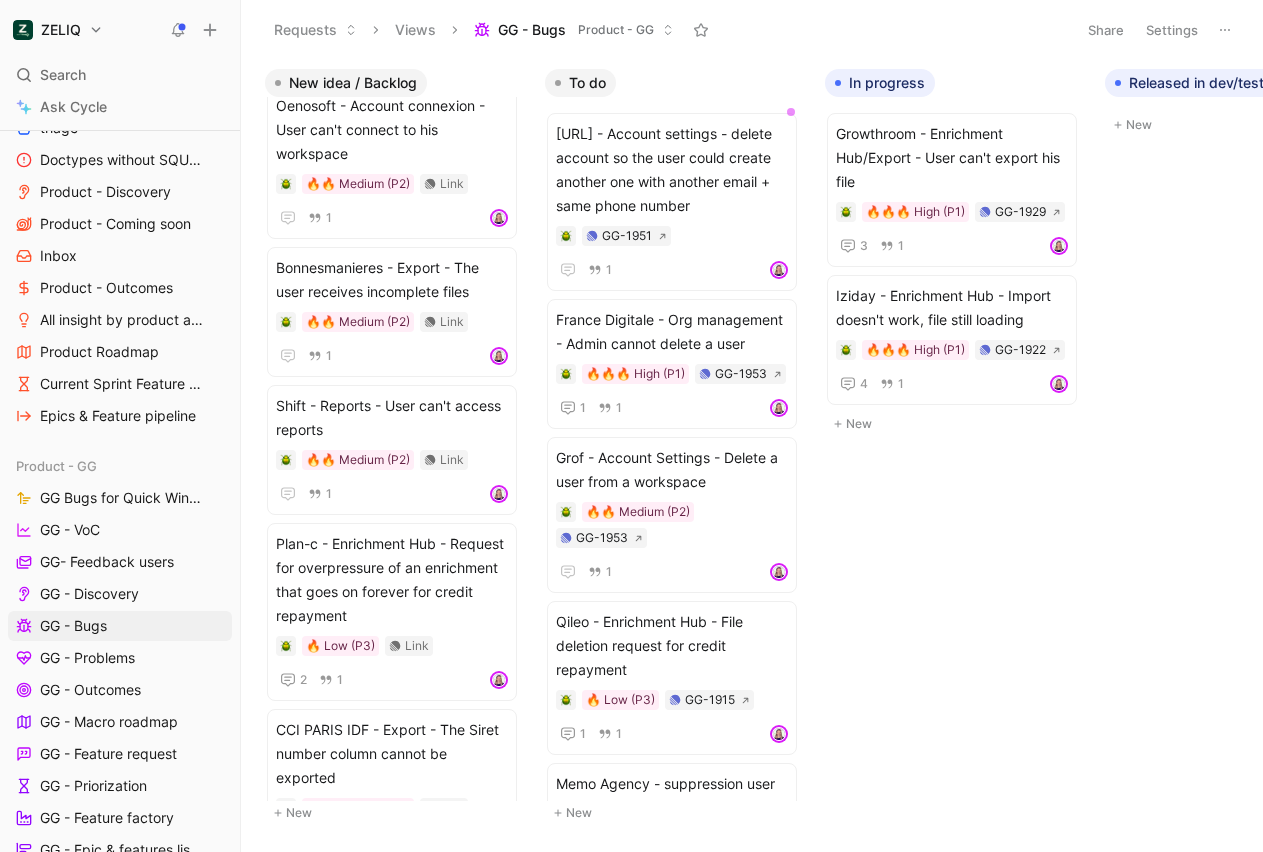 scroll, scrollTop: 32, scrollLeft: 0, axis: vertical 